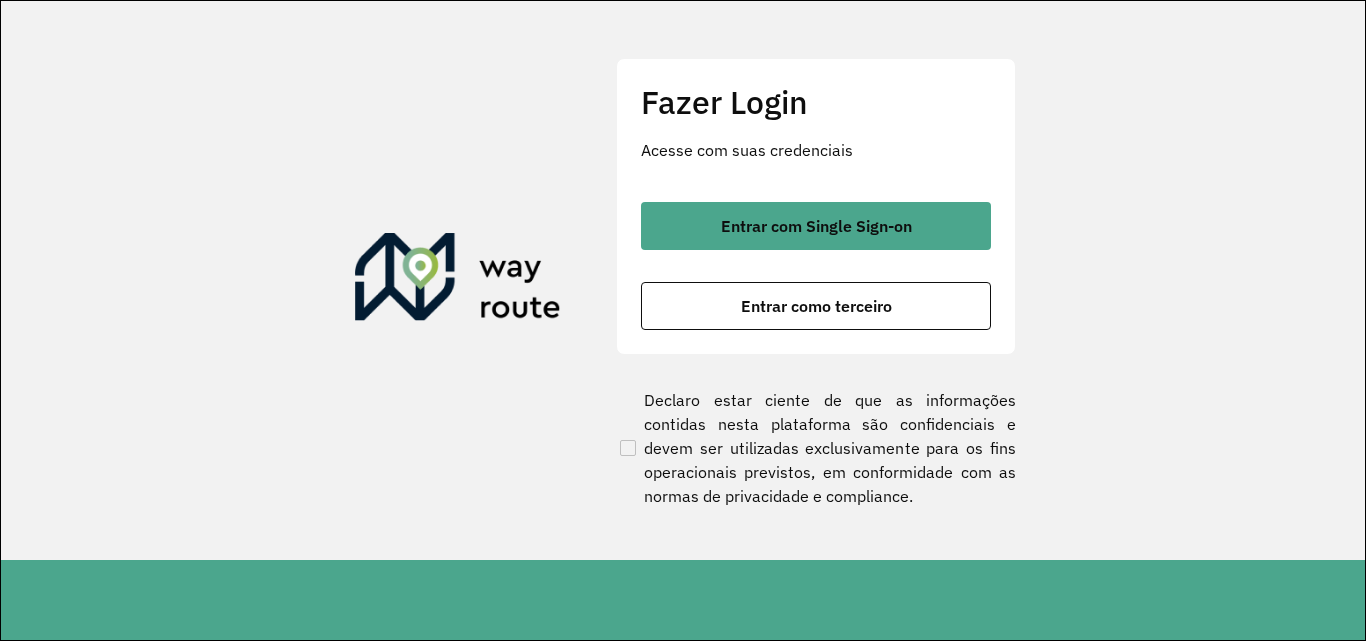 scroll, scrollTop: 0, scrollLeft: 0, axis: both 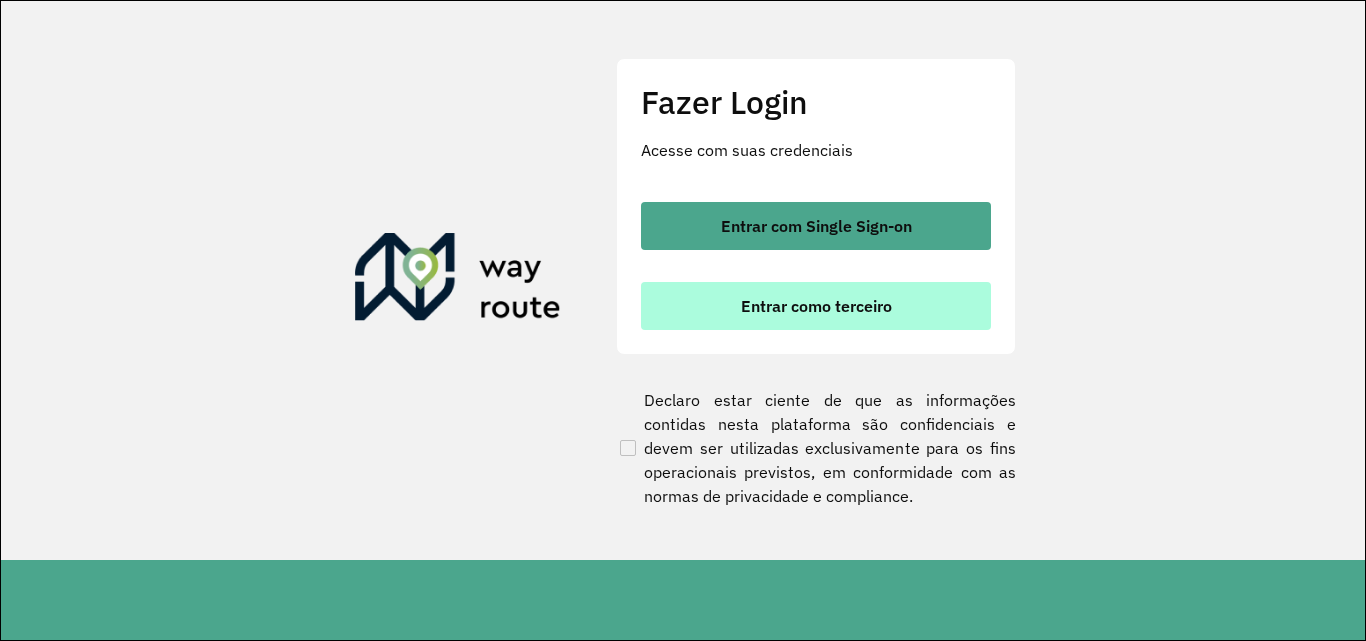 click on "Entrar como terceiro" at bounding box center [816, 306] 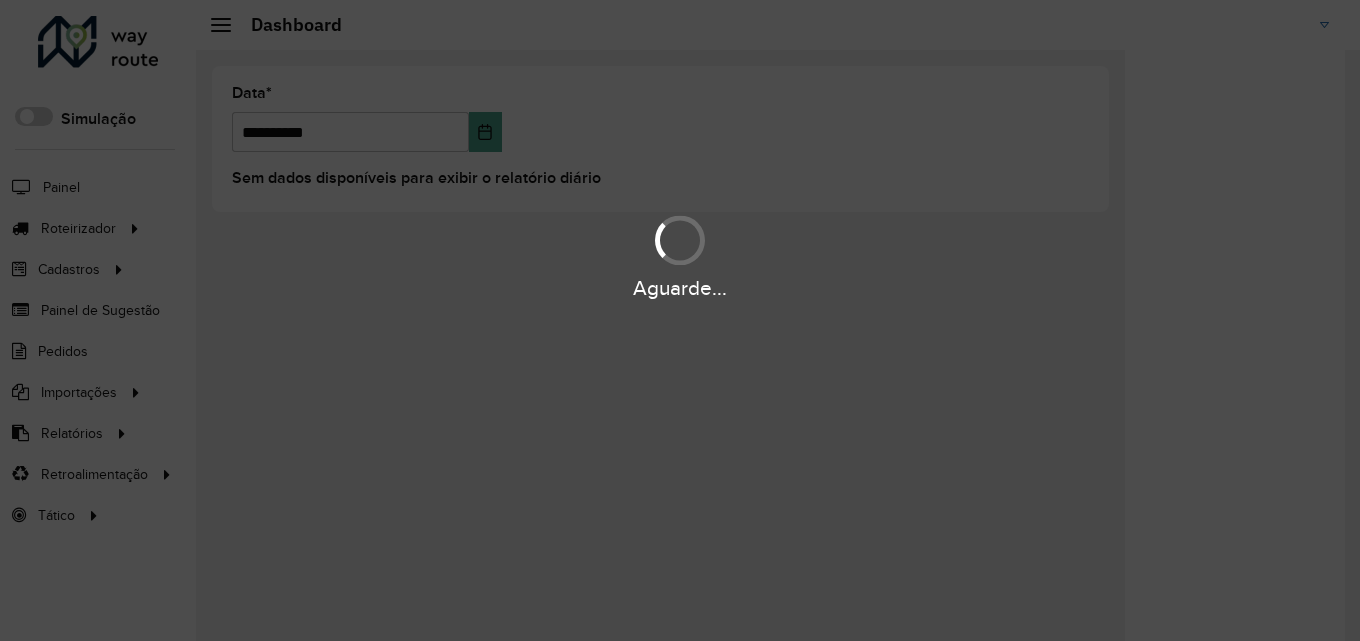 scroll, scrollTop: 0, scrollLeft: 0, axis: both 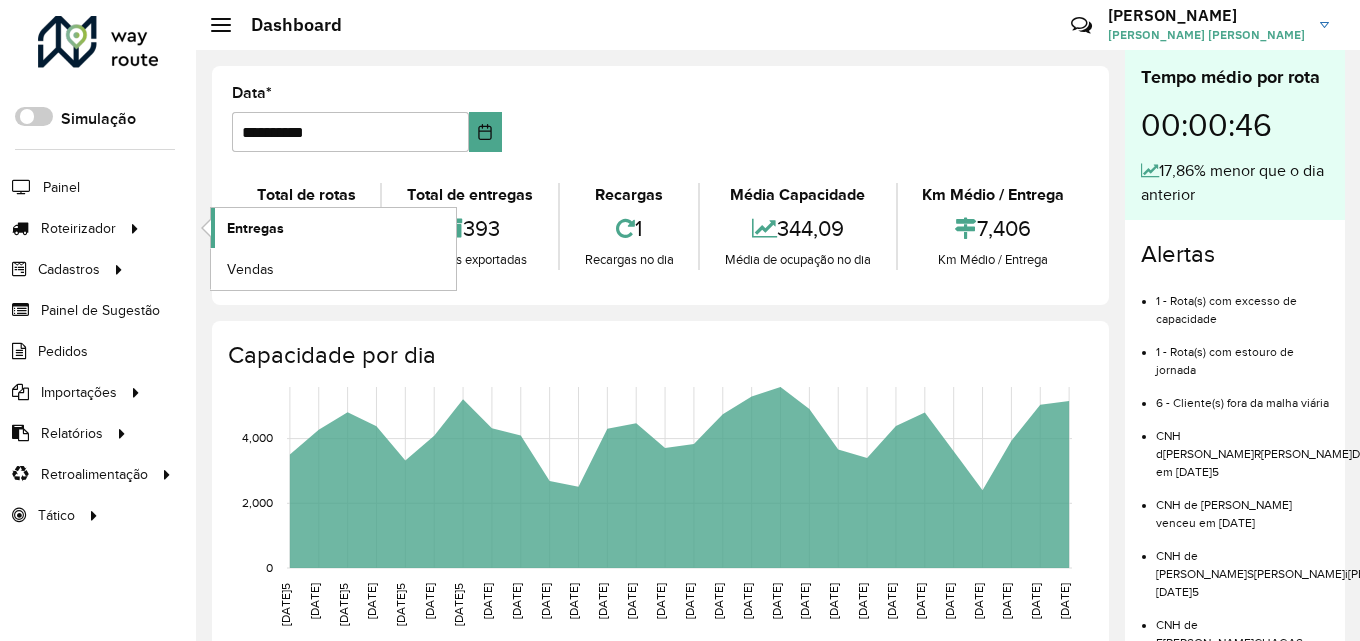 click on "Entregas" 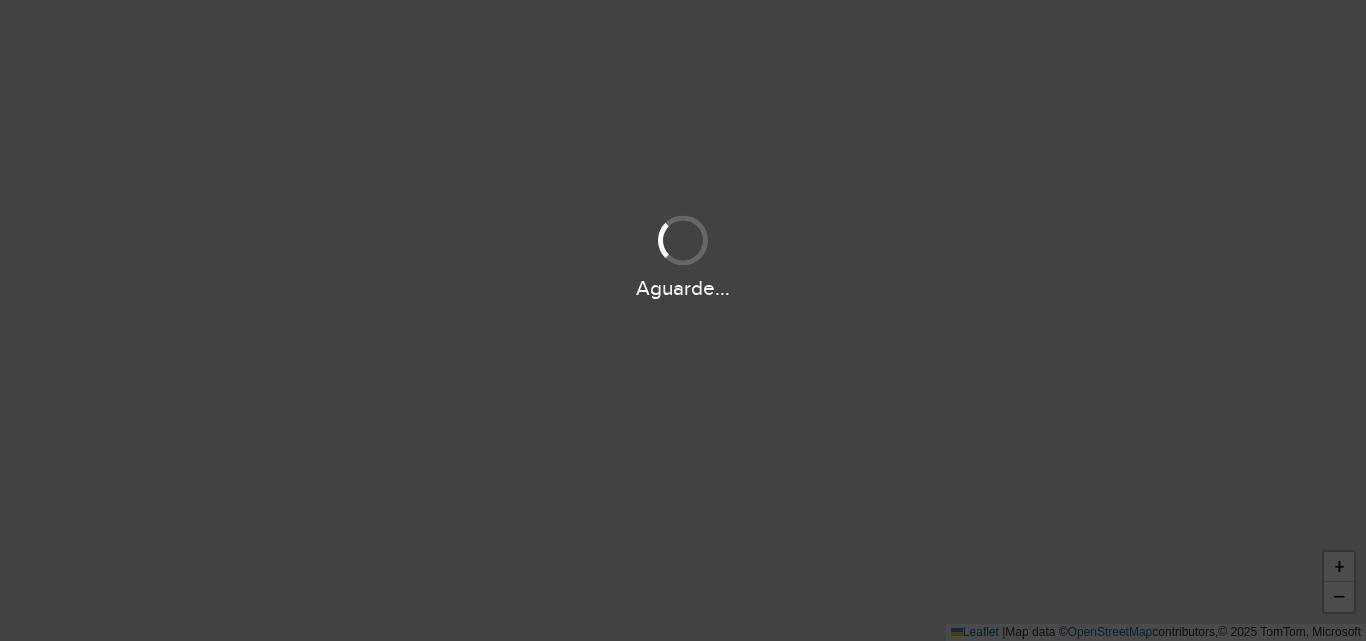 scroll, scrollTop: 0, scrollLeft: 0, axis: both 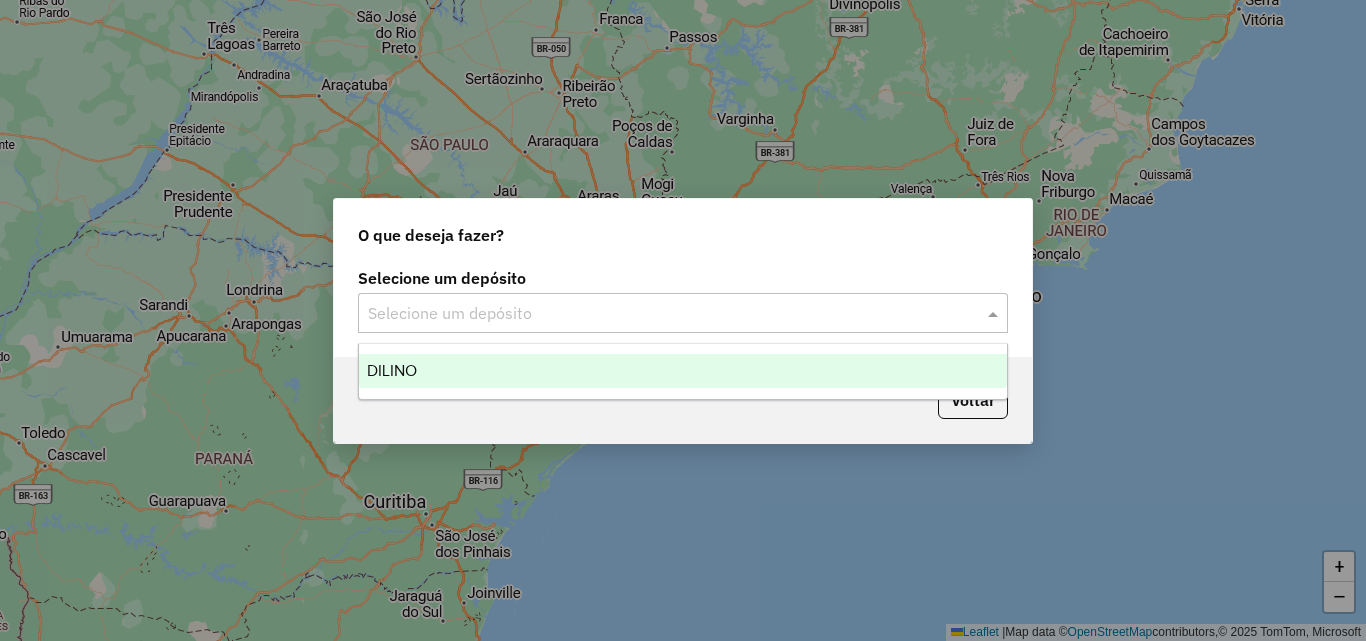 click 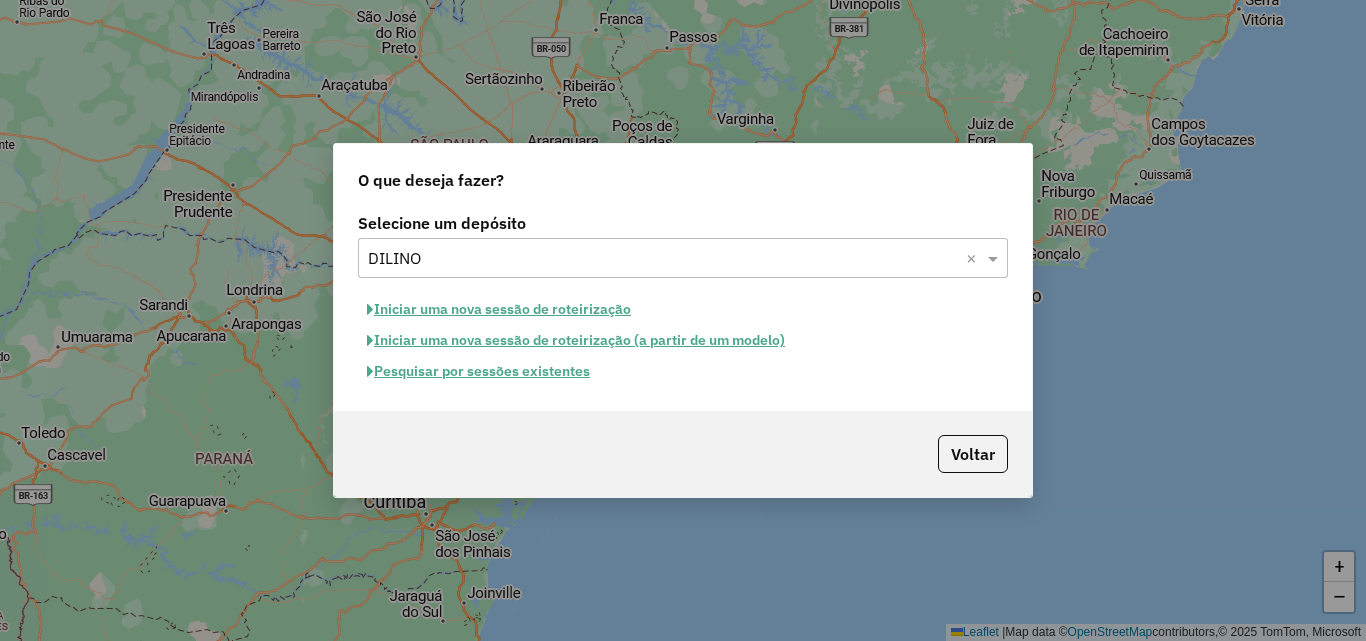 click on "Iniciar uma nova sessão de roteirização" 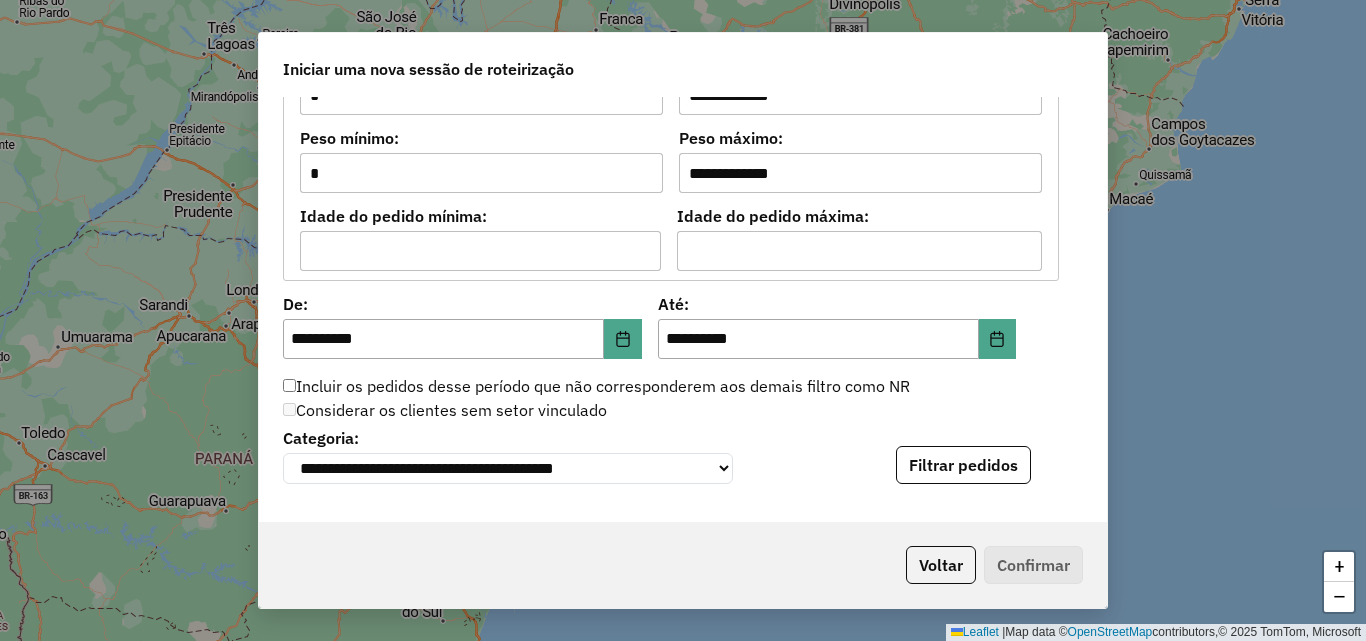 scroll, scrollTop: 1878, scrollLeft: 0, axis: vertical 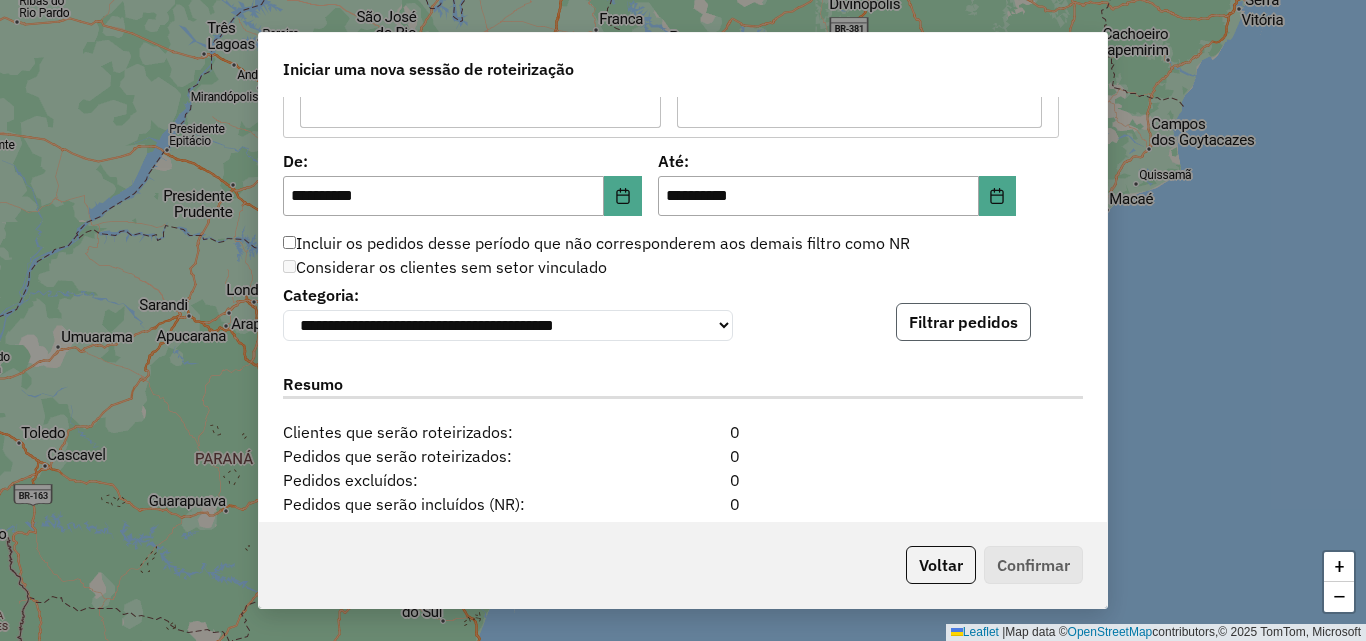 click on "Filtrar pedidos" 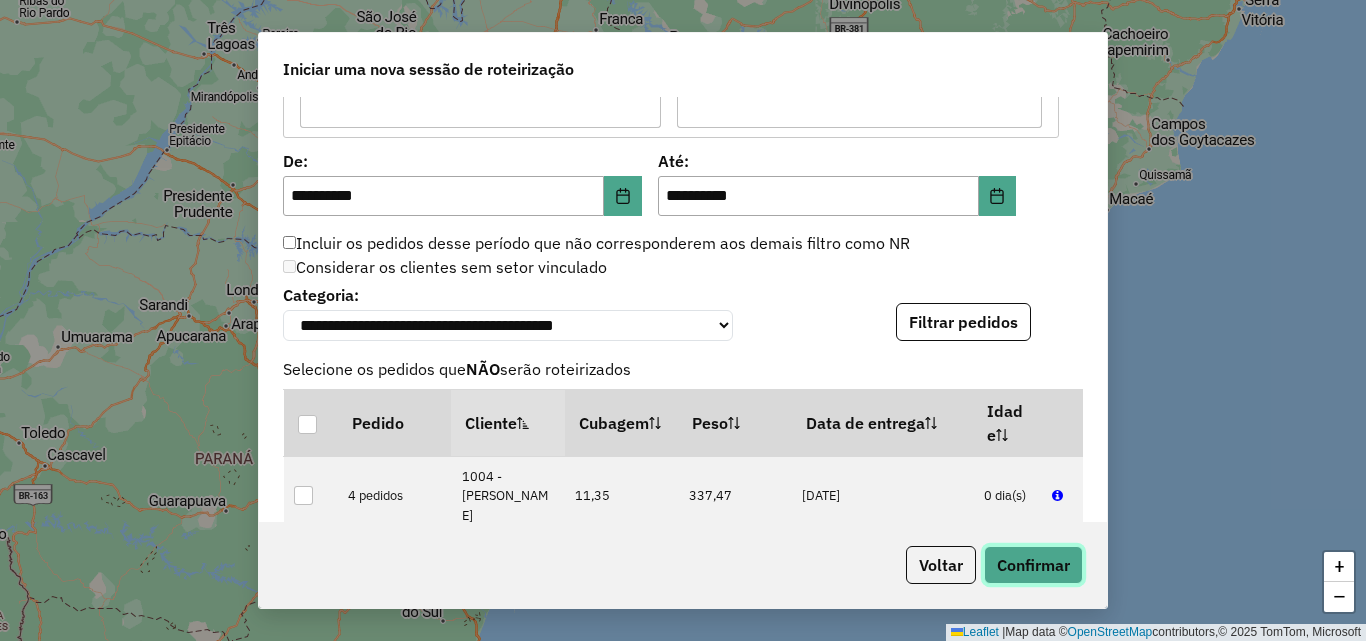 click on "Confirmar" 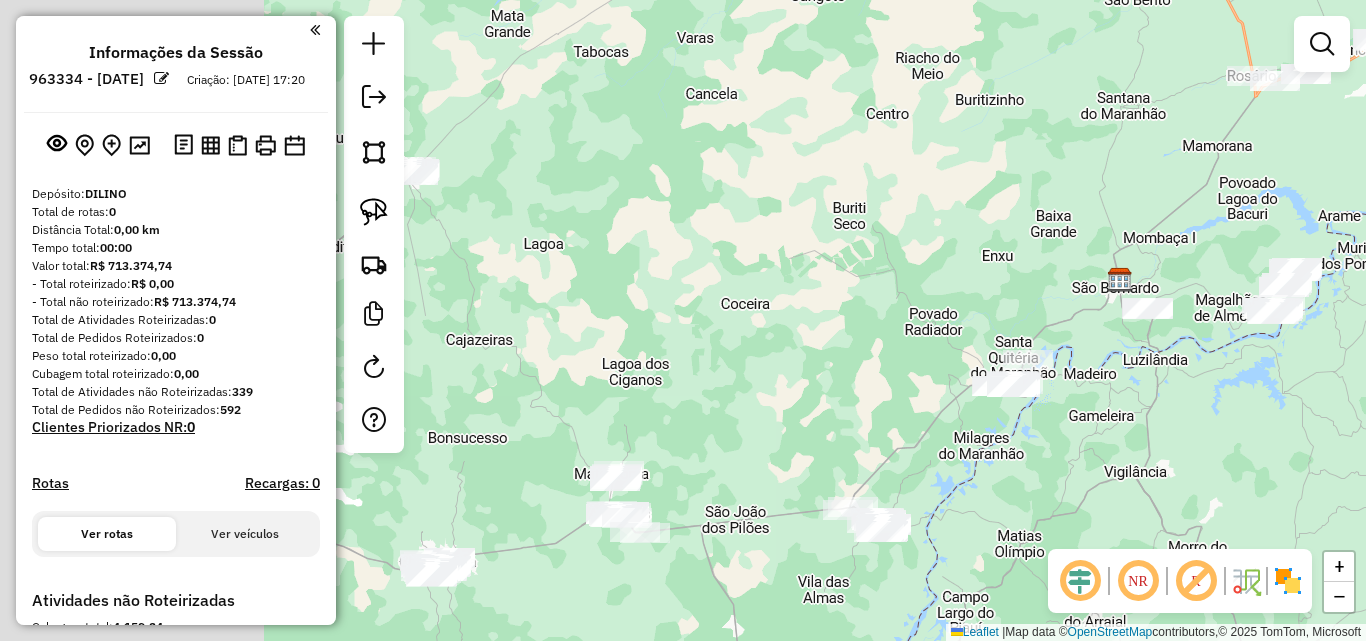 drag, startPoint x: 546, startPoint y: 273, endPoint x: 1054, endPoint y: 225, distance: 510.26266 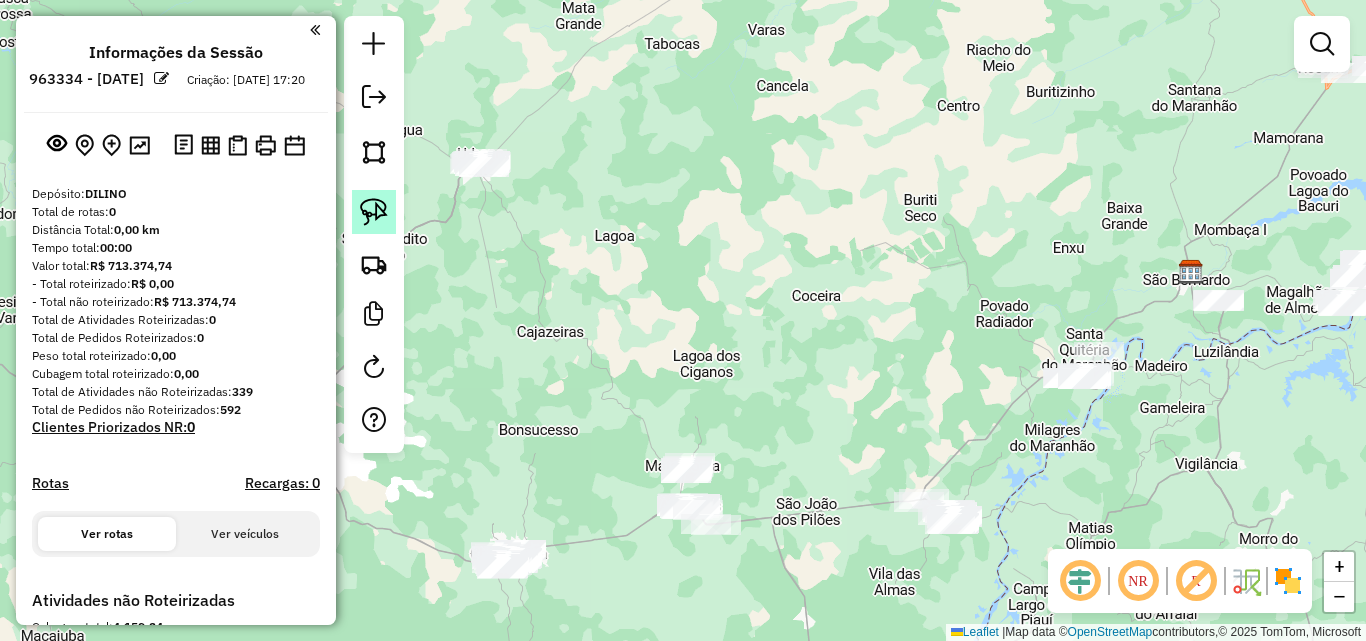 click 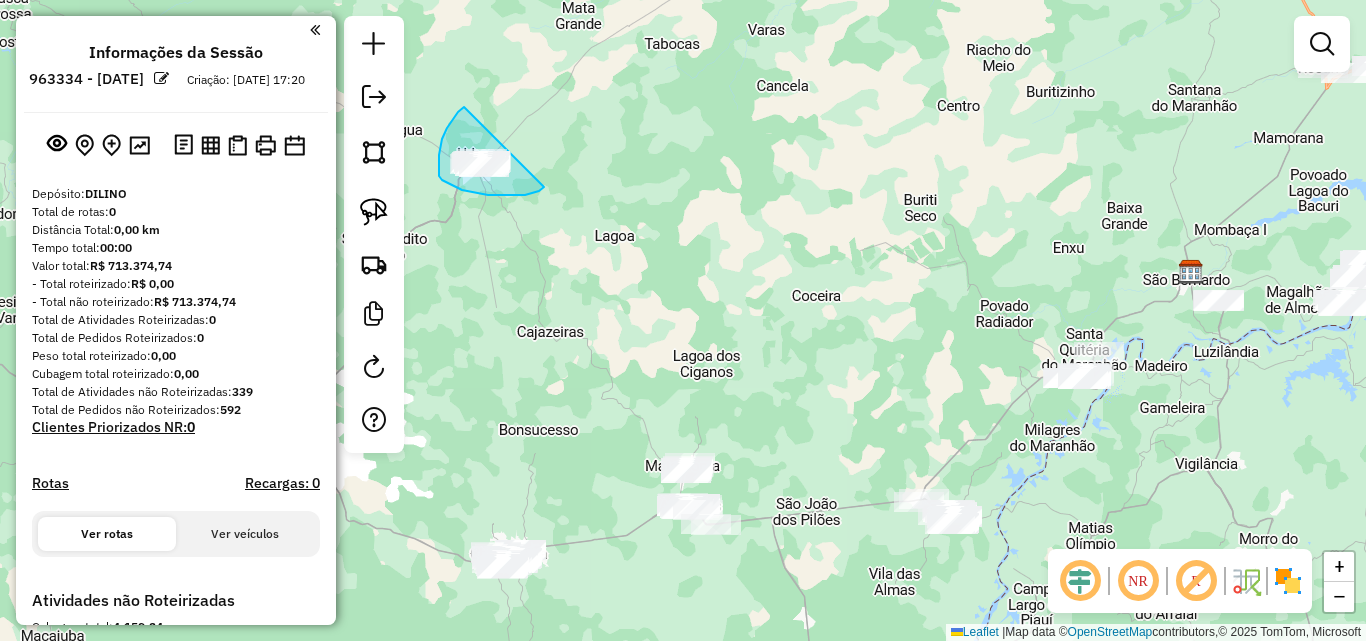 drag, startPoint x: 447, startPoint y: 128, endPoint x: 544, endPoint y: 187, distance: 113.534134 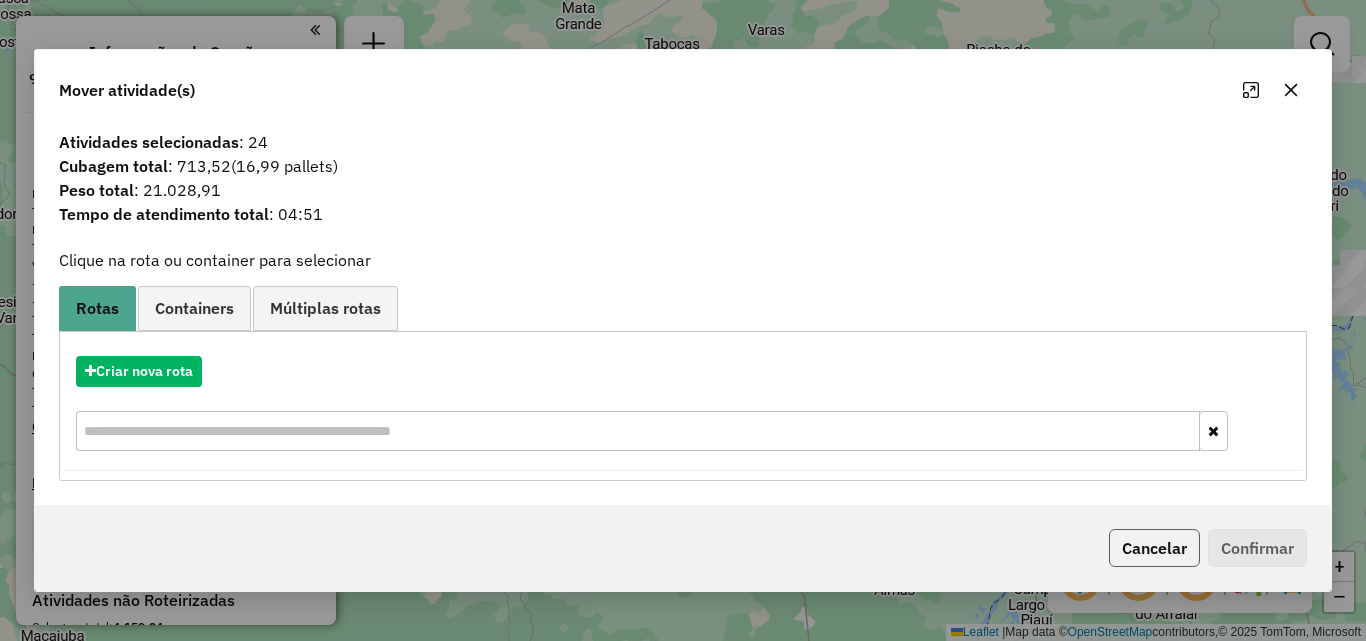 click on "Cancelar" 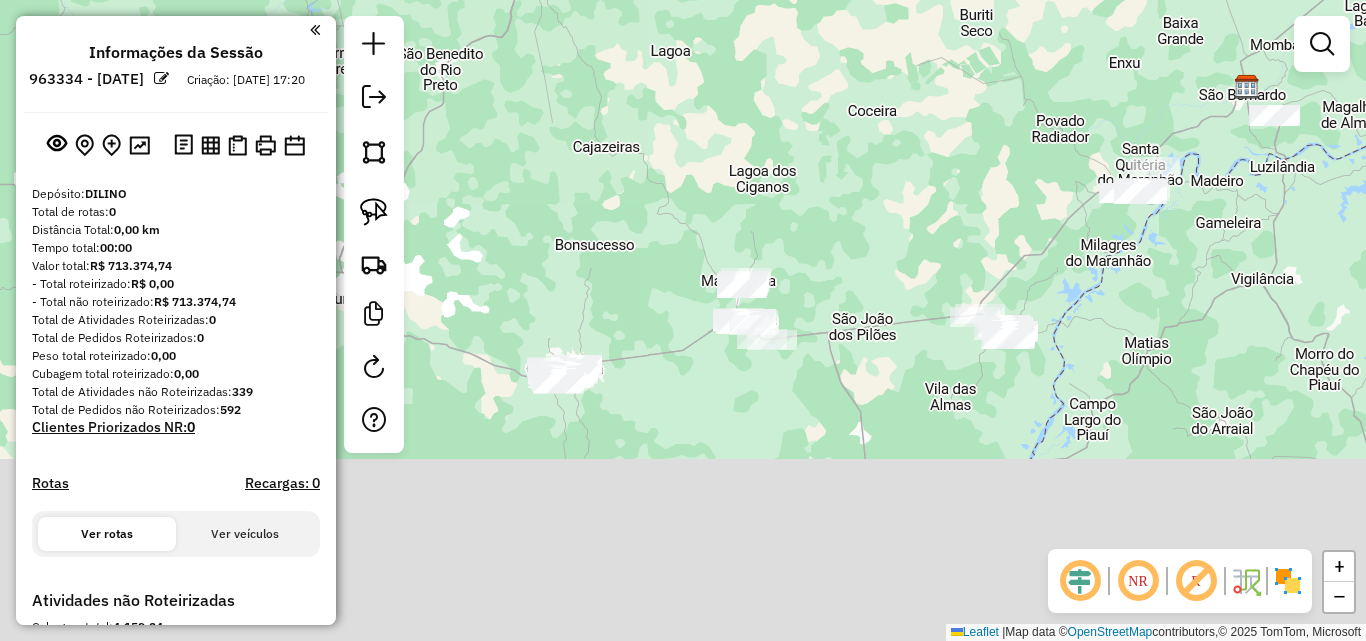 drag, startPoint x: 650, startPoint y: 346, endPoint x: 706, endPoint y: 161, distance: 193.28993 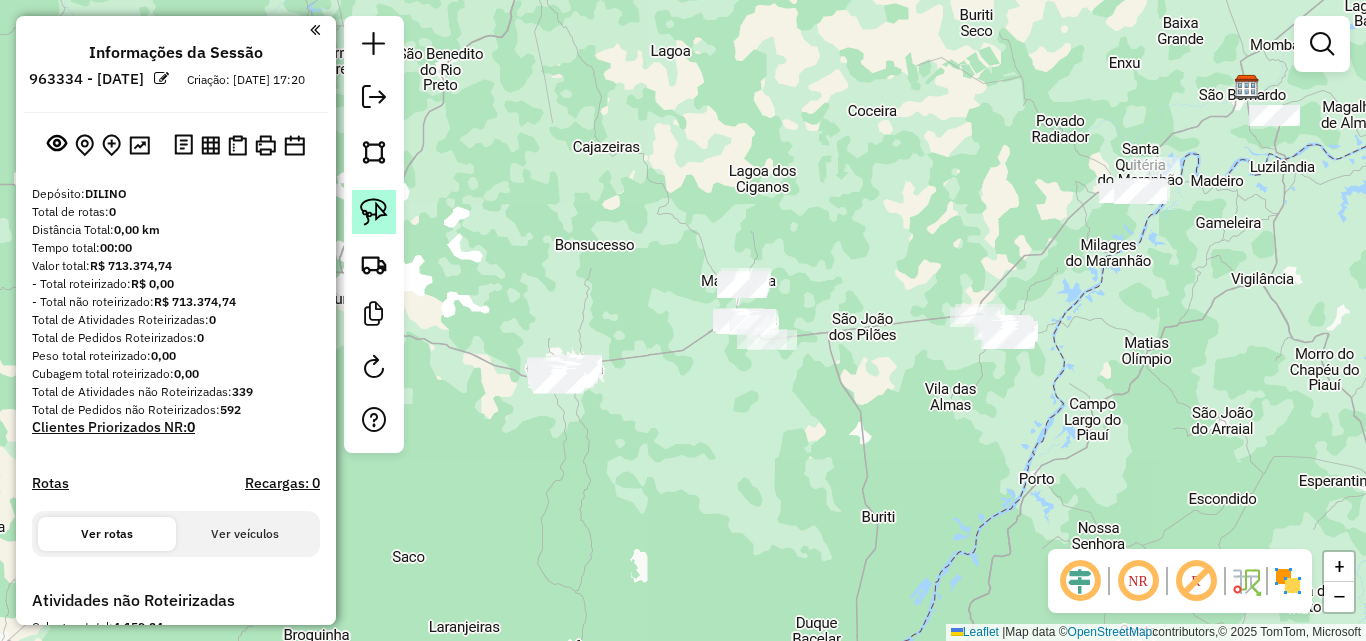 click 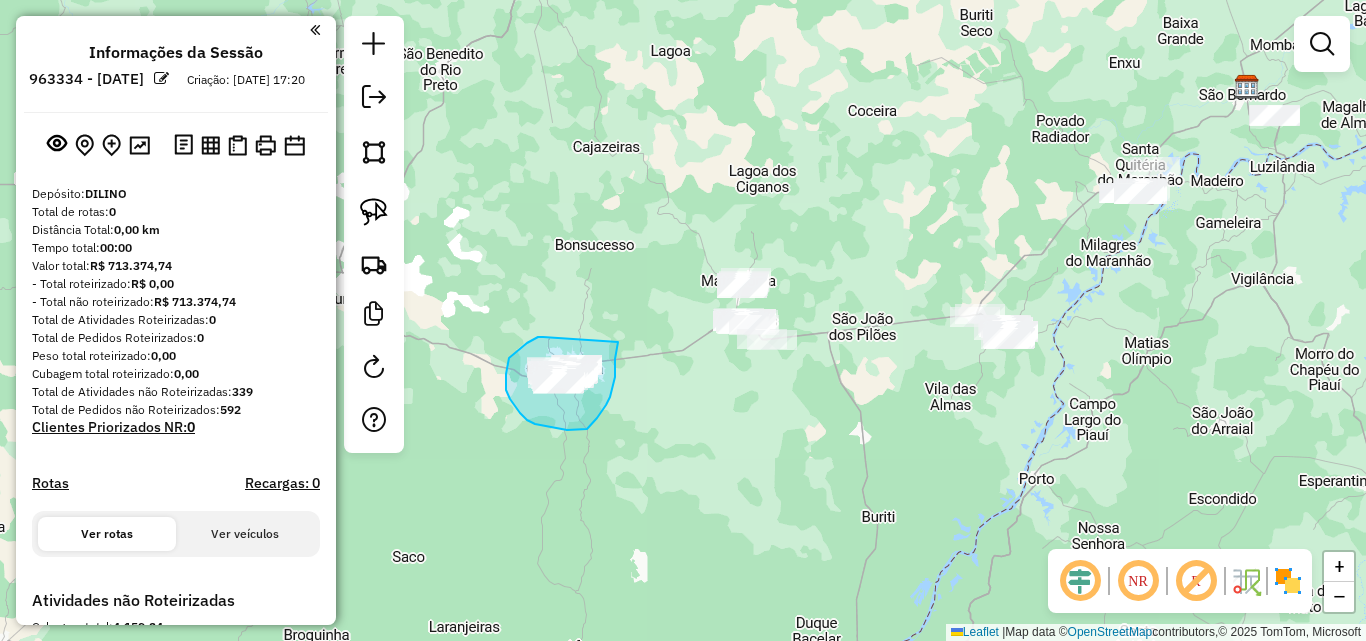 drag, startPoint x: 543, startPoint y: 337, endPoint x: 618, endPoint y: 342, distance: 75.16648 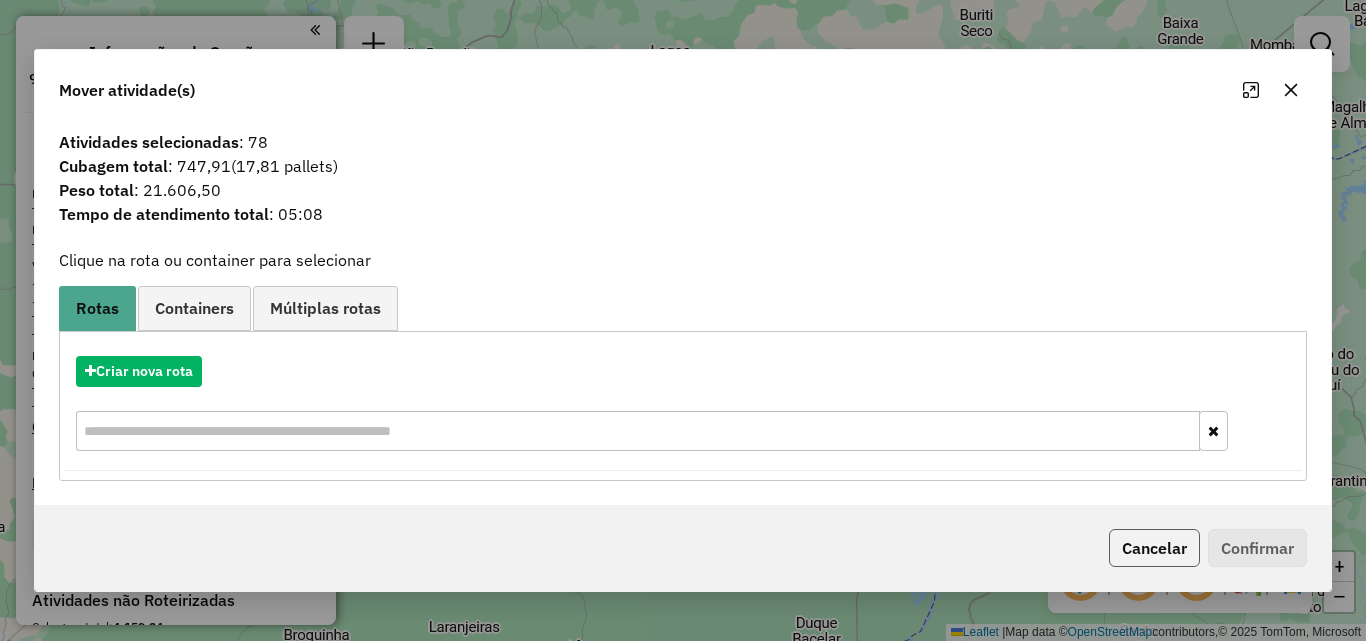click on "Cancelar" 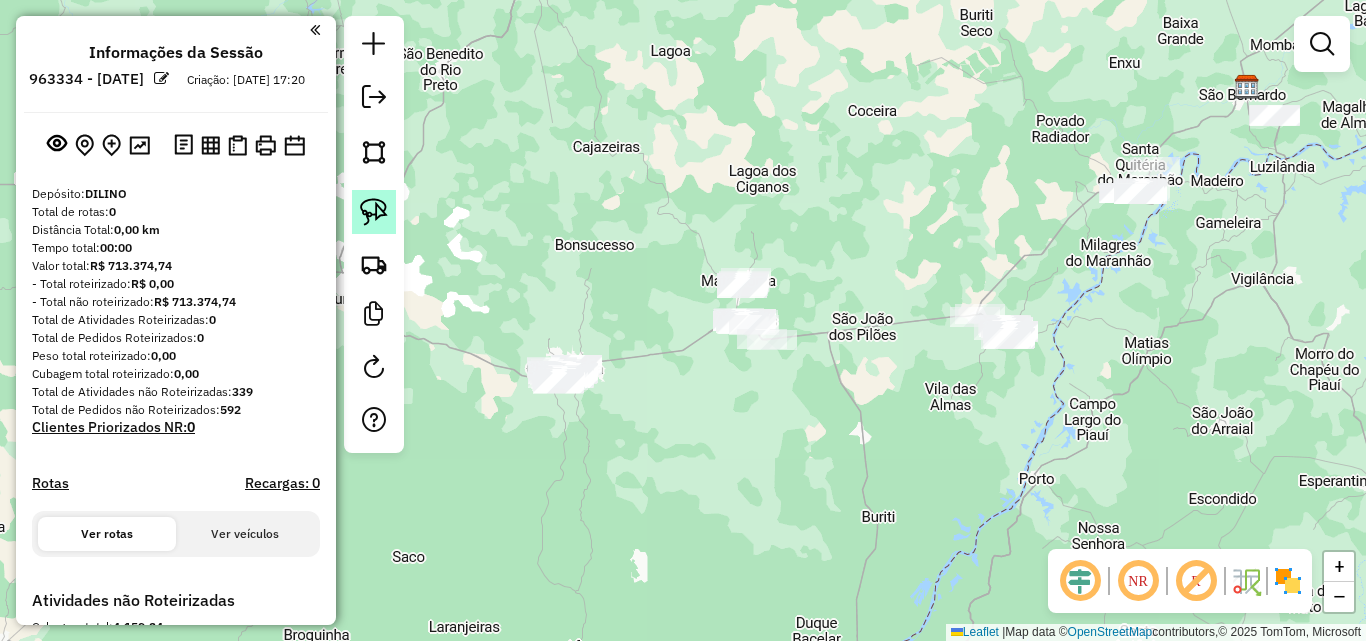 click 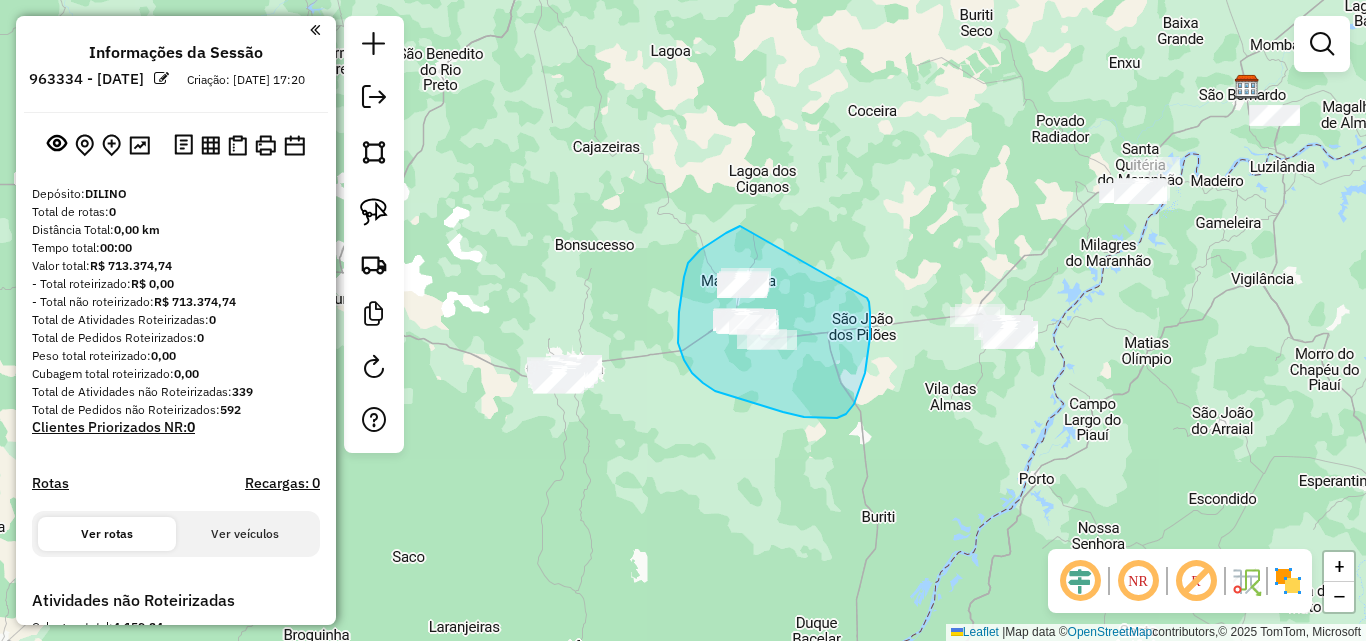 drag, startPoint x: 684, startPoint y: 277, endPoint x: 867, endPoint y: 298, distance: 184.20097 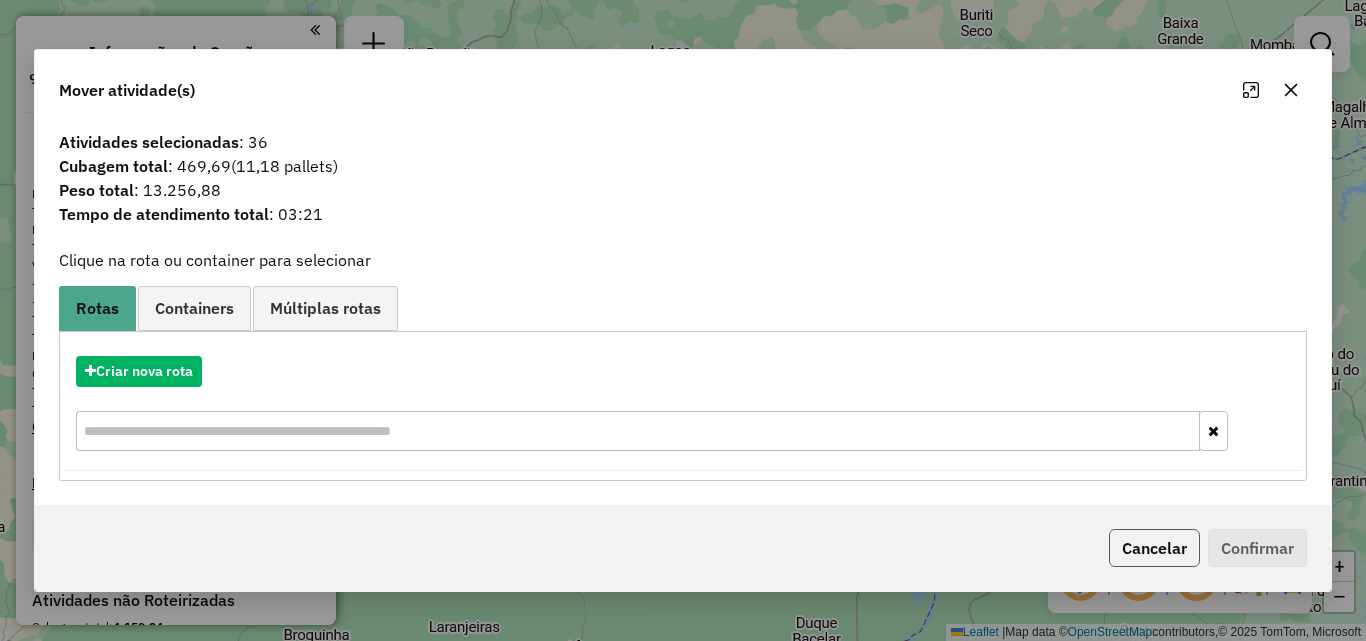 click on "Cancelar" 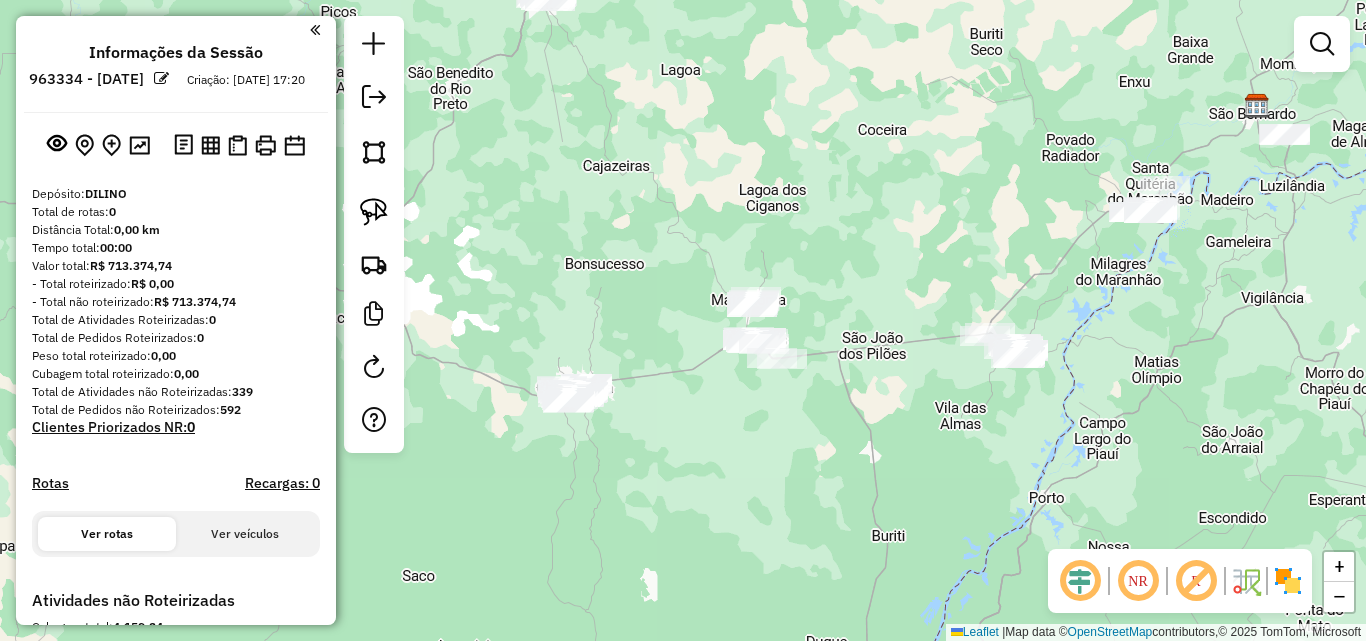 drag, startPoint x: 592, startPoint y: 264, endPoint x: 795, endPoint y: 510, distance: 318.94357 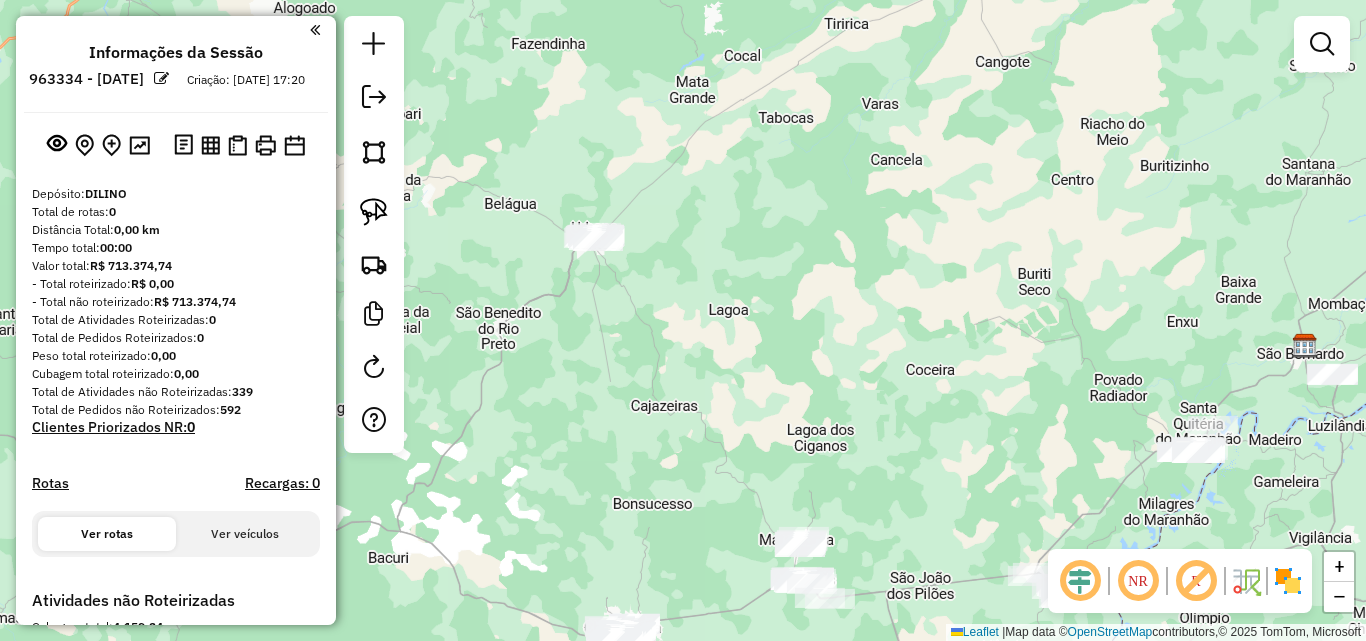 drag, startPoint x: 780, startPoint y: 410, endPoint x: 536, endPoint y: 317, distance: 261.1226 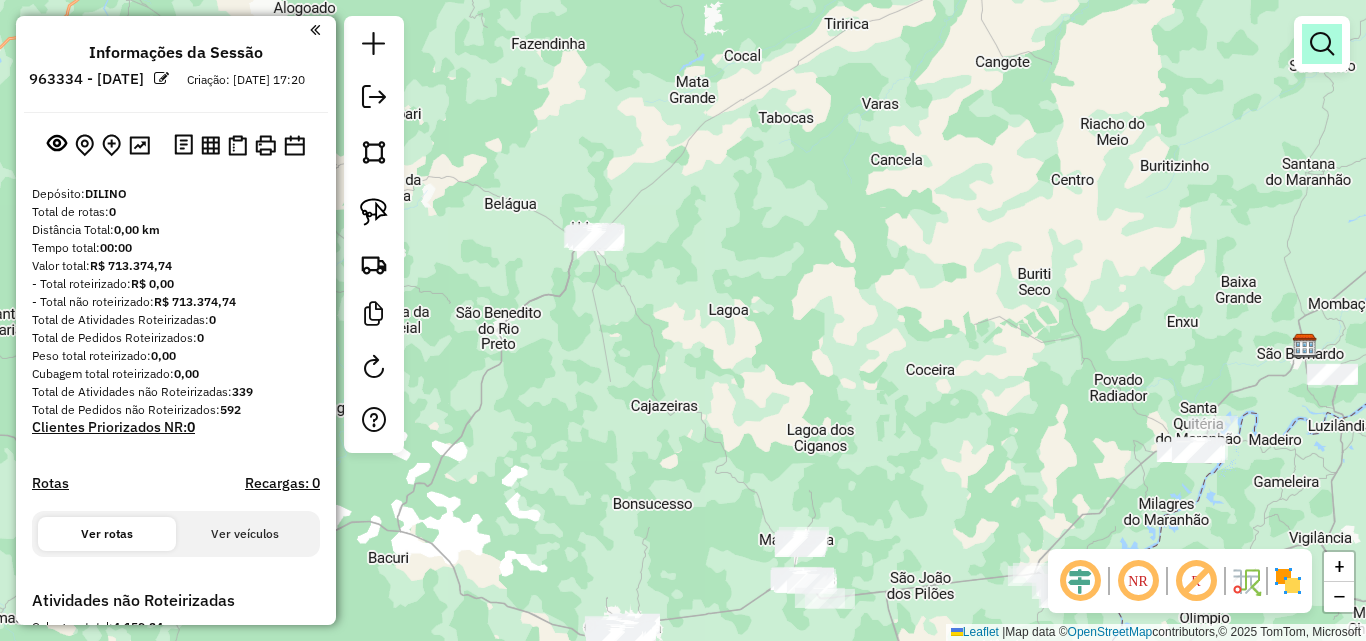 click at bounding box center [1322, 44] 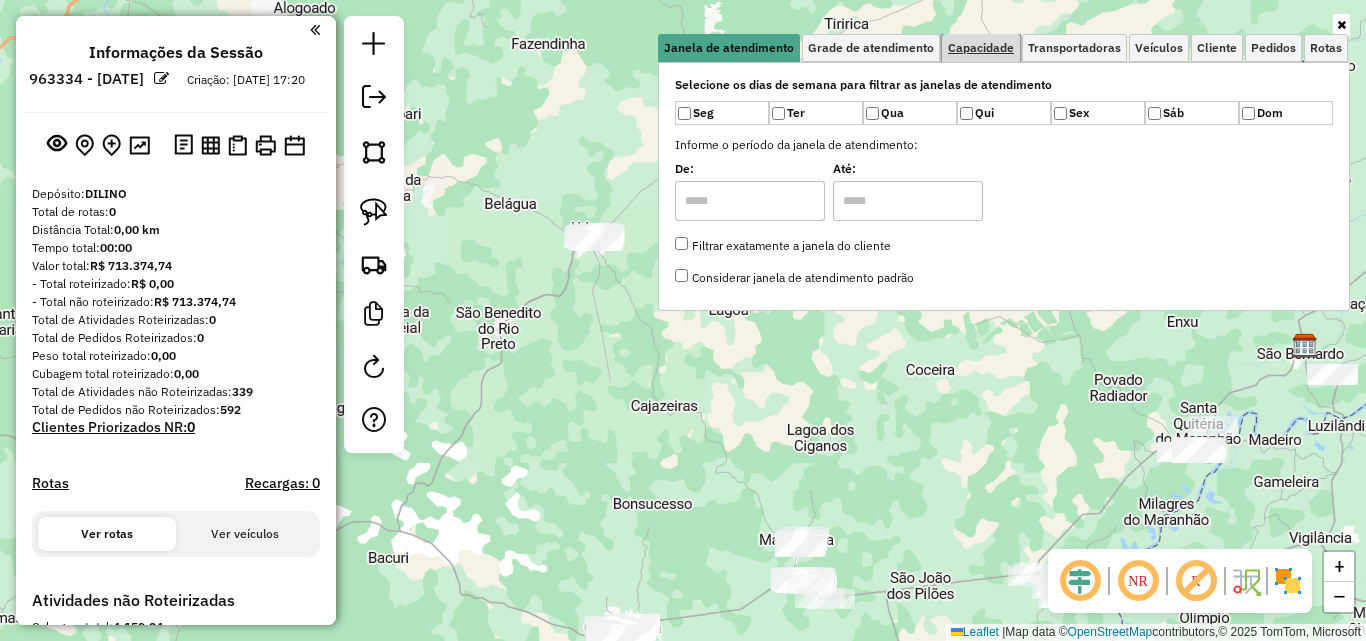 click on "Capacidade" at bounding box center (981, 48) 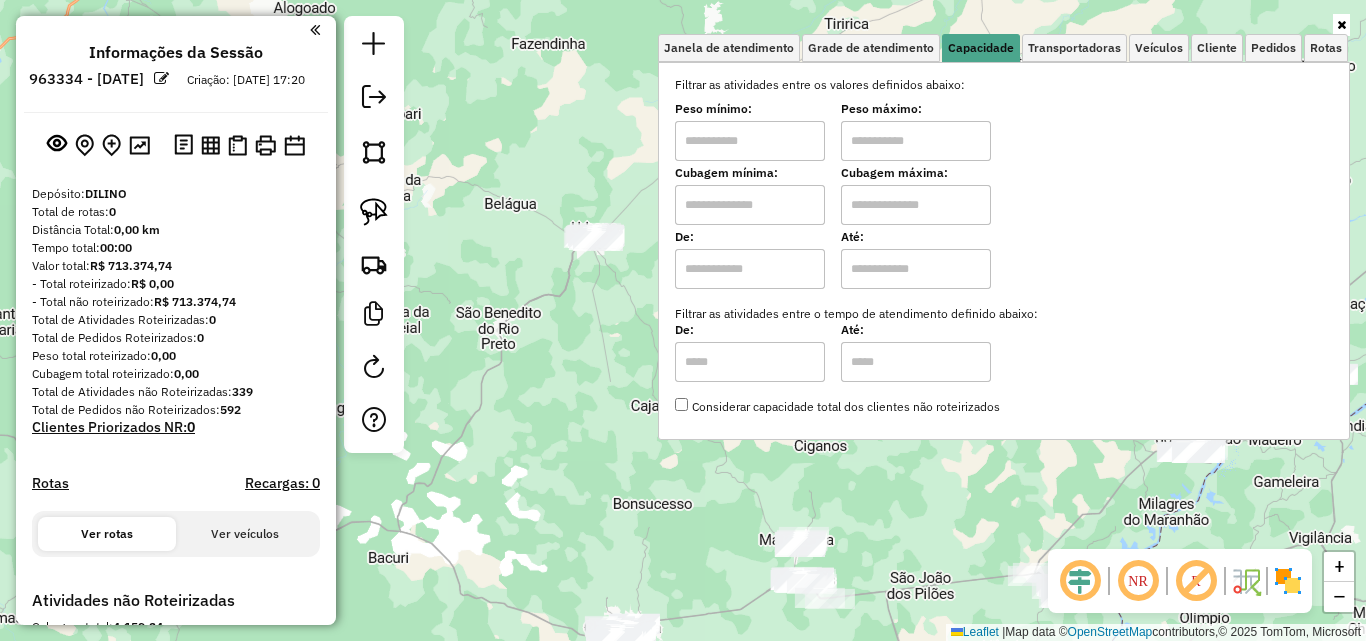 click at bounding box center (750, 205) 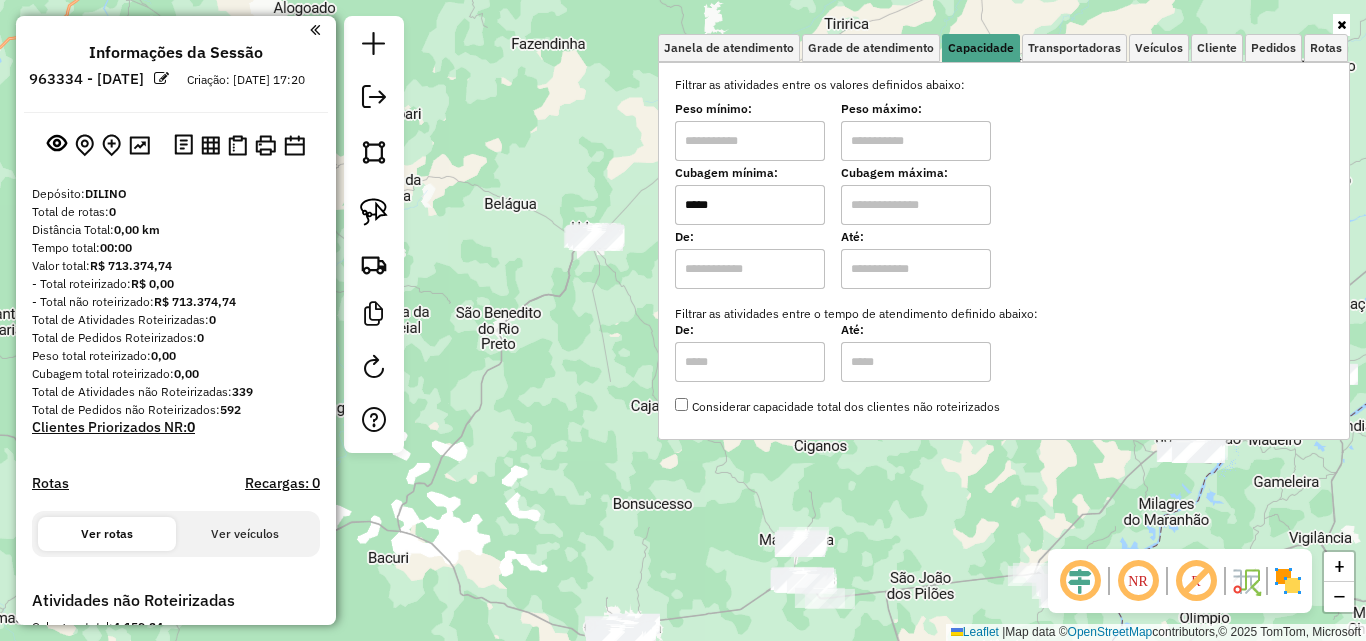 type on "*****" 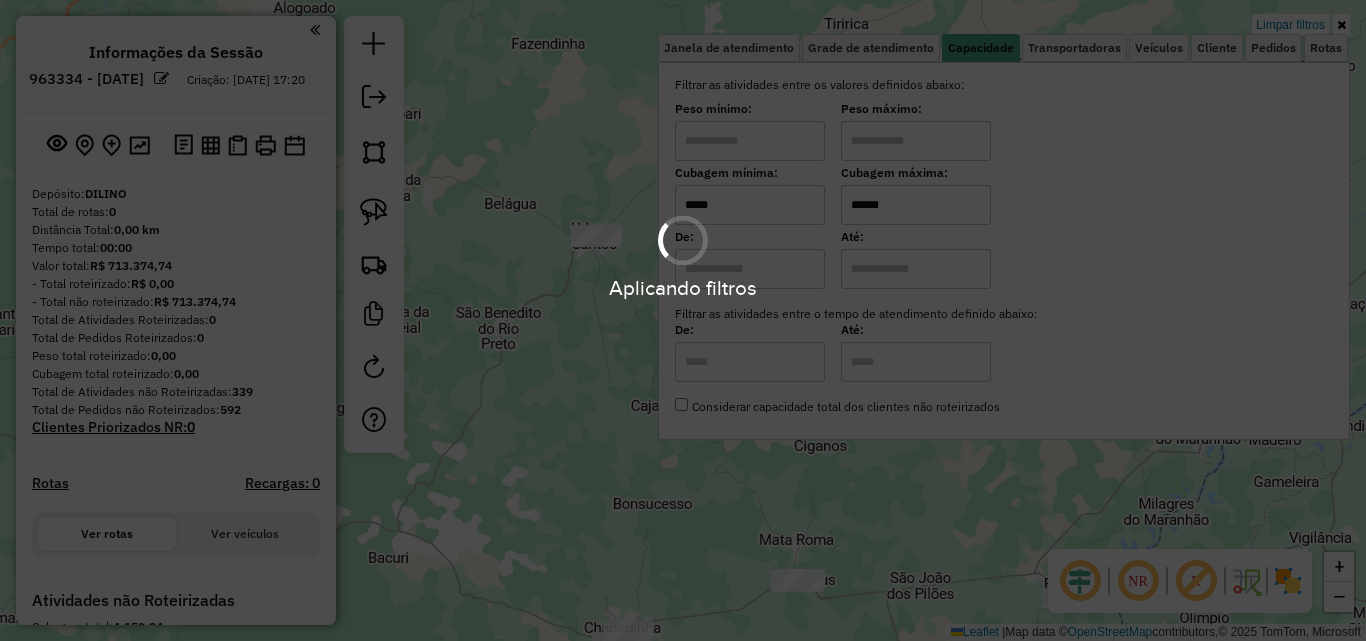 type on "******" 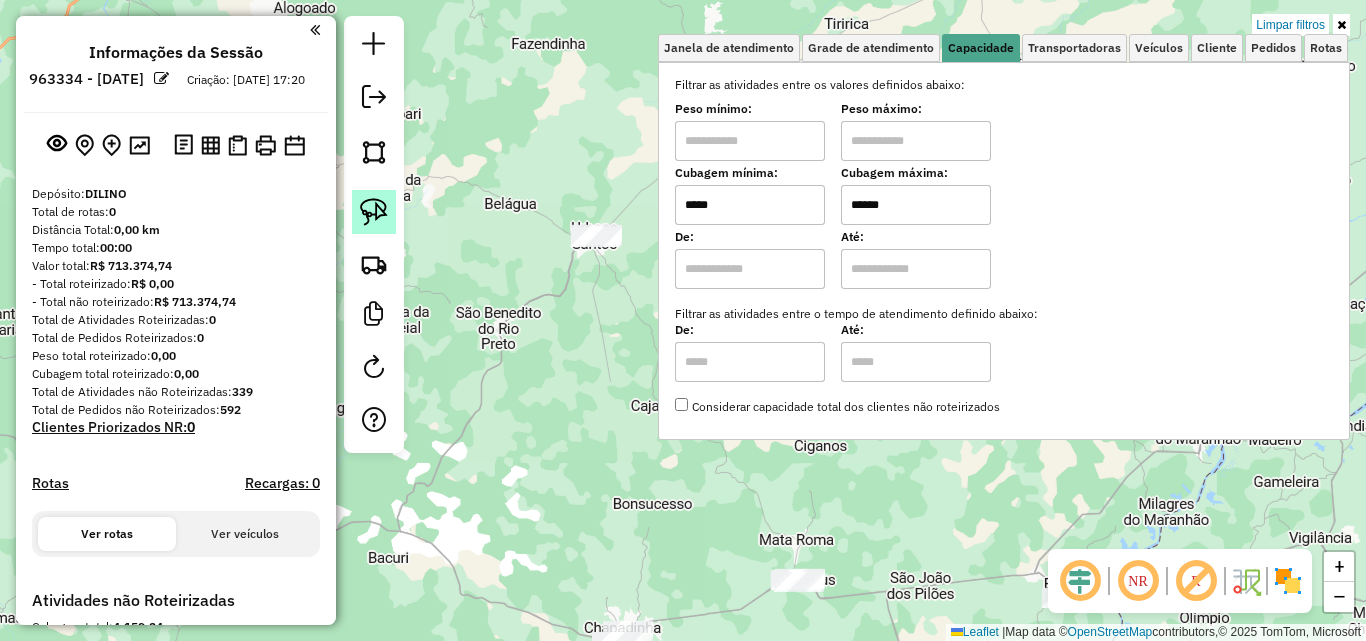 click 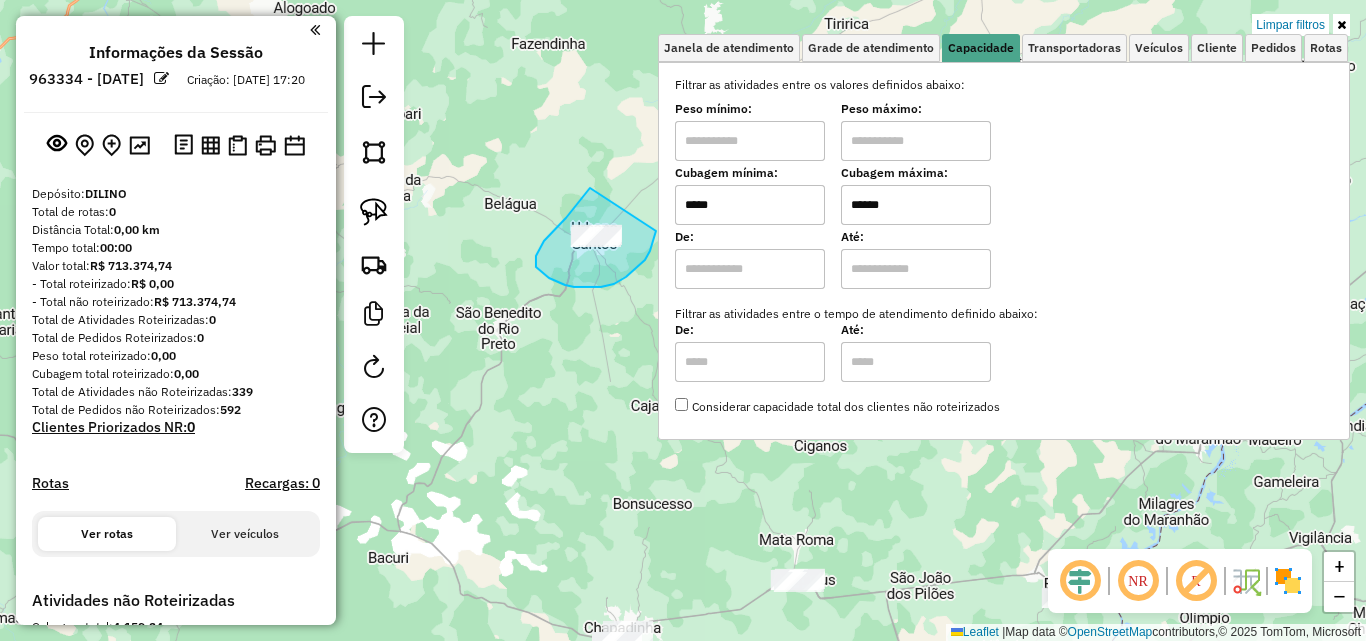 drag, startPoint x: 590, startPoint y: 188, endPoint x: 656, endPoint y: 231, distance: 78.77182 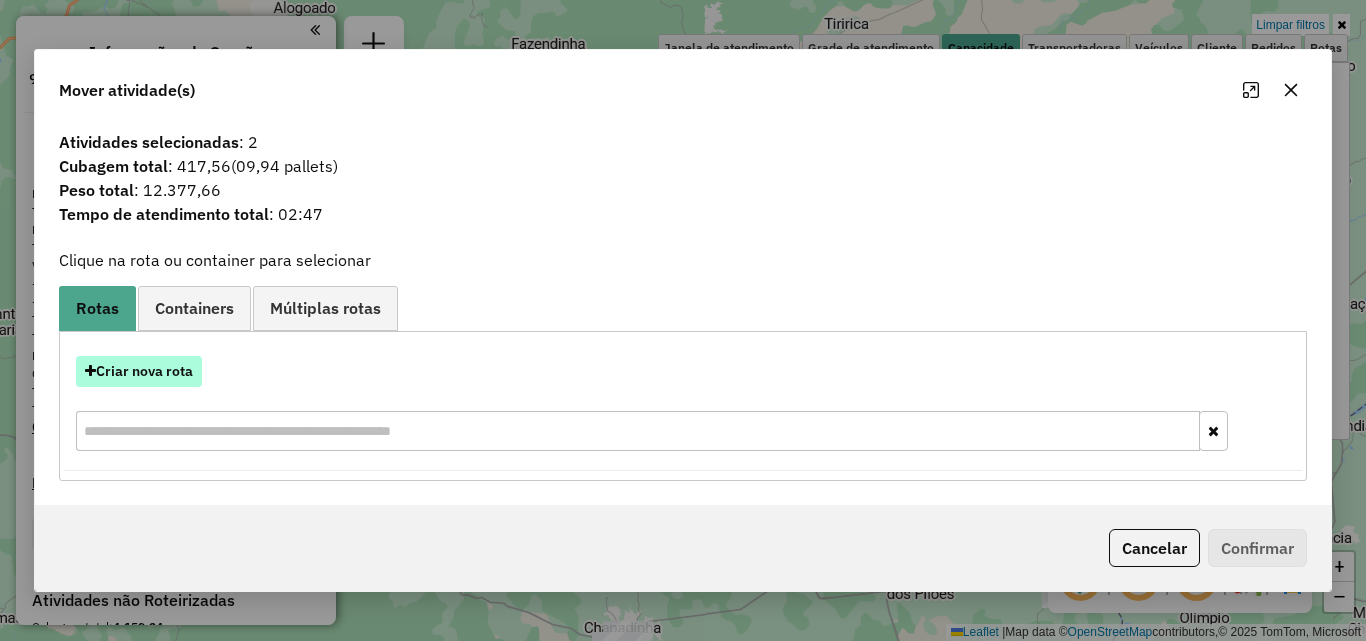 click on "Criar nova rota" at bounding box center [139, 371] 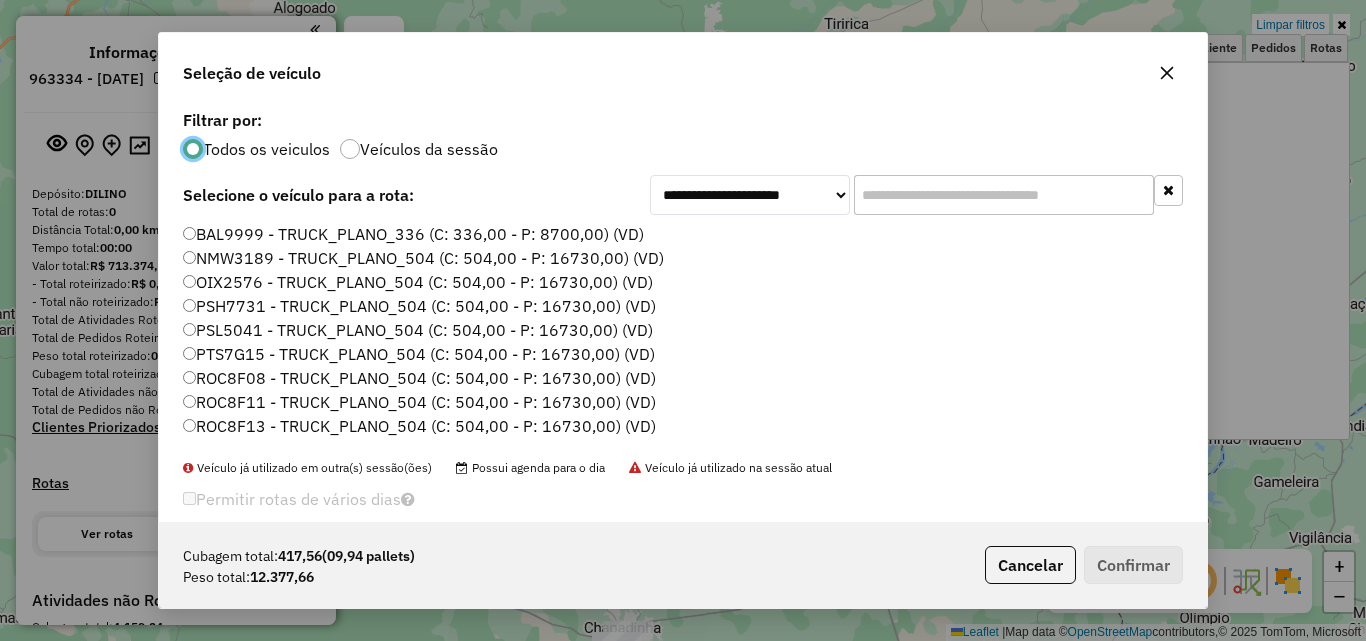 scroll, scrollTop: 11, scrollLeft: 6, axis: both 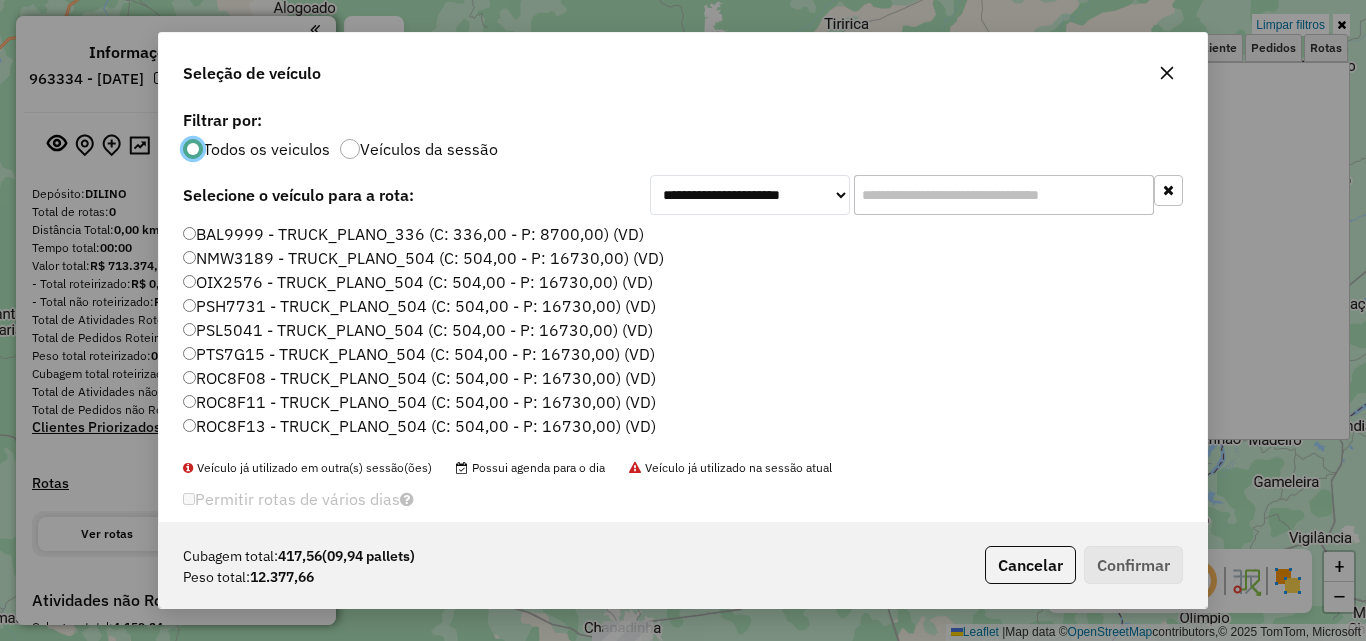 click on "NMW3189 - TRUCK_PLANO_504 (C: 504,00 - P: 16730,00) (VD)" 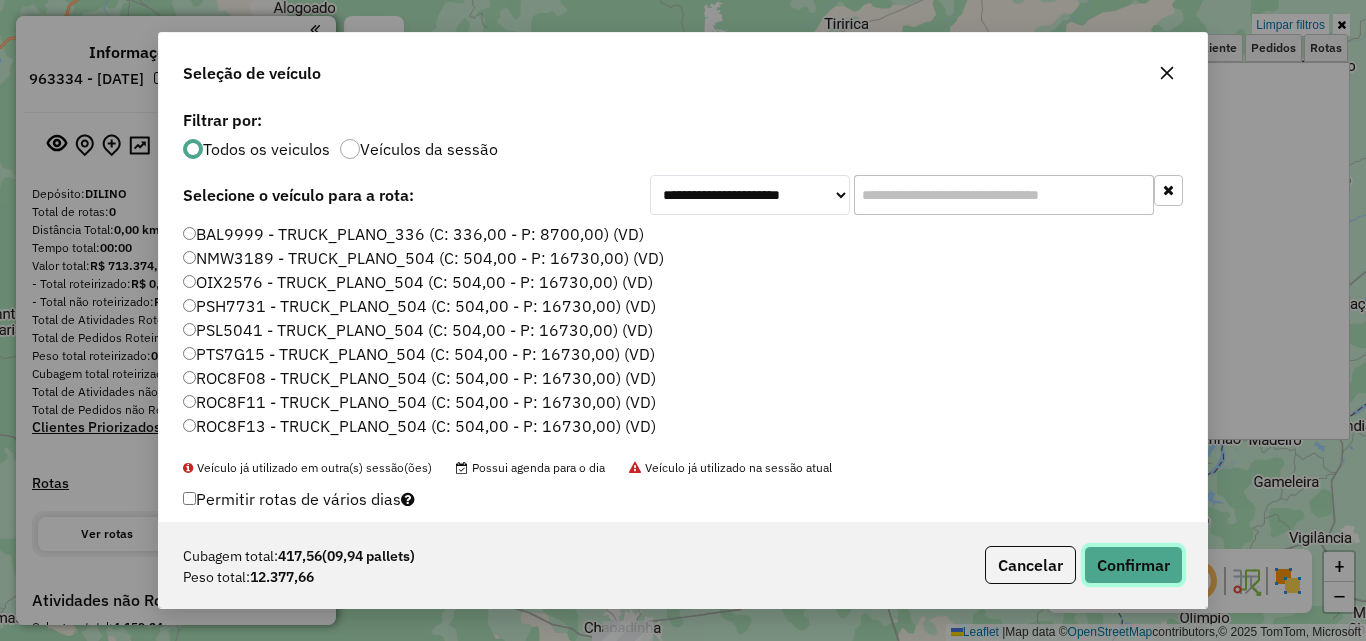 click on "Confirmar" 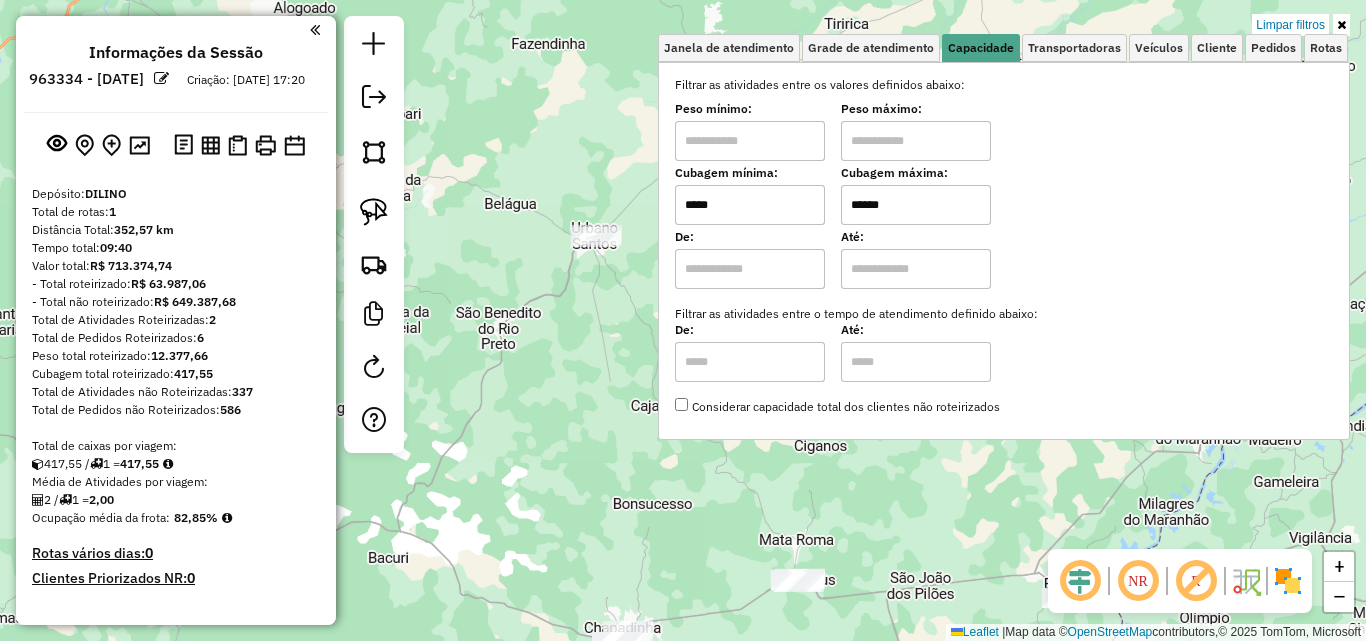 click on "Limpar filtros Janela de atendimento Grade de atendimento Capacidade Transportadoras Veículos Cliente Pedidos  Rotas Selecione os dias de semana para filtrar as janelas de atendimento  Seg   Ter   Qua   Qui   Sex   Sáb   Dom  Informe o período da janela de atendimento: De: Até:  Filtrar exatamente a janela do cliente  Considerar janela de atendimento padrão  Selecione os dias de semana para filtrar as grades de atendimento  Seg   Ter   Qua   Qui   Sex   Sáb   Dom   Considerar clientes sem dia de atendimento cadastrado  Clientes fora do dia de atendimento selecionado Filtrar as atividades entre os valores definidos abaixo:  Peso mínimo:   Peso máximo:   Cubagem mínima:  *****  Cubagem máxima:  ******  De:   Até:  Filtrar as atividades entre o tempo de atendimento definido abaixo:  De:   Até:   Considerar capacidade total dos clientes não roteirizados Transportadora: Selecione um ou mais itens Tipo de veículo: Selecione um ou mais itens Veículo: Selecione um ou mais itens Motorista: Nome: Setor:" 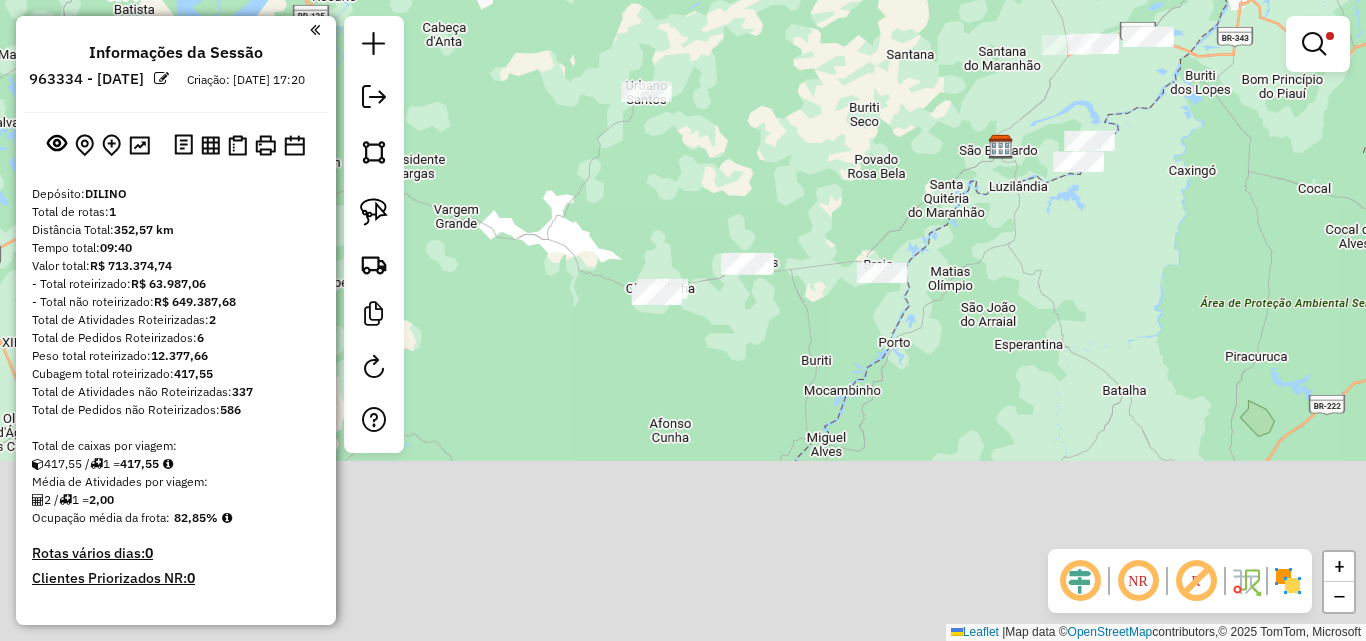 drag, startPoint x: 595, startPoint y: 396, endPoint x: 648, endPoint y: 177, distance: 225.32199 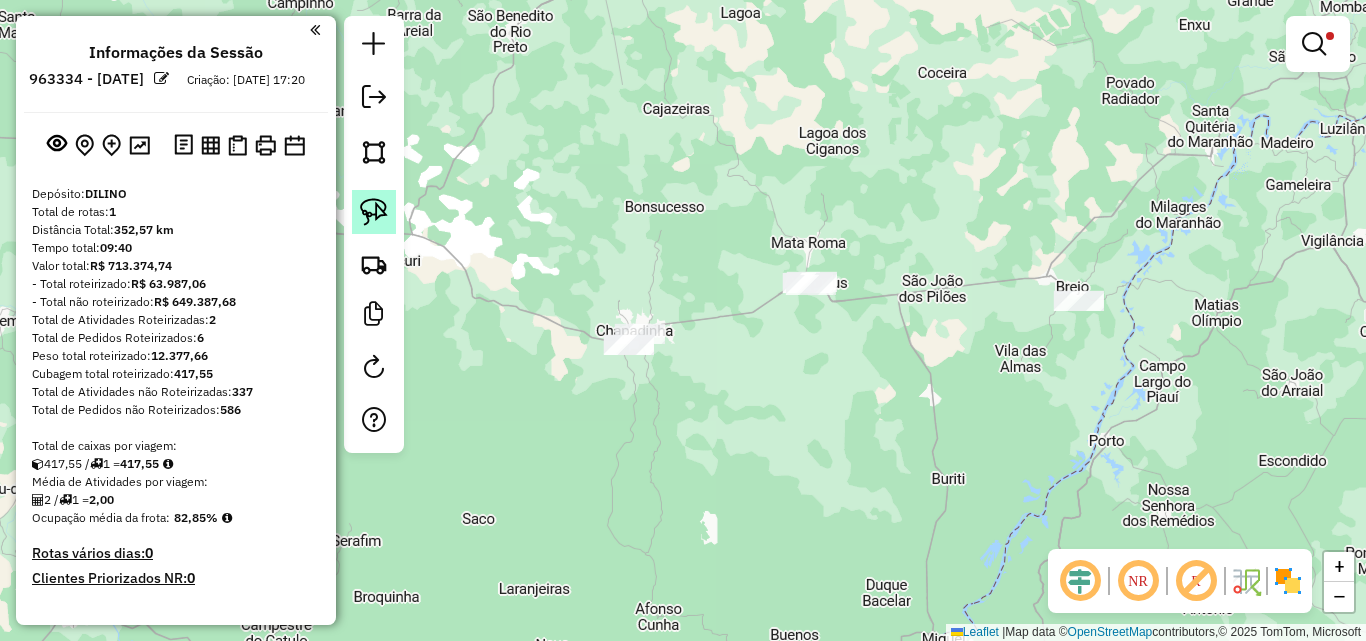 click 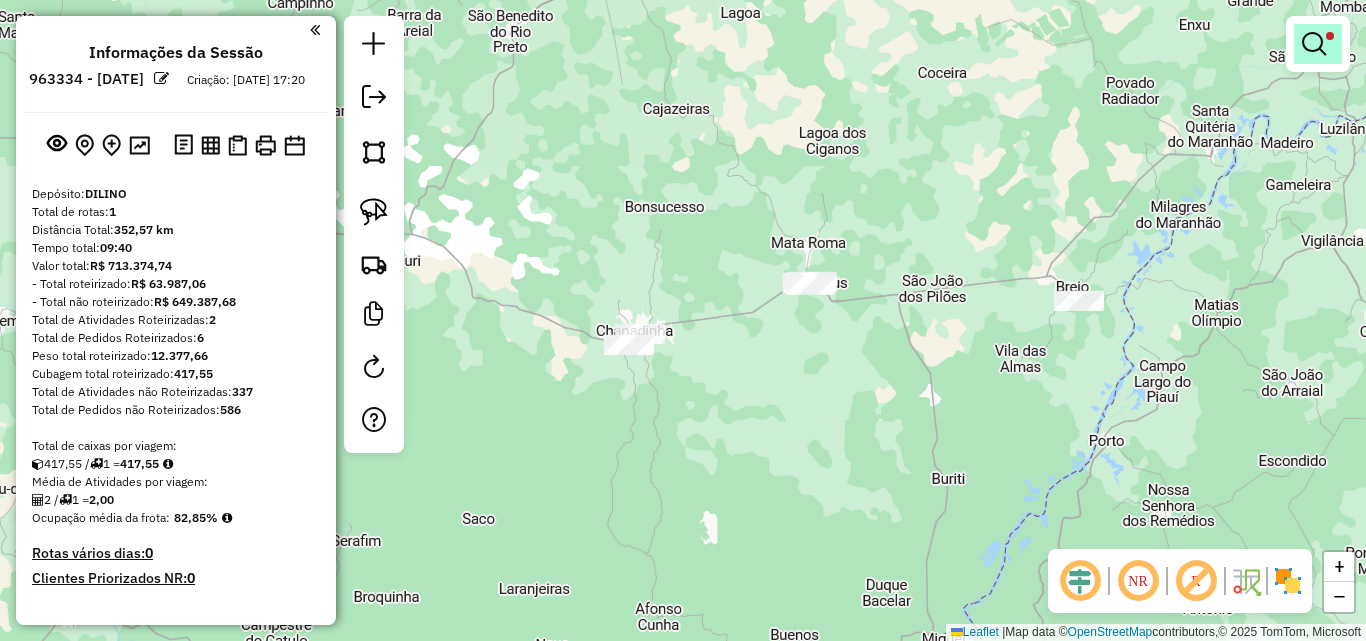 click at bounding box center (1318, 44) 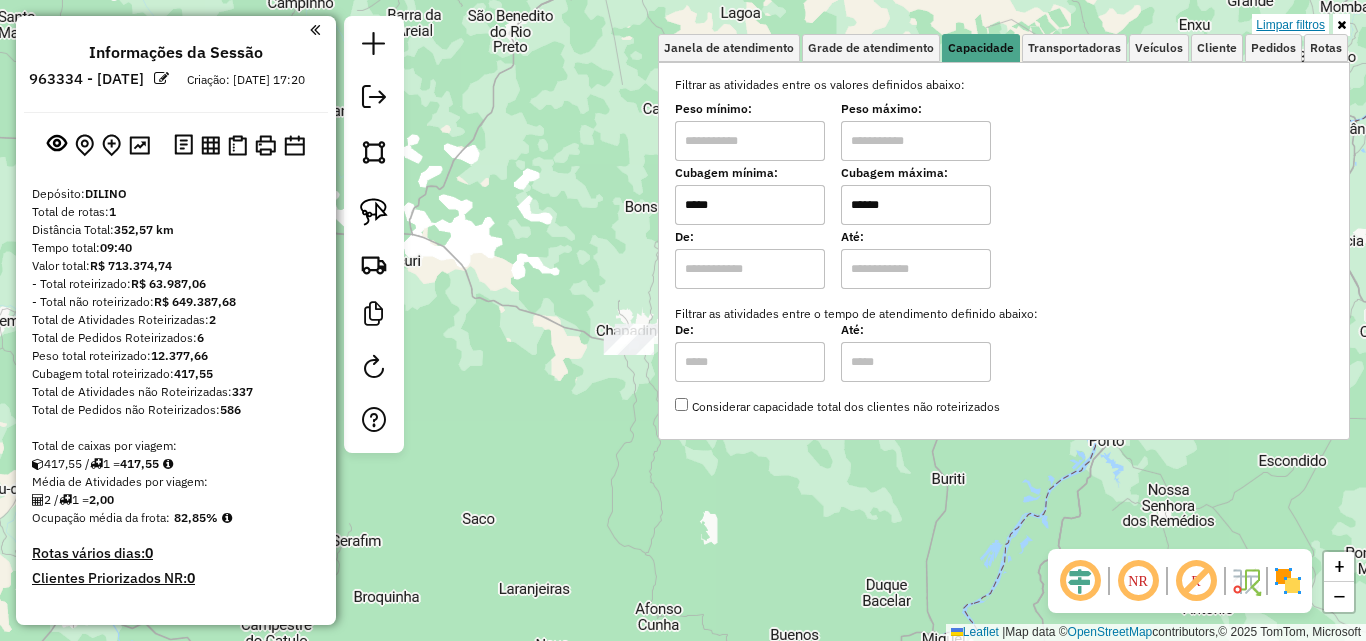 click on "Limpar filtros" at bounding box center [1290, 25] 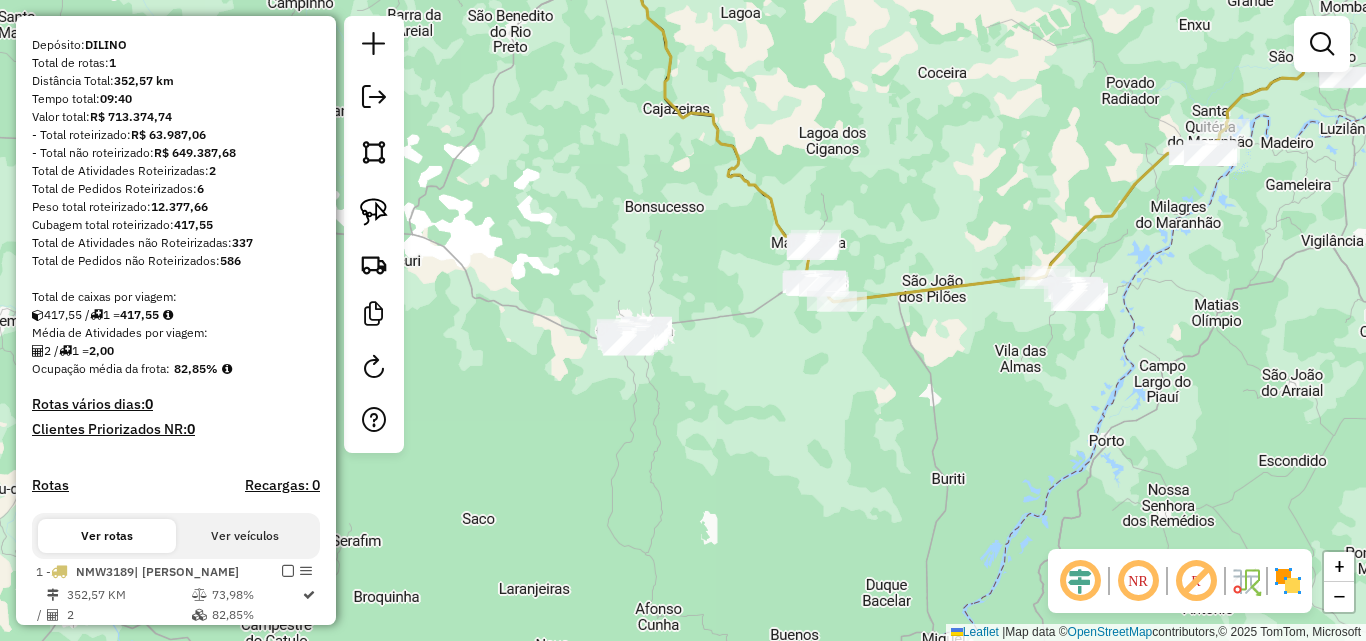 scroll, scrollTop: 400, scrollLeft: 0, axis: vertical 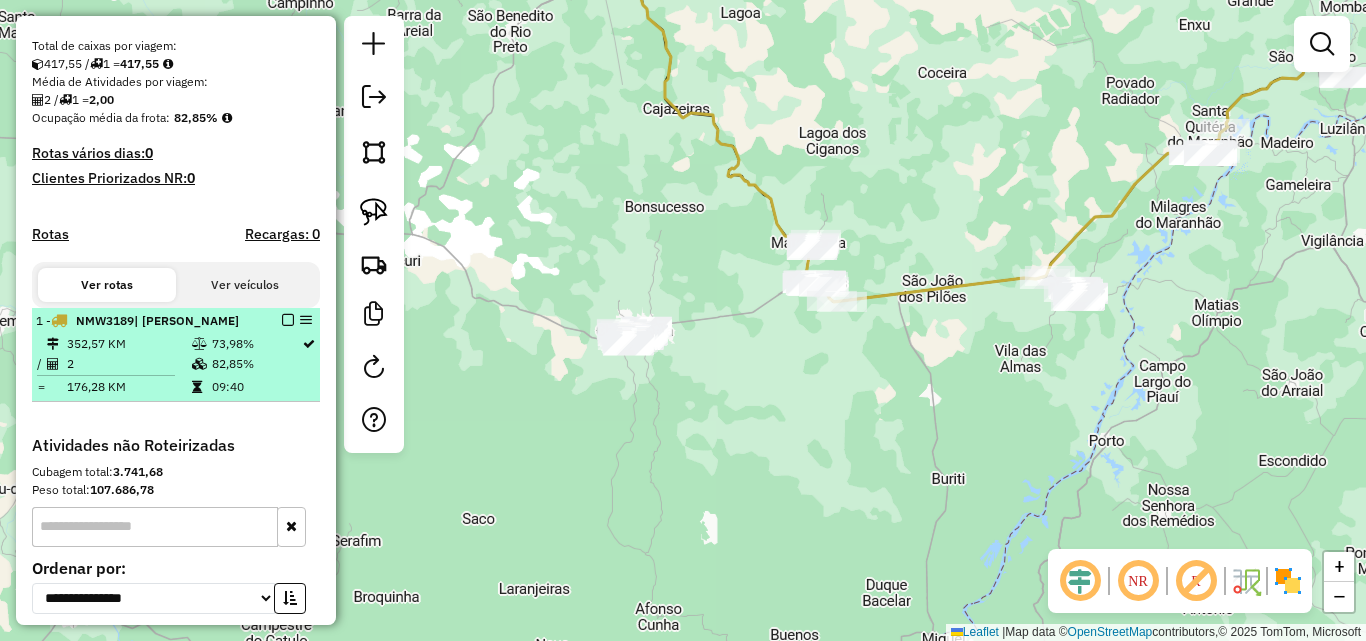 click at bounding box center (288, 320) 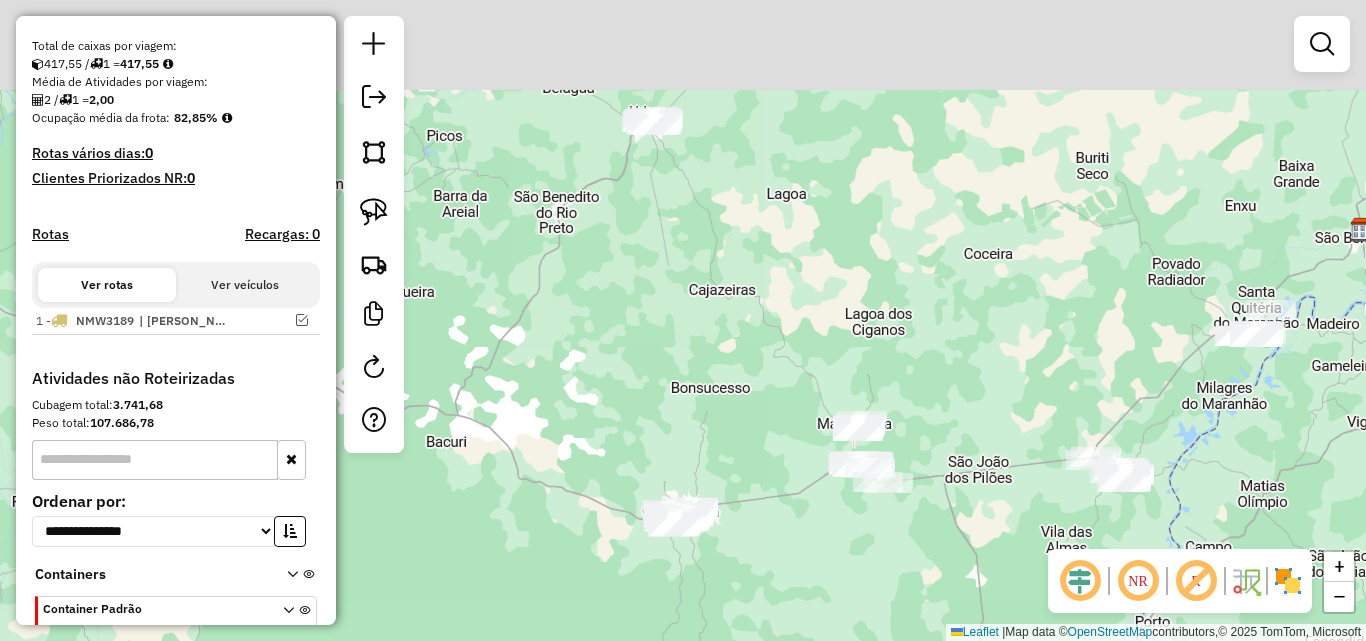 drag, startPoint x: 526, startPoint y: 299, endPoint x: 554, endPoint y: 371, distance: 77.25283 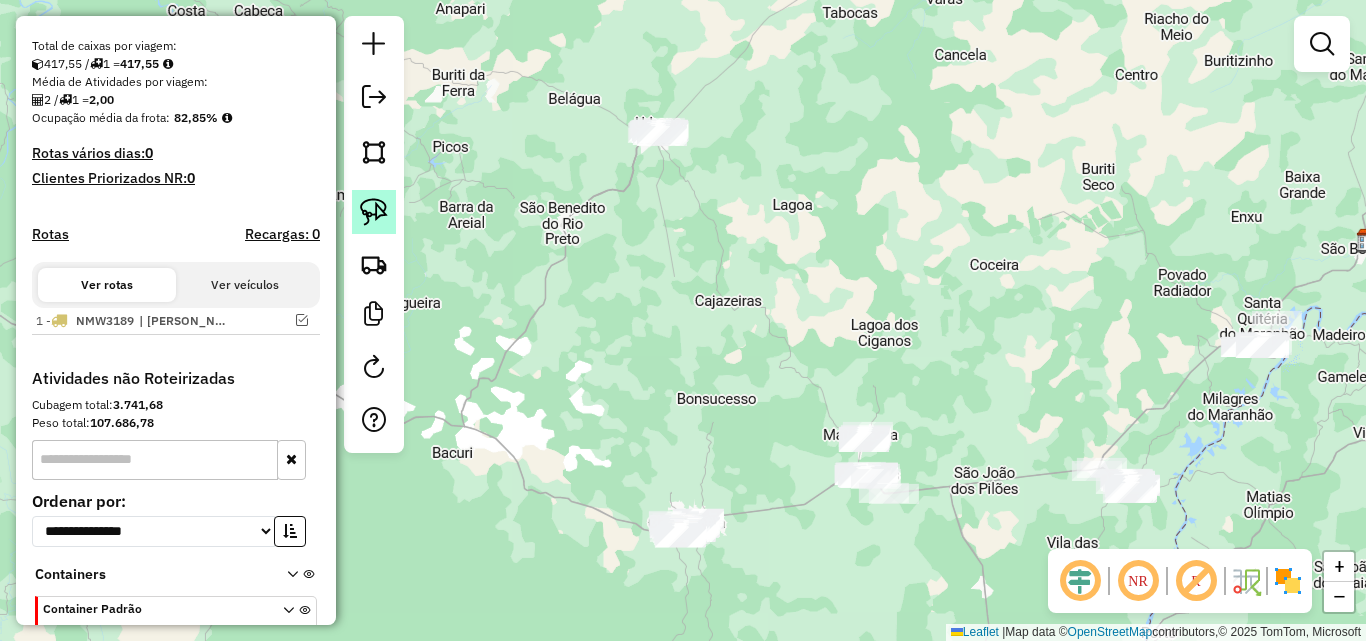 click 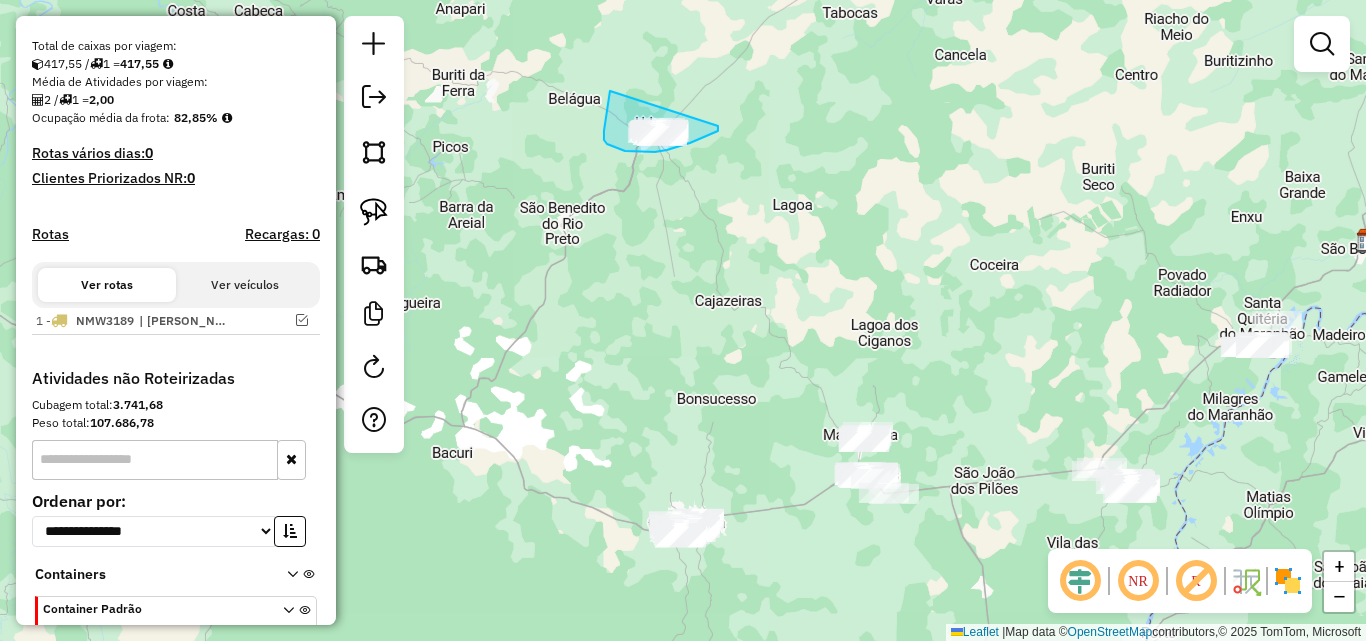 drag, startPoint x: 610, startPoint y: 91, endPoint x: 723, endPoint y: 115, distance: 115.52056 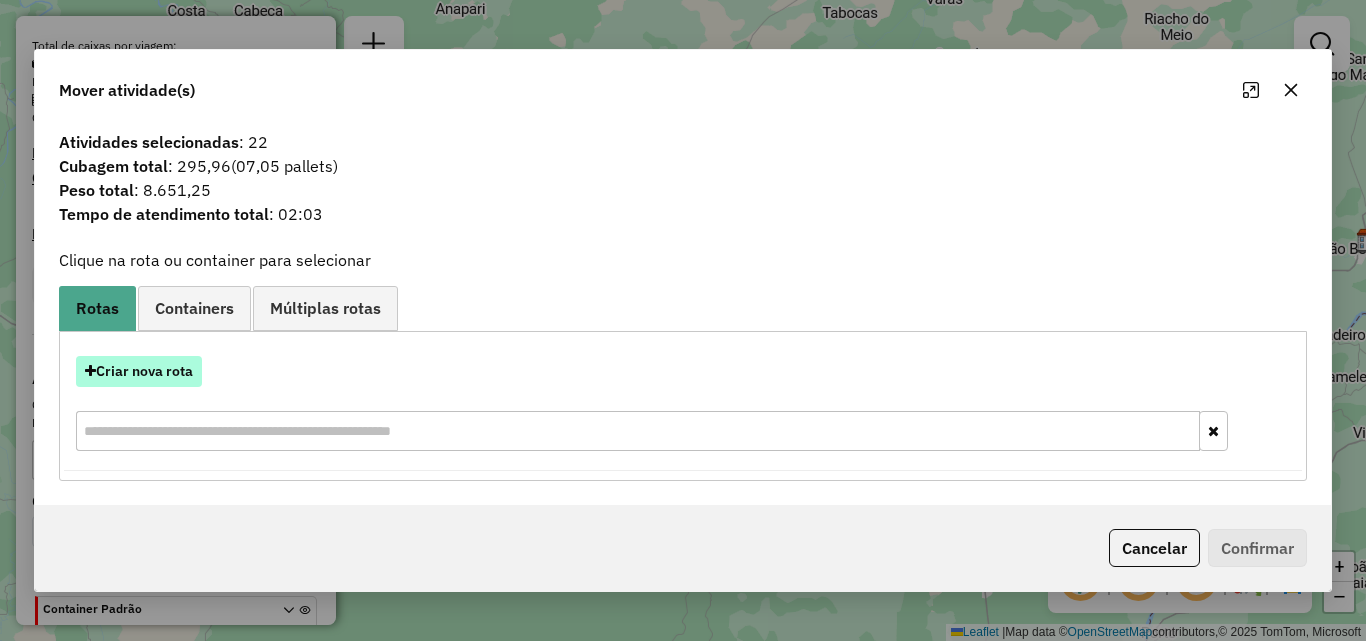 click on "Criar nova rota" at bounding box center (139, 371) 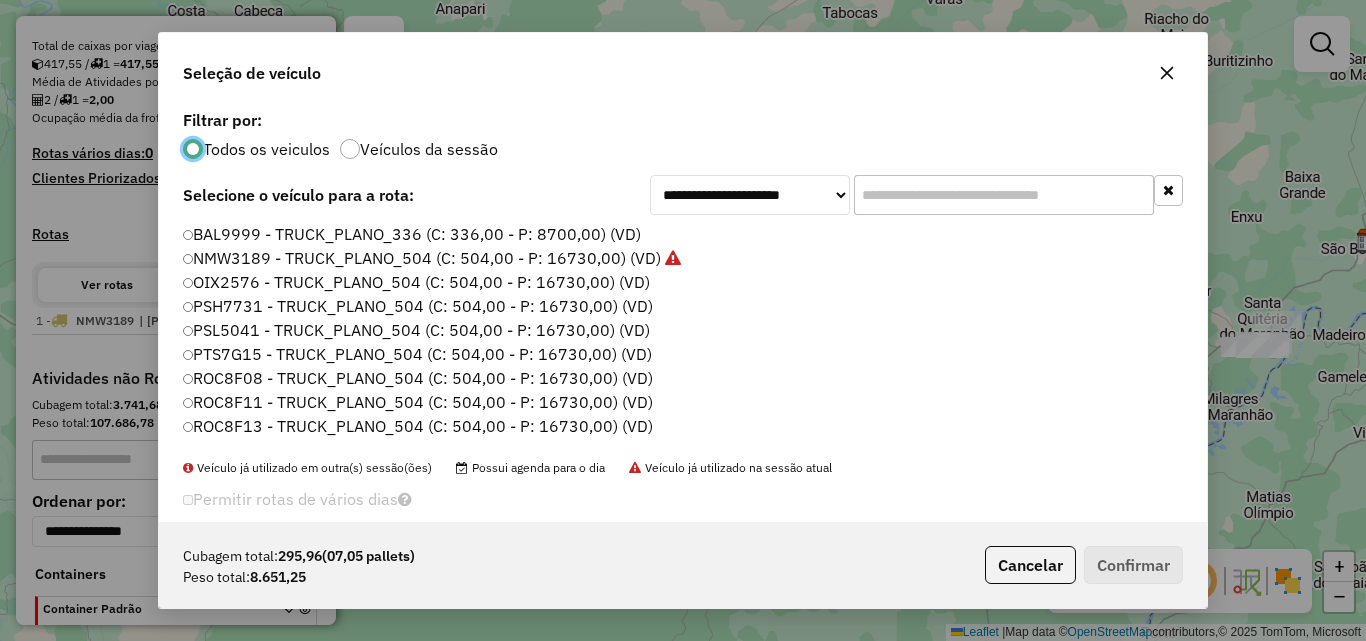 scroll, scrollTop: 11, scrollLeft: 6, axis: both 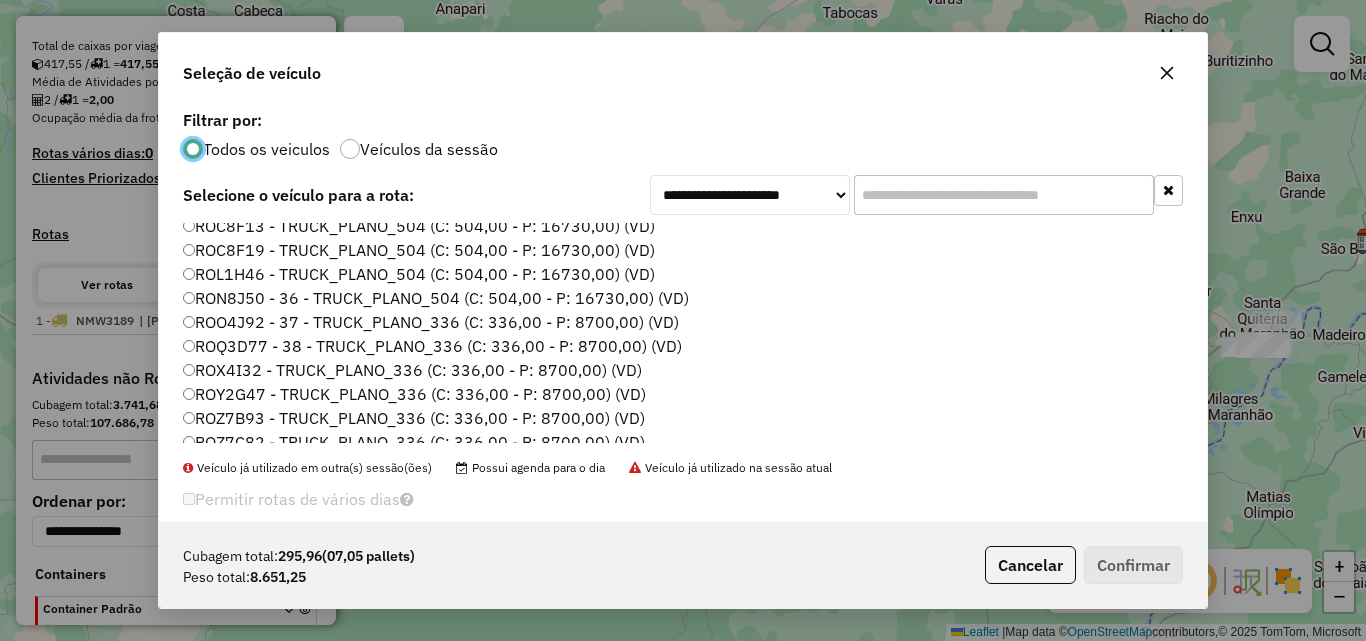 click on "ROO4J92 - 37 - TRUCK_PLANO_336 (C: 336,00 - P: 8700,00) (VD)" 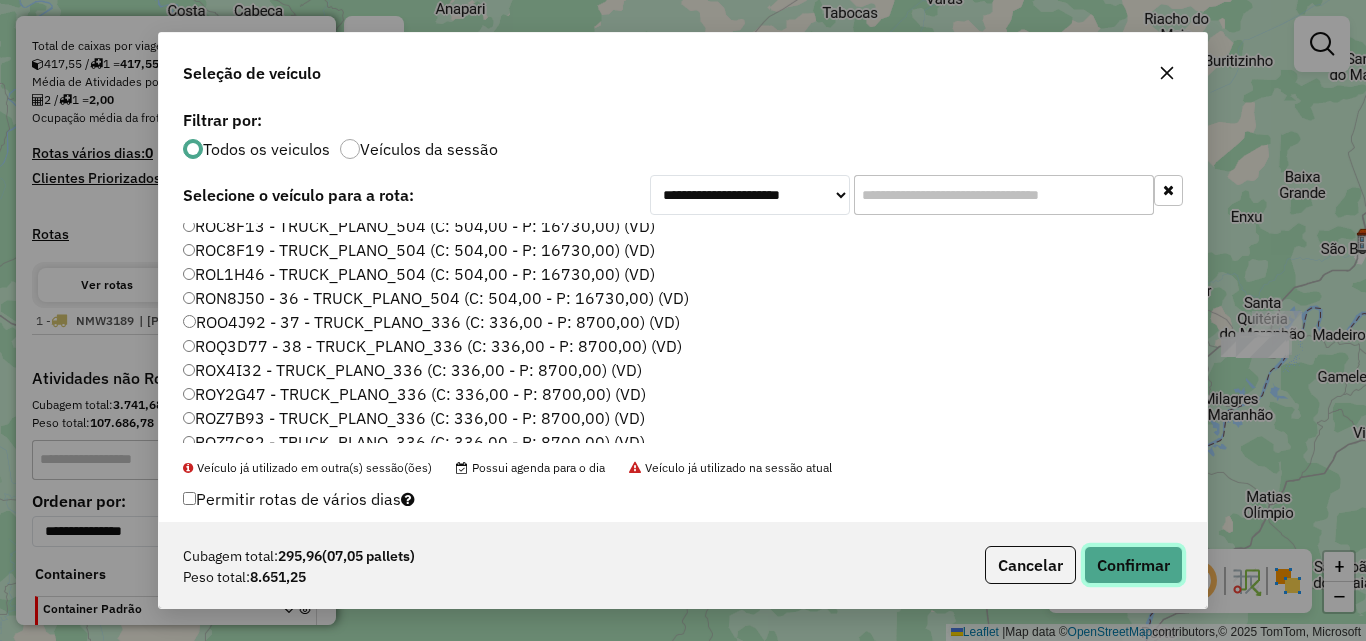 click on "Confirmar" 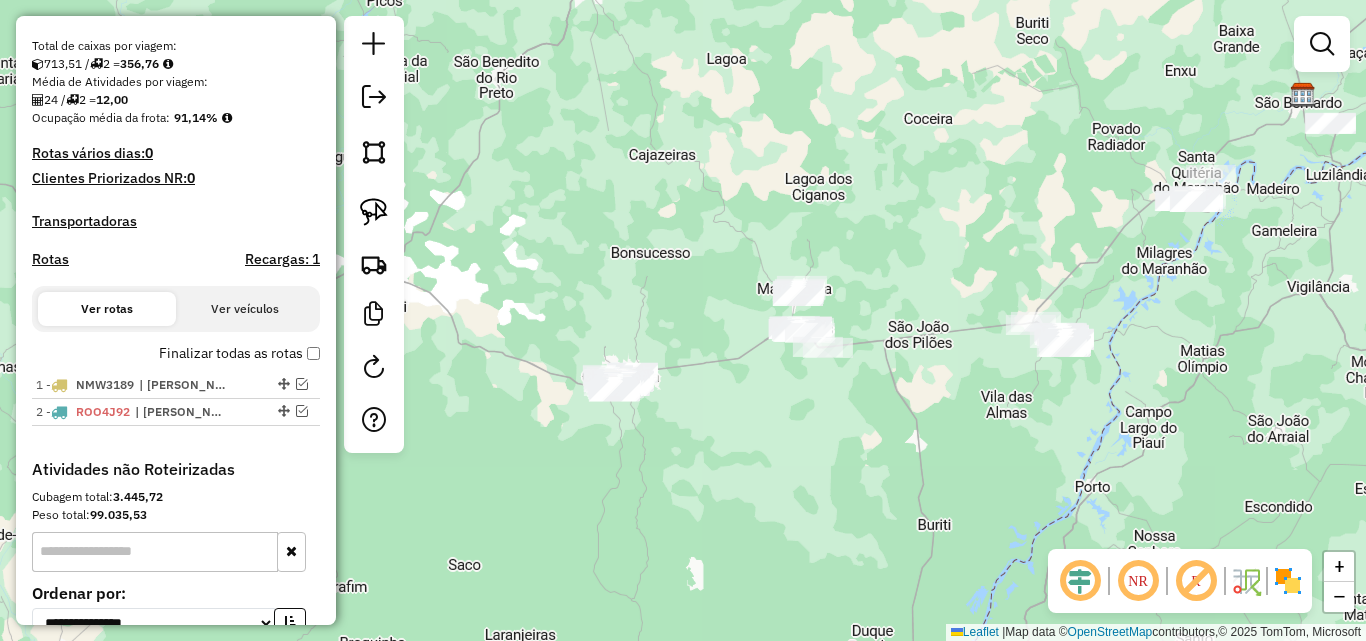 drag, startPoint x: 704, startPoint y: 412, endPoint x: 631, endPoint y: 257, distance: 171.3301 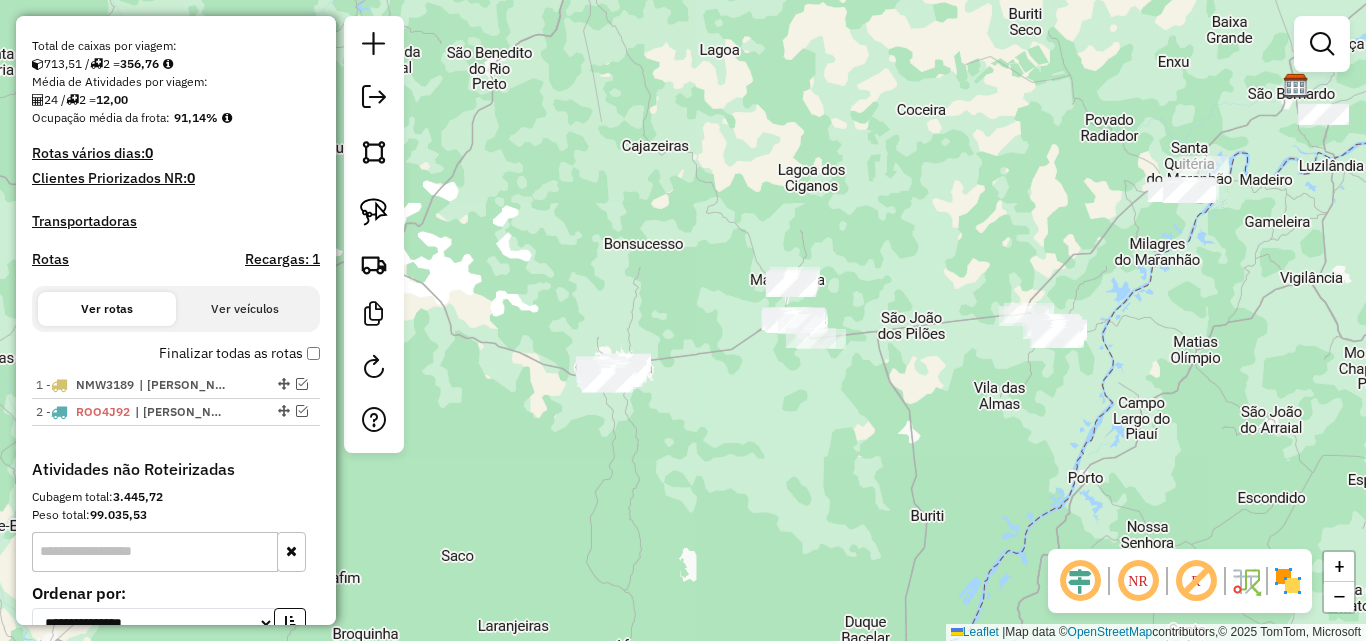 drag, startPoint x: 1319, startPoint y: 54, endPoint x: 1216, endPoint y: 91, distance: 109.444046 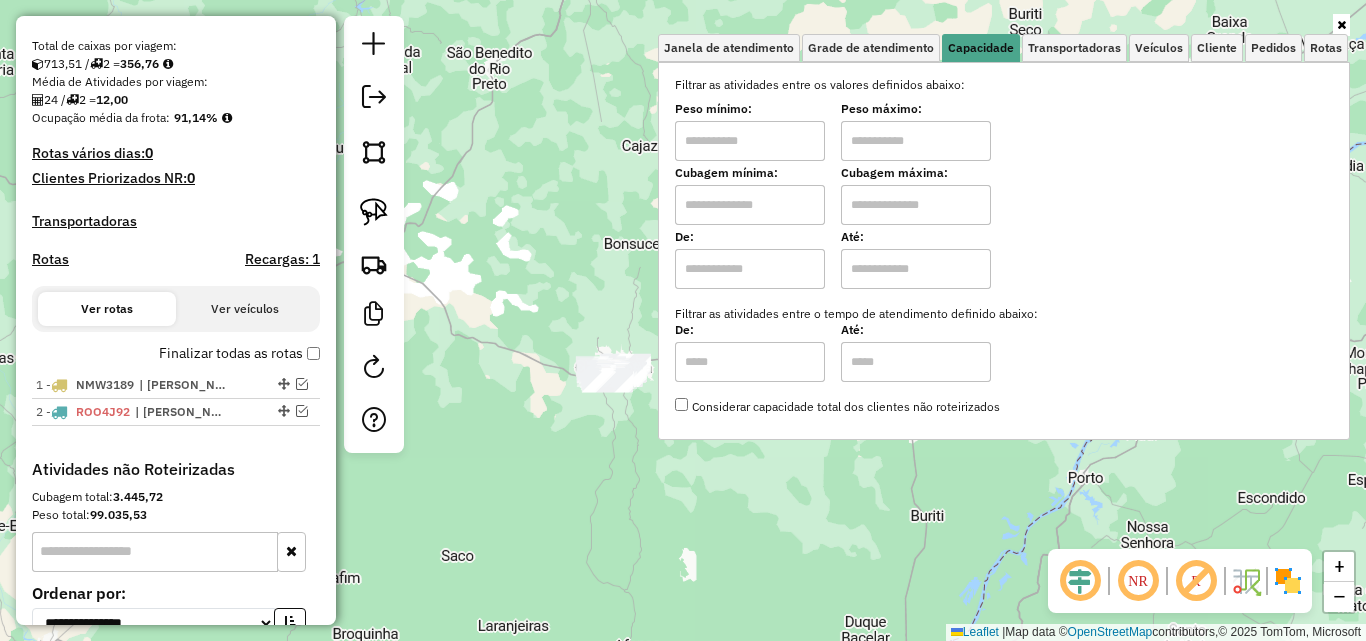 click at bounding box center (750, 205) 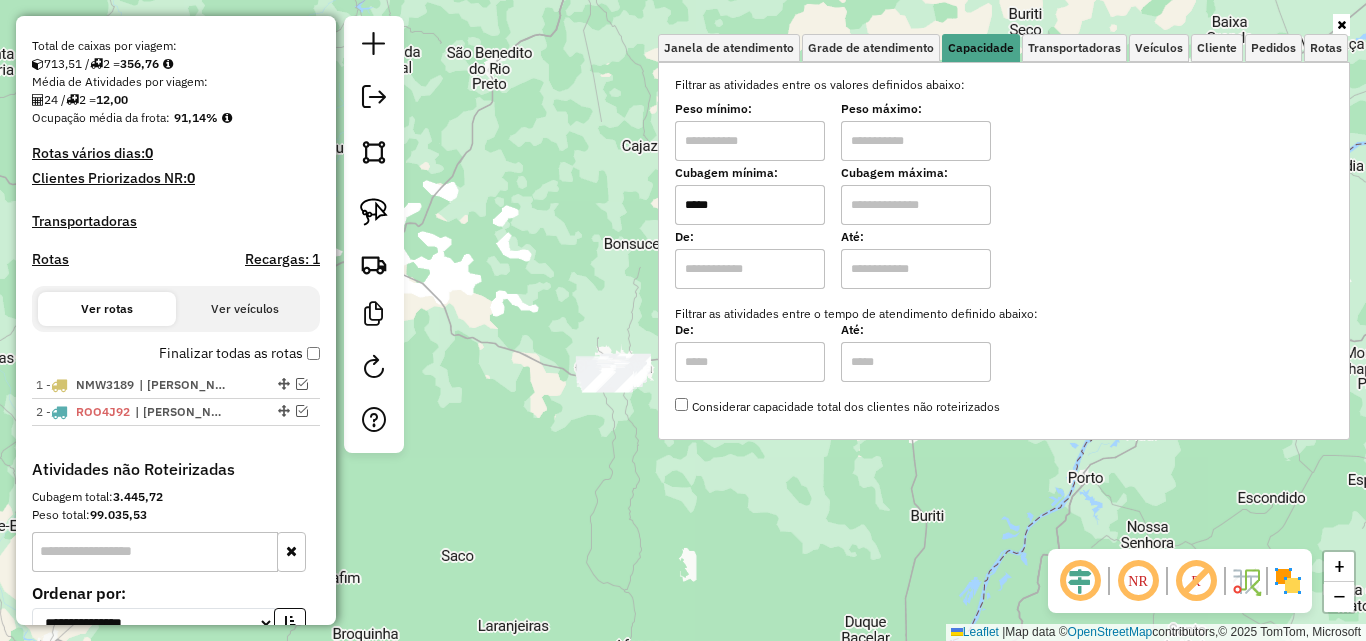 type on "*****" 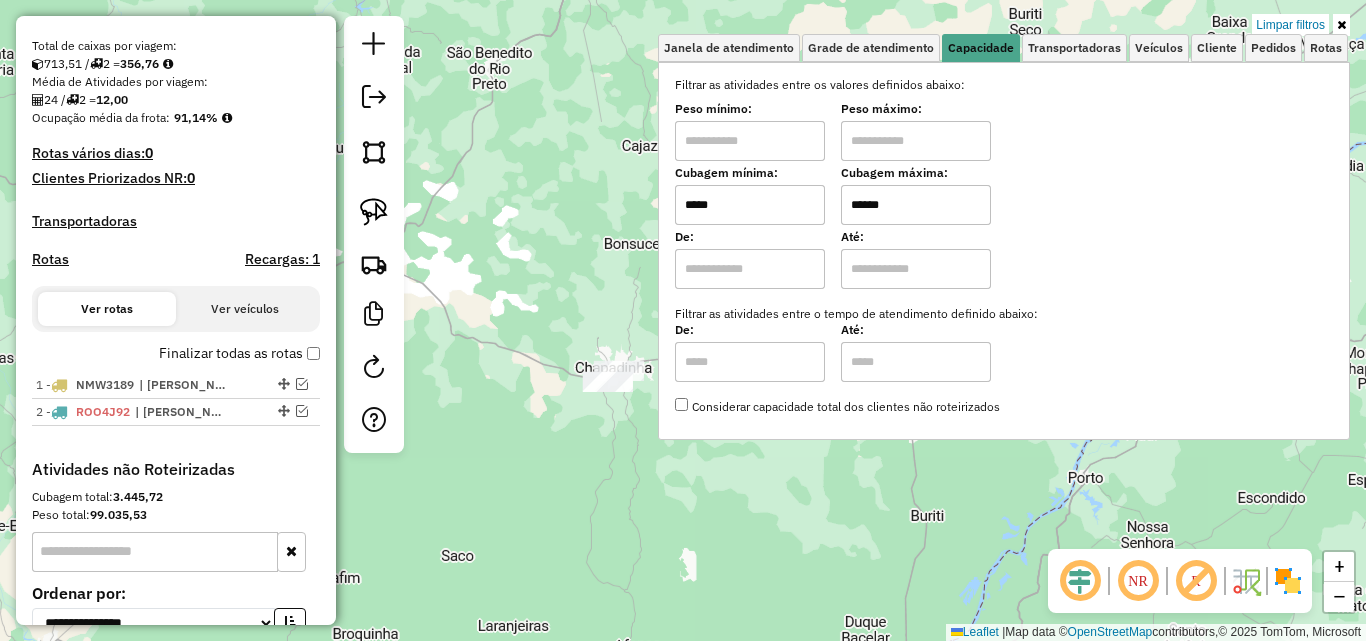 type on "******" 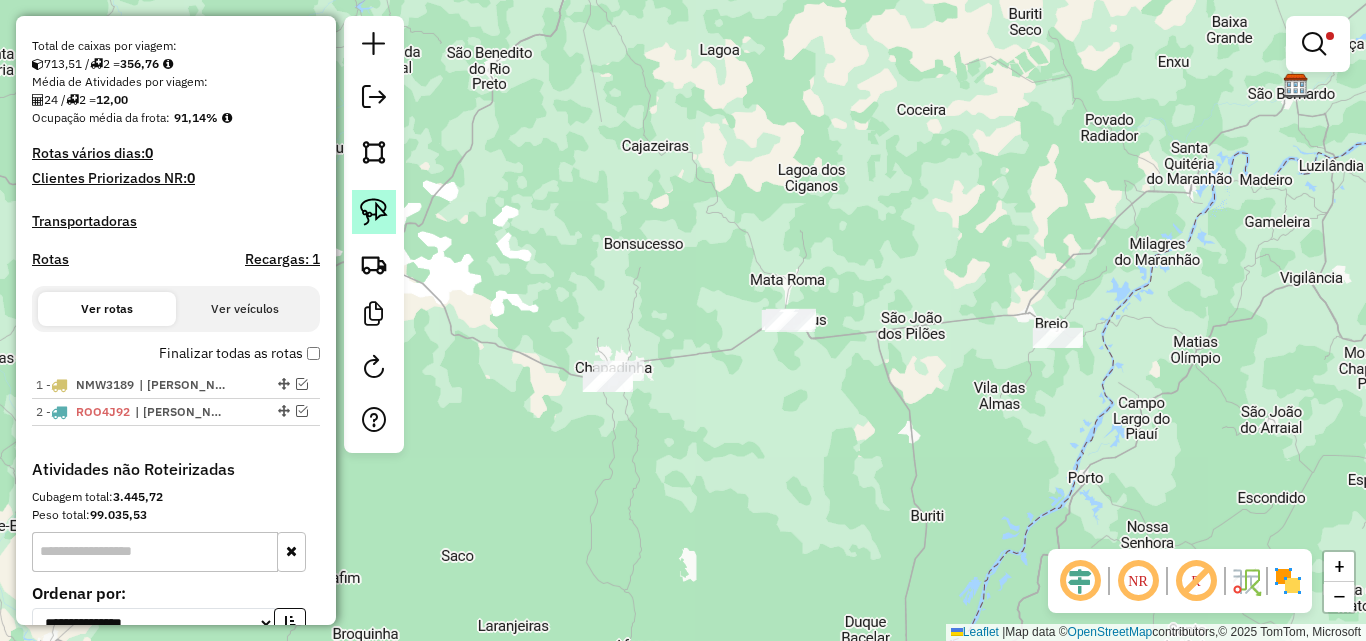 click 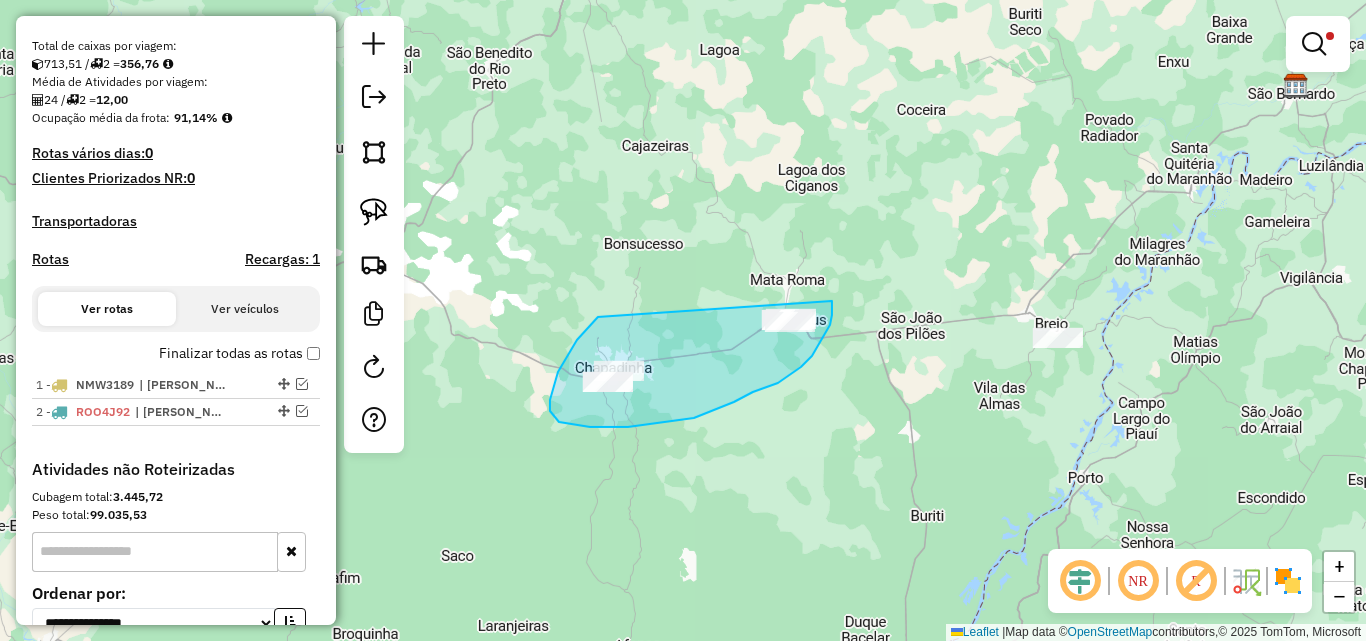 drag, startPoint x: 598, startPoint y: 317, endPoint x: 832, endPoint y: 301, distance: 234.54637 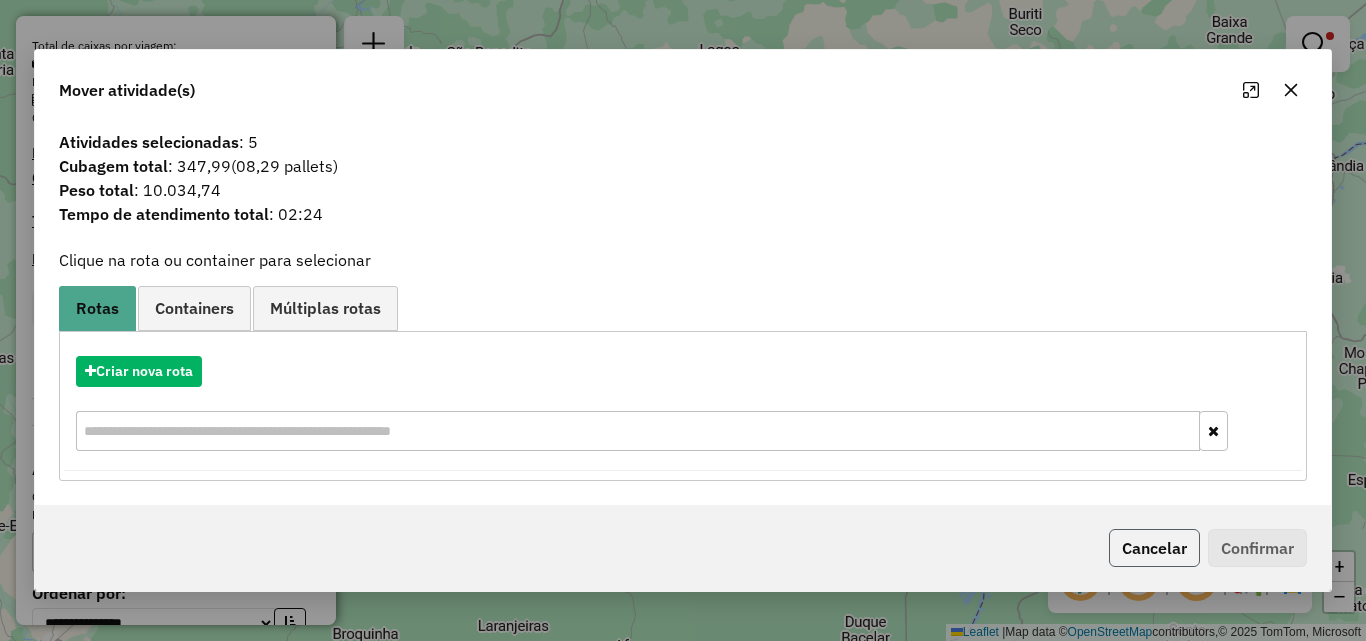 click on "Cancelar" 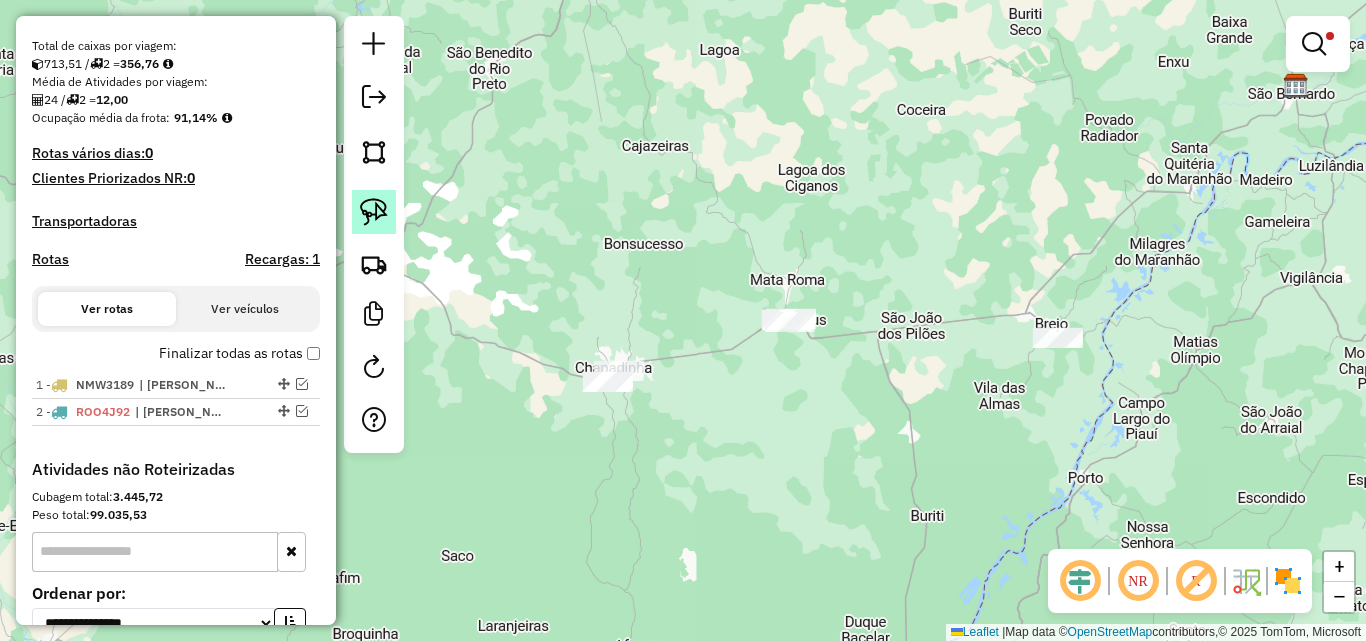 click 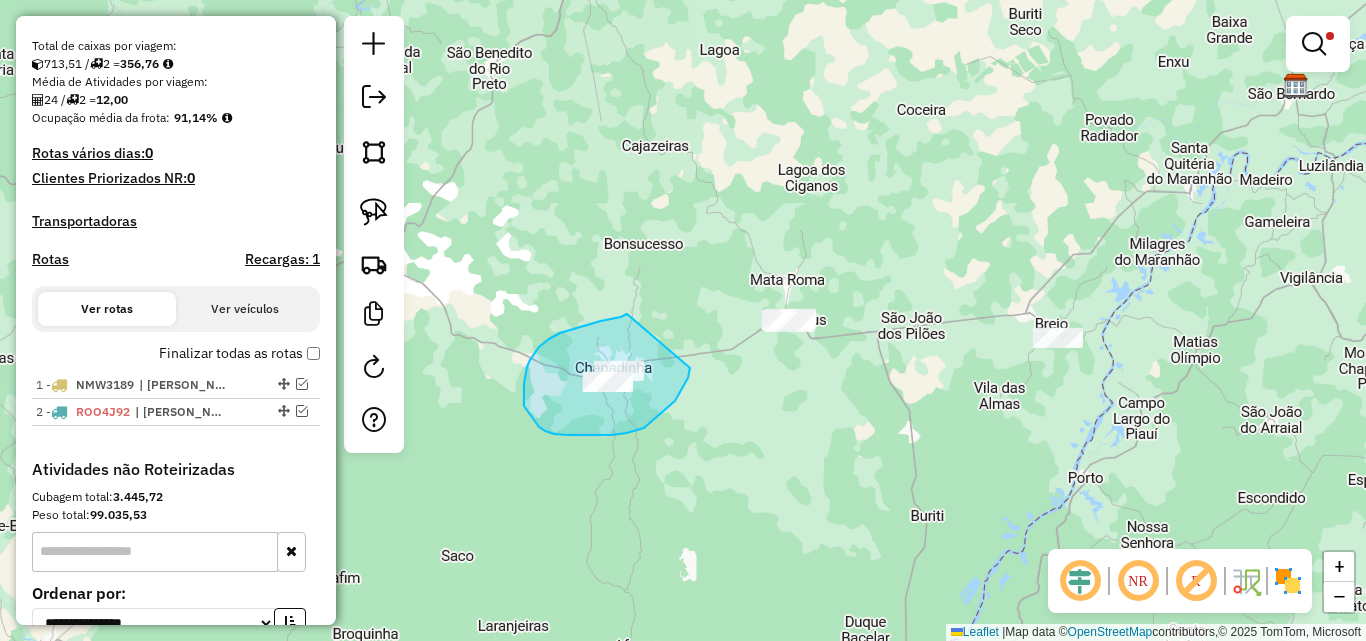 drag, startPoint x: 627, startPoint y: 314, endPoint x: 690, endPoint y: 368, distance: 82.9759 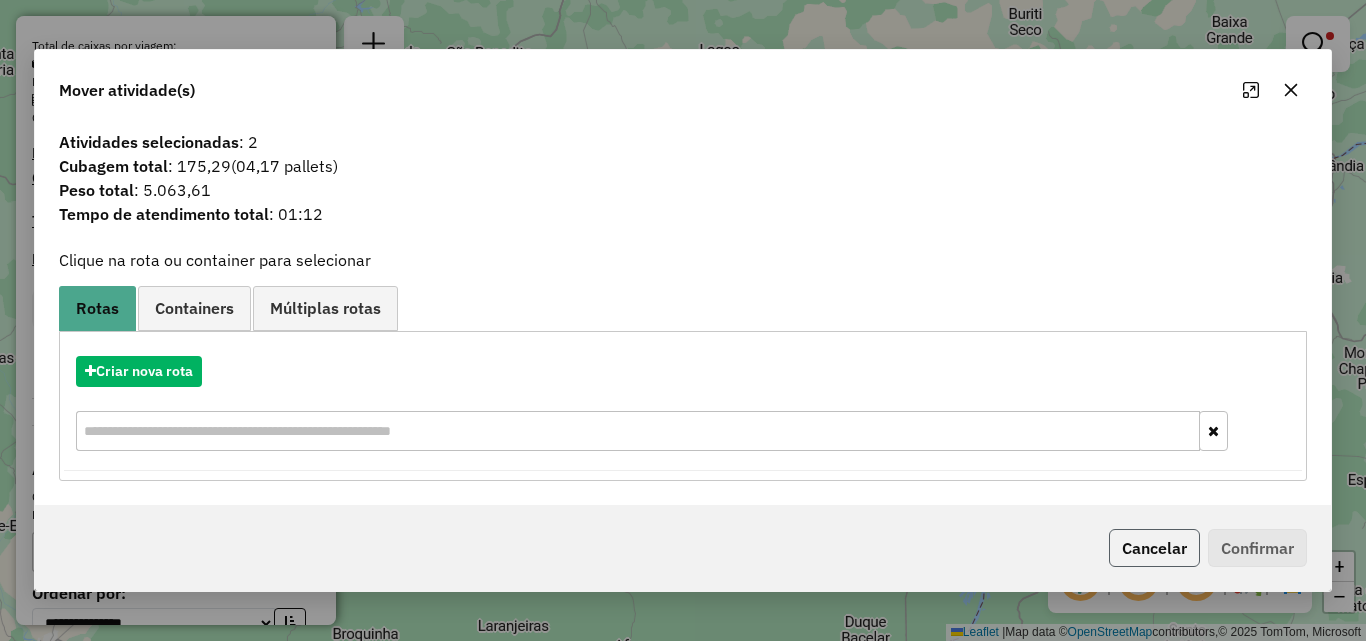 click on "Cancelar" 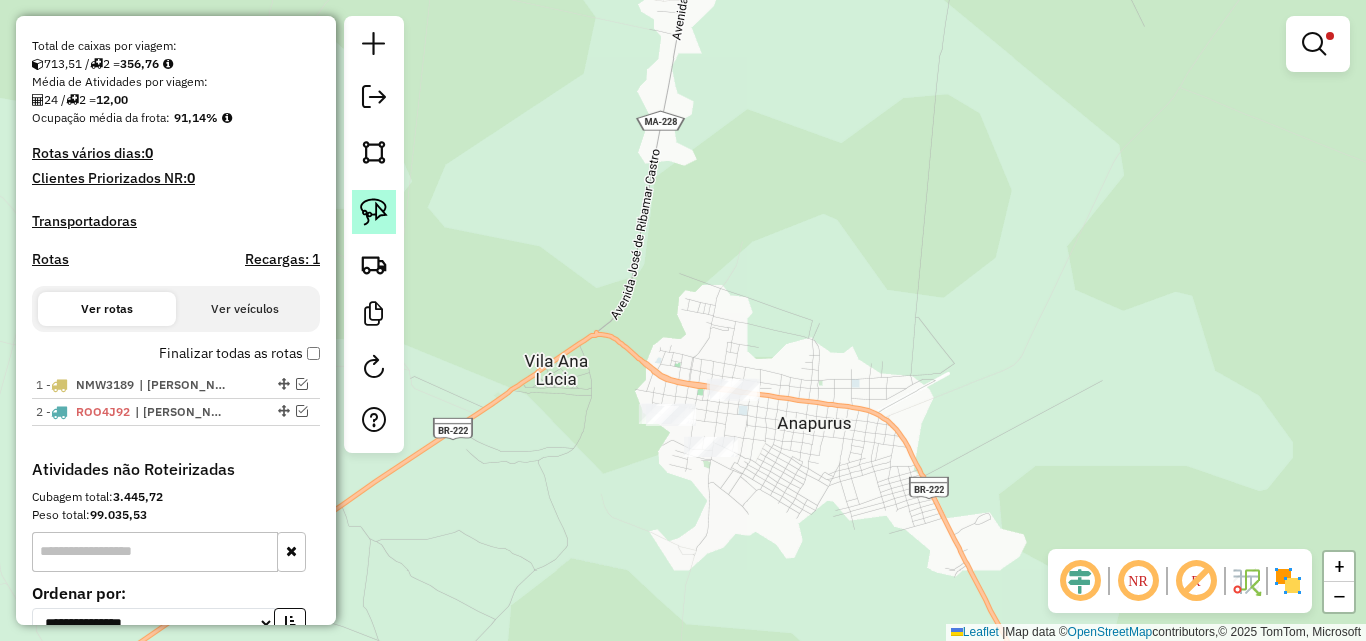 click 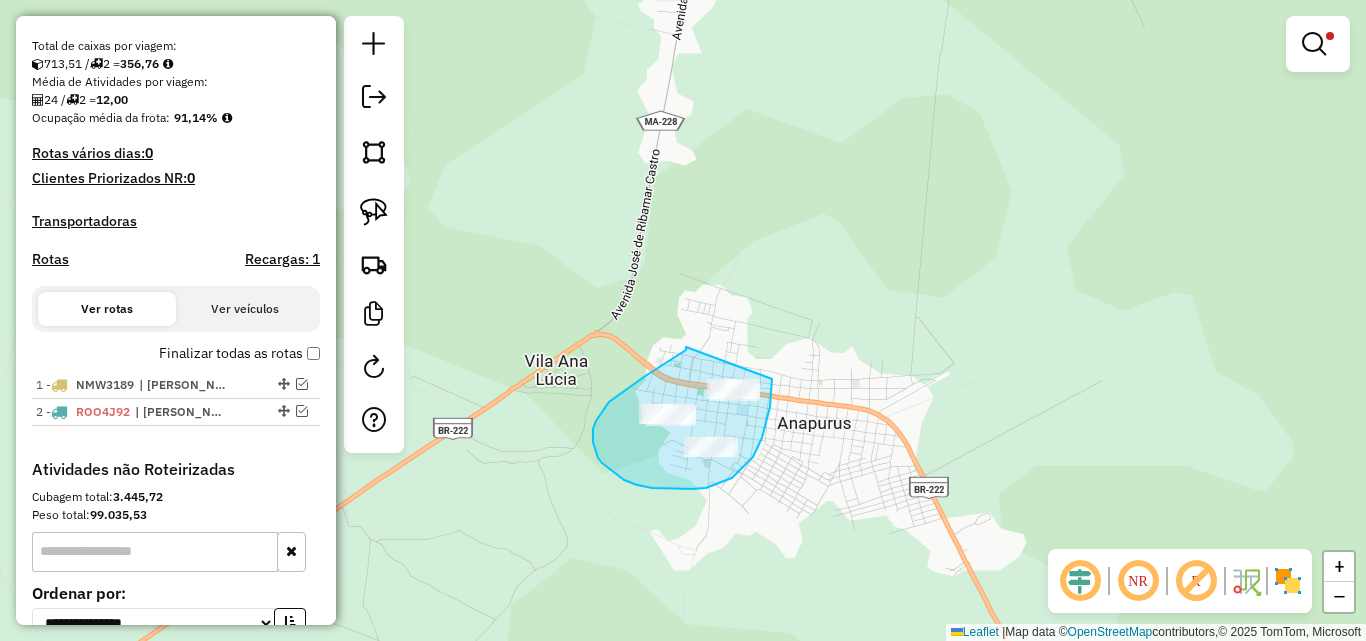 drag, startPoint x: 686, startPoint y: 347, endPoint x: 772, endPoint y: 379, distance: 91.76056 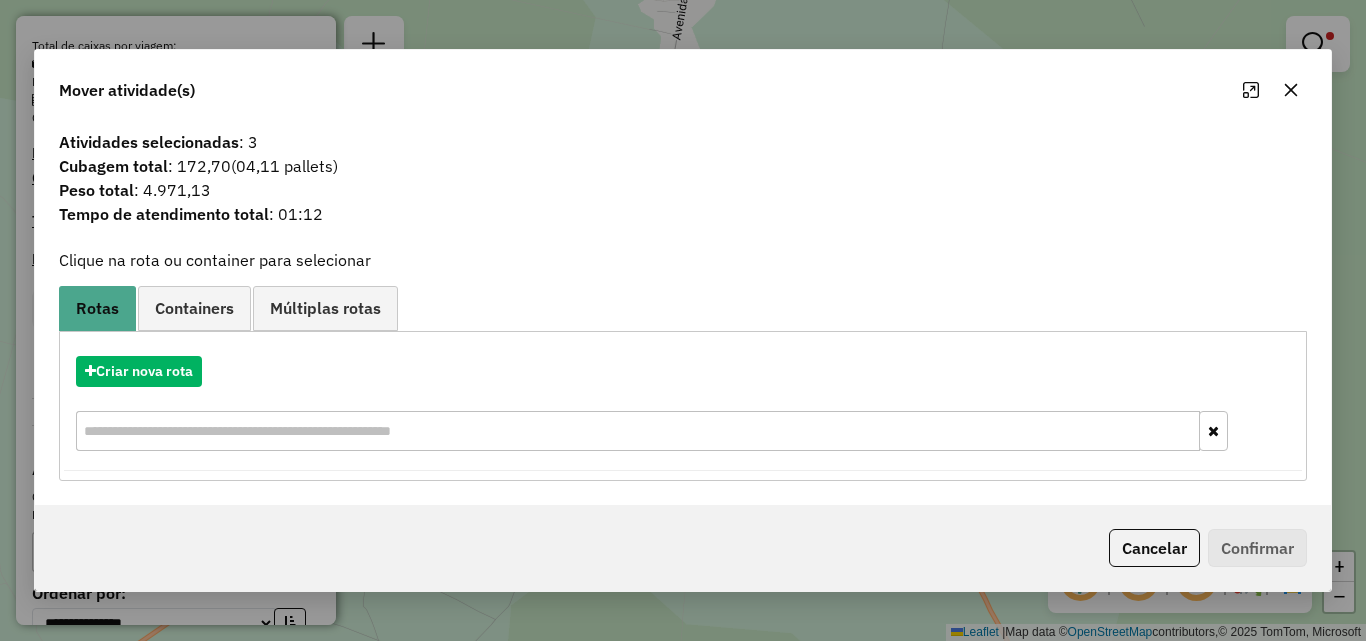 click on "Criar nova rota" at bounding box center [683, 371] 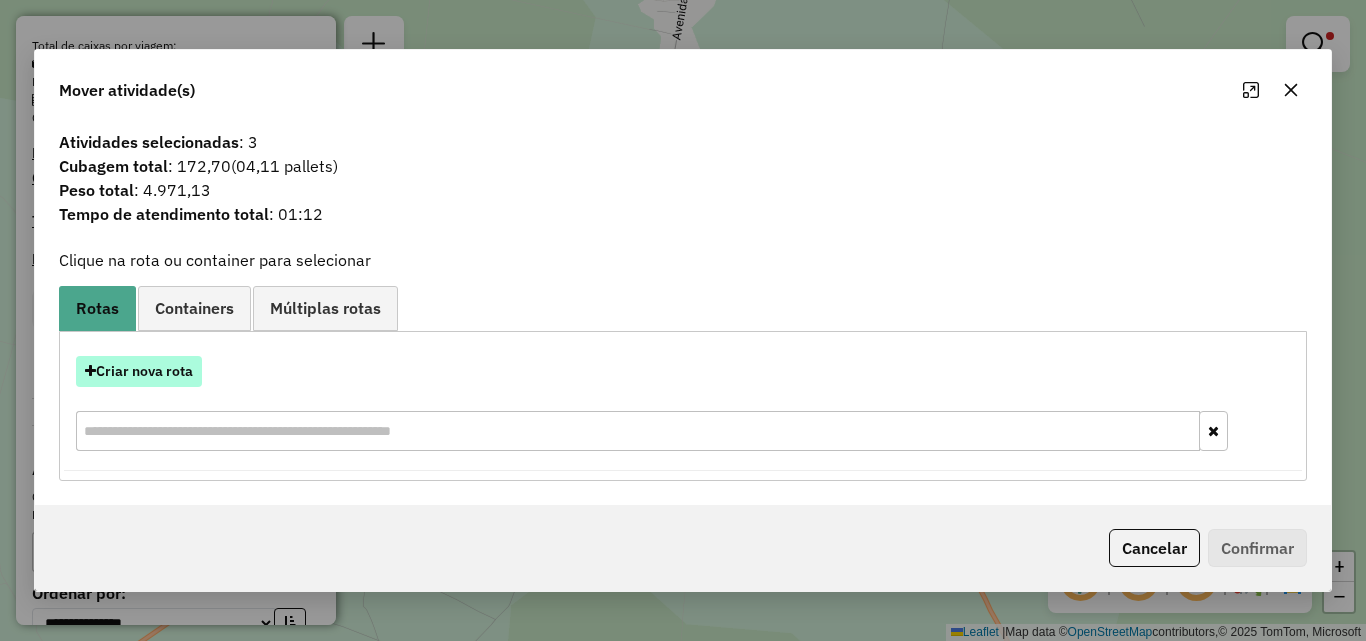 click on "Criar nova rota" at bounding box center [139, 371] 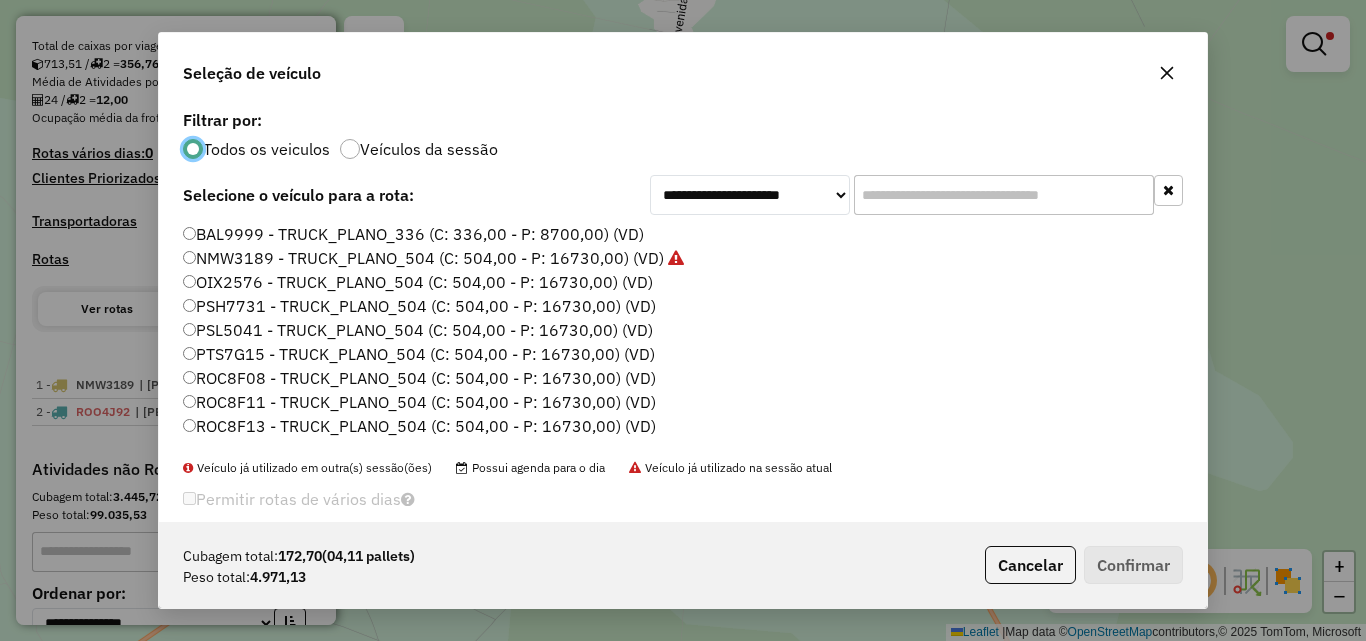 scroll, scrollTop: 11, scrollLeft: 6, axis: both 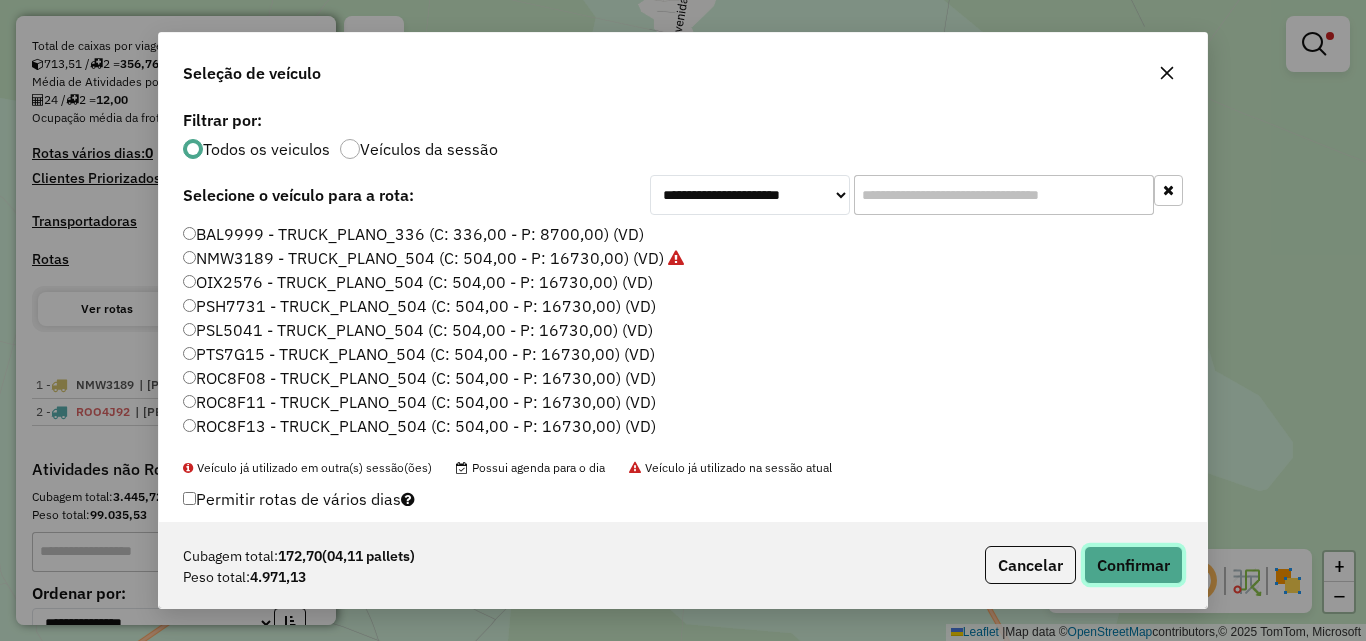 click on "Confirmar" 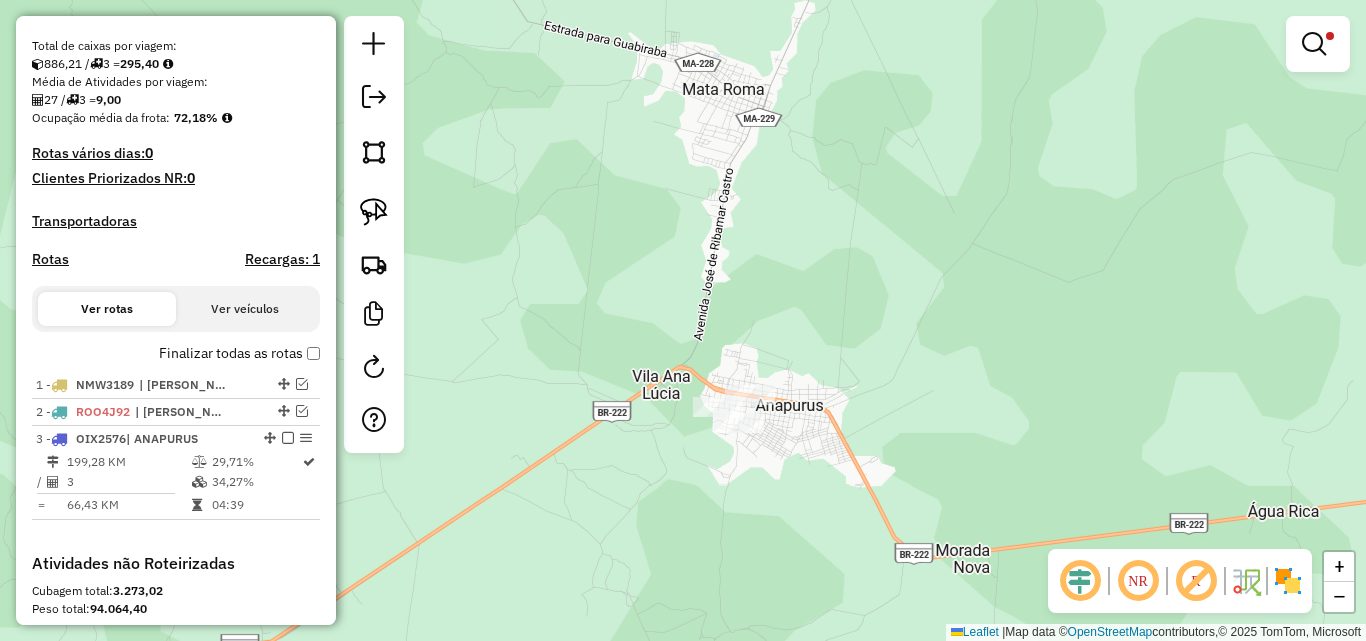drag, startPoint x: 638, startPoint y: 515, endPoint x: 746, endPoint y: 144, distance: 386.40005 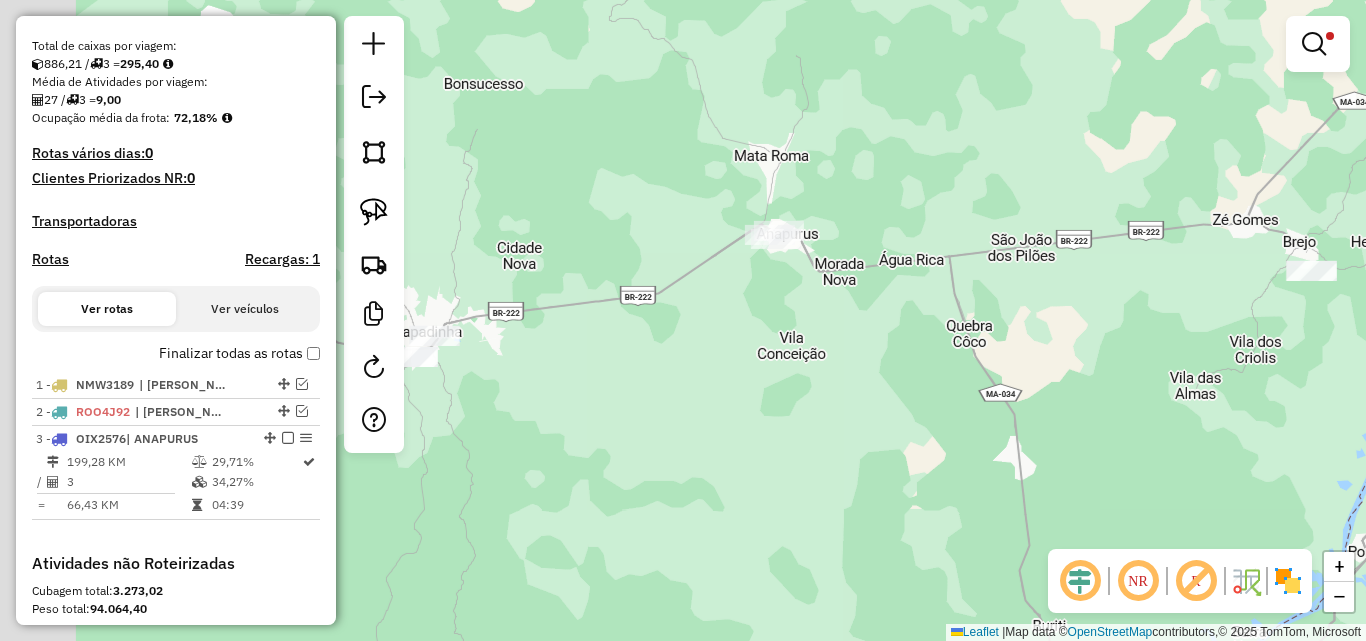 drag, startPoint x: 620, startPoint y: 341, endPoint x: 865, endPoint y: 342, distance: 245.00204 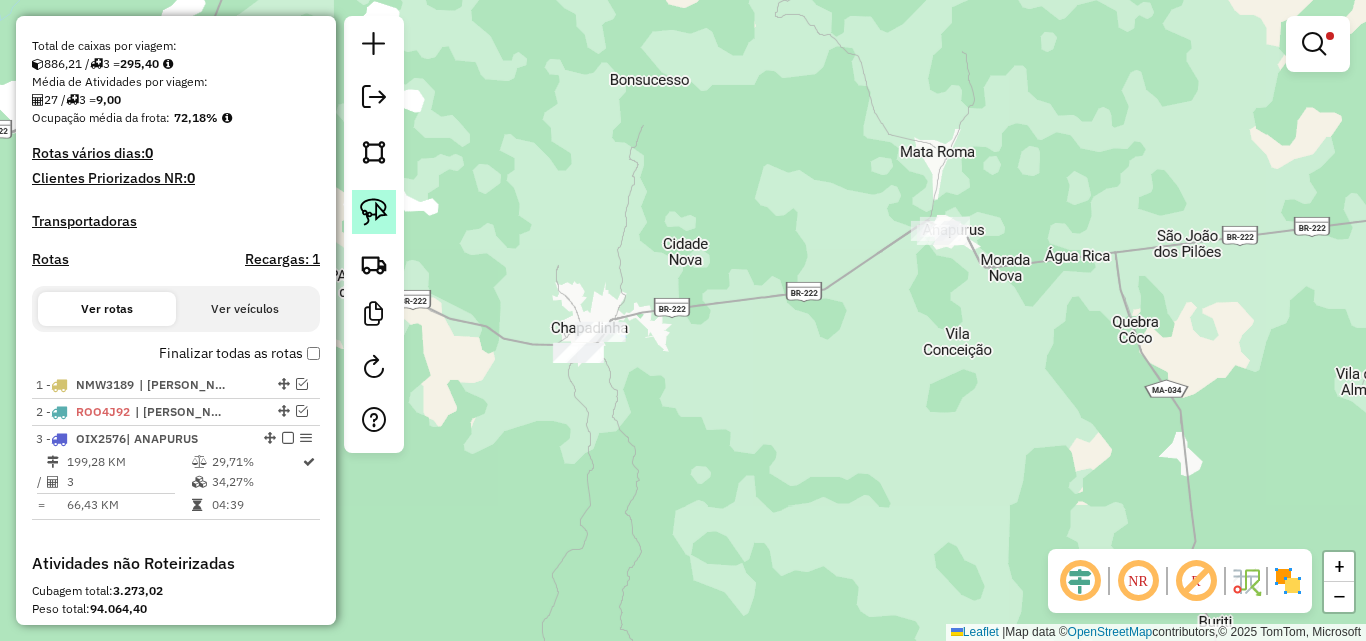 click 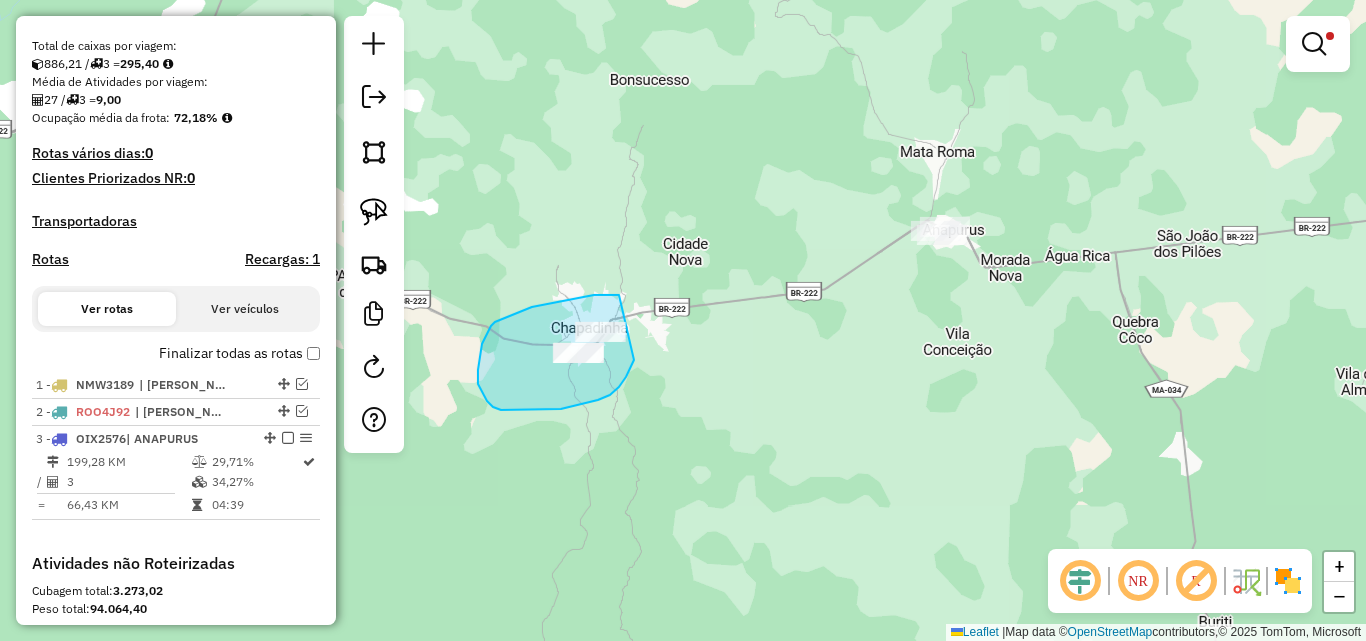 drag, startPoint x: 594, startPoint y: 295, endPoint x: 638, endPoint y: 353, distance: 72.8011 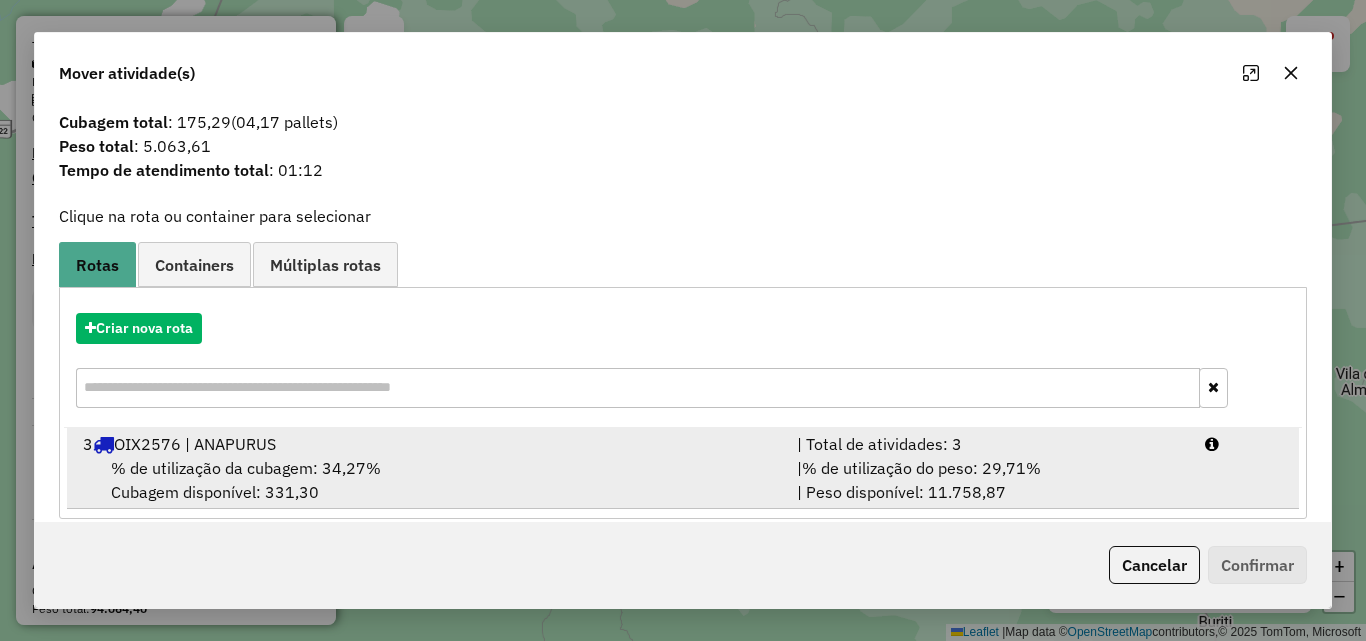 scroll, scrollTop: 48, scrollLeft: 0, axis: vertical 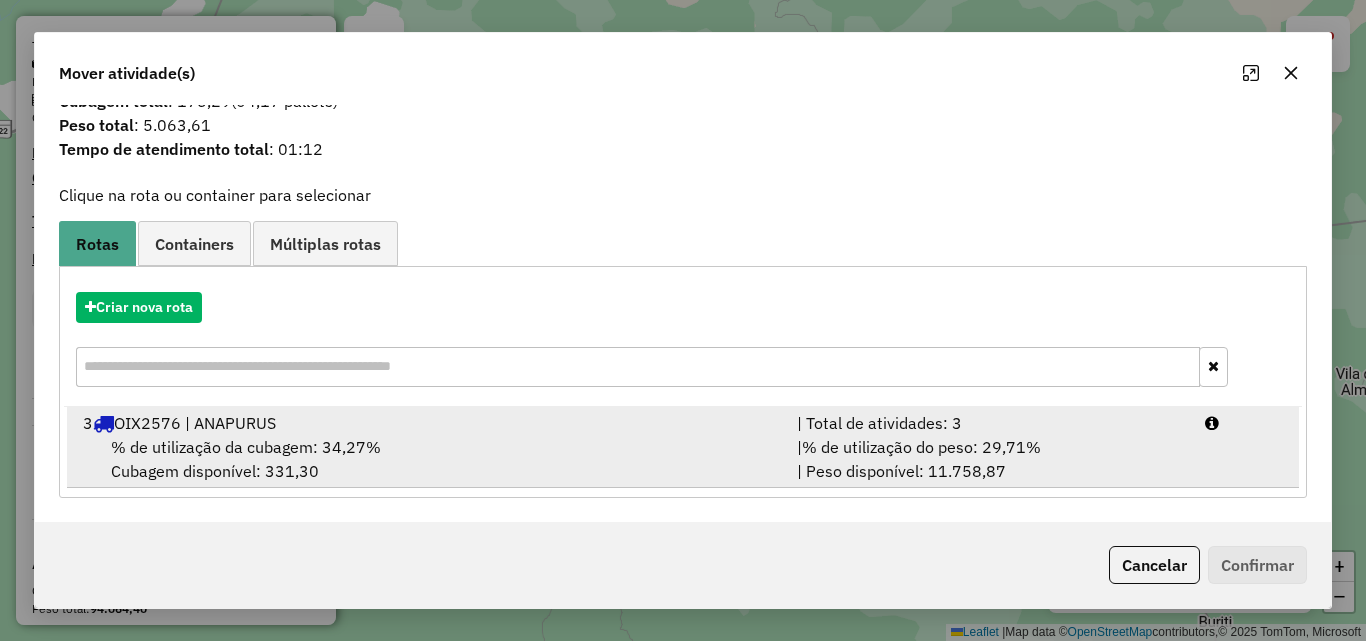 click on "% de utilização da cubagem: 34,27%  Cubagem disponível: 331,30" at bounding box center (428, 459) 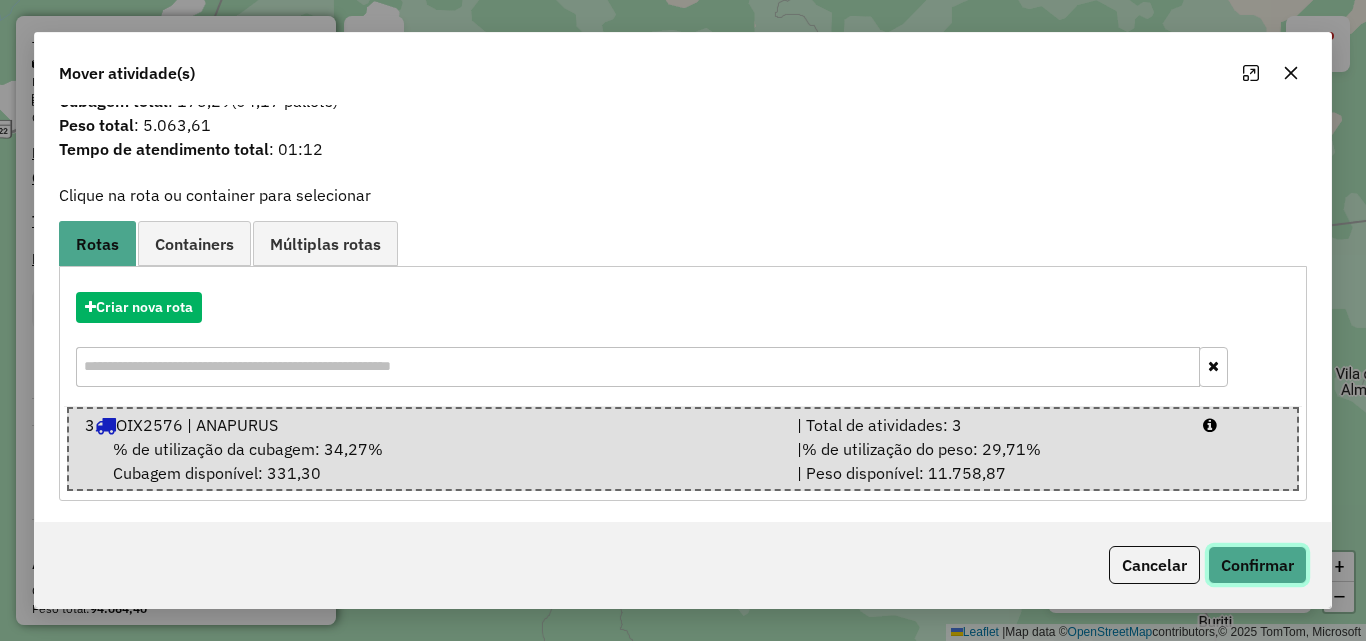 click on "Confirmar" 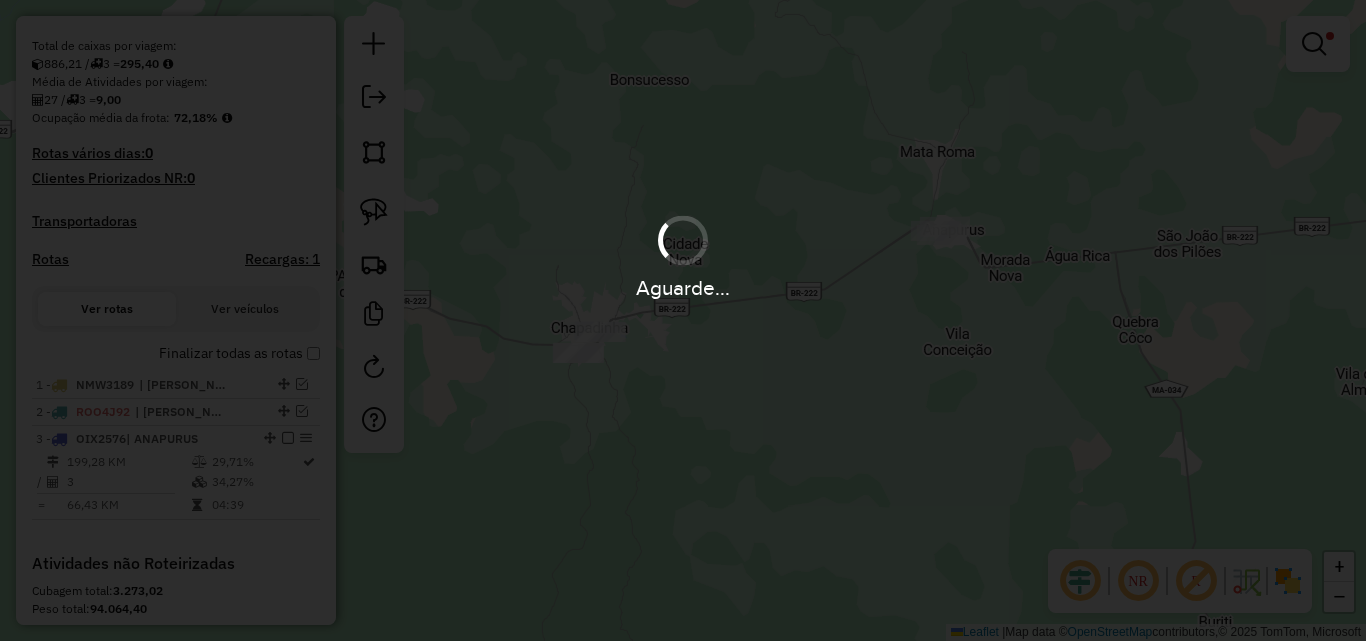 scroll, scrollTop: 0, scrollLeft: 0, axis: both 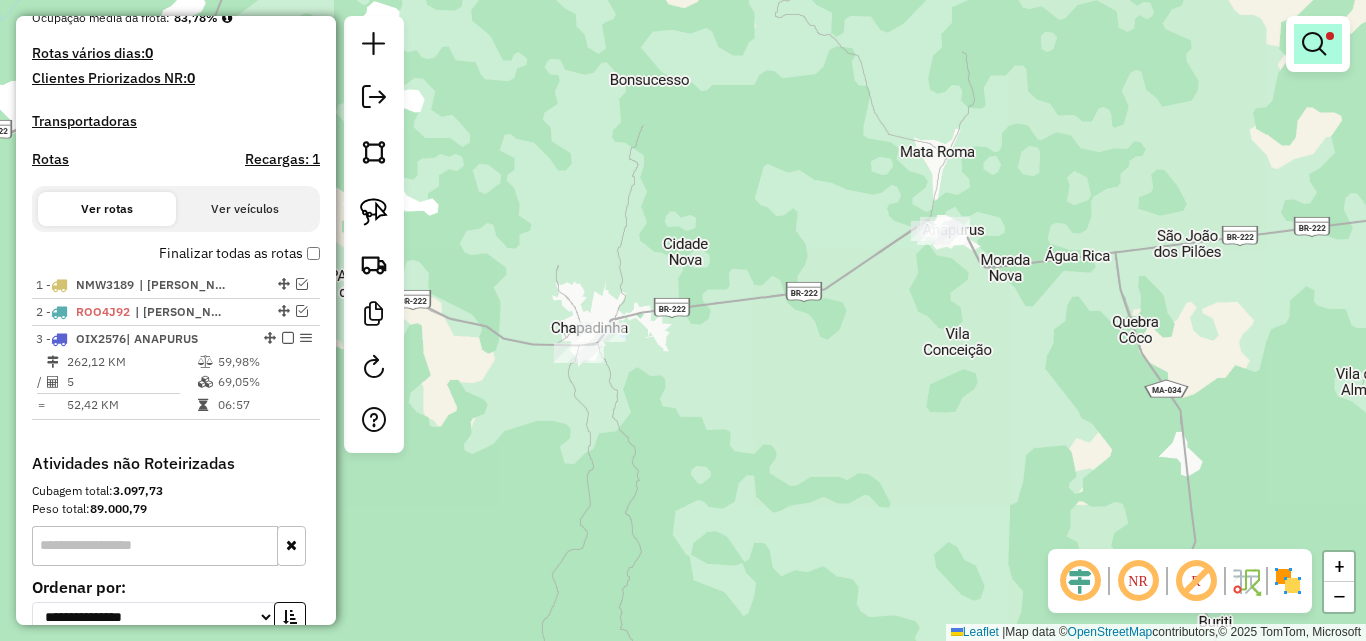 click at bounding box center [1318, 44] 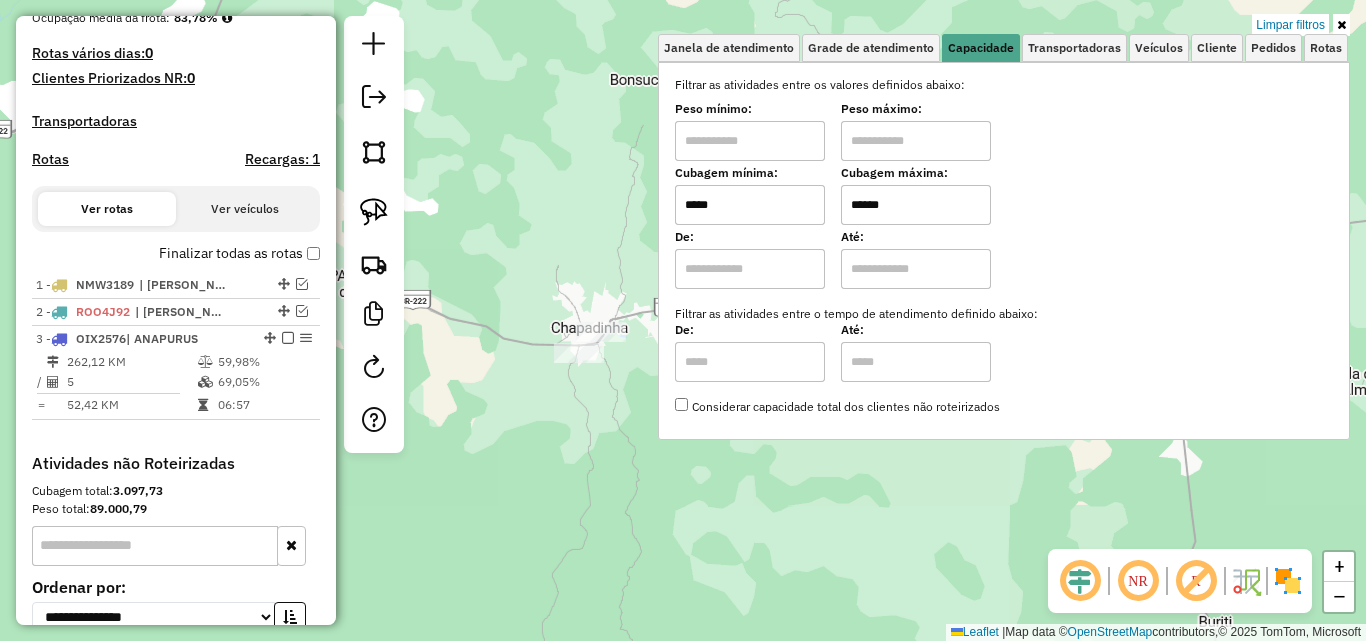 click on "*****" at bounding box center [750, 205] 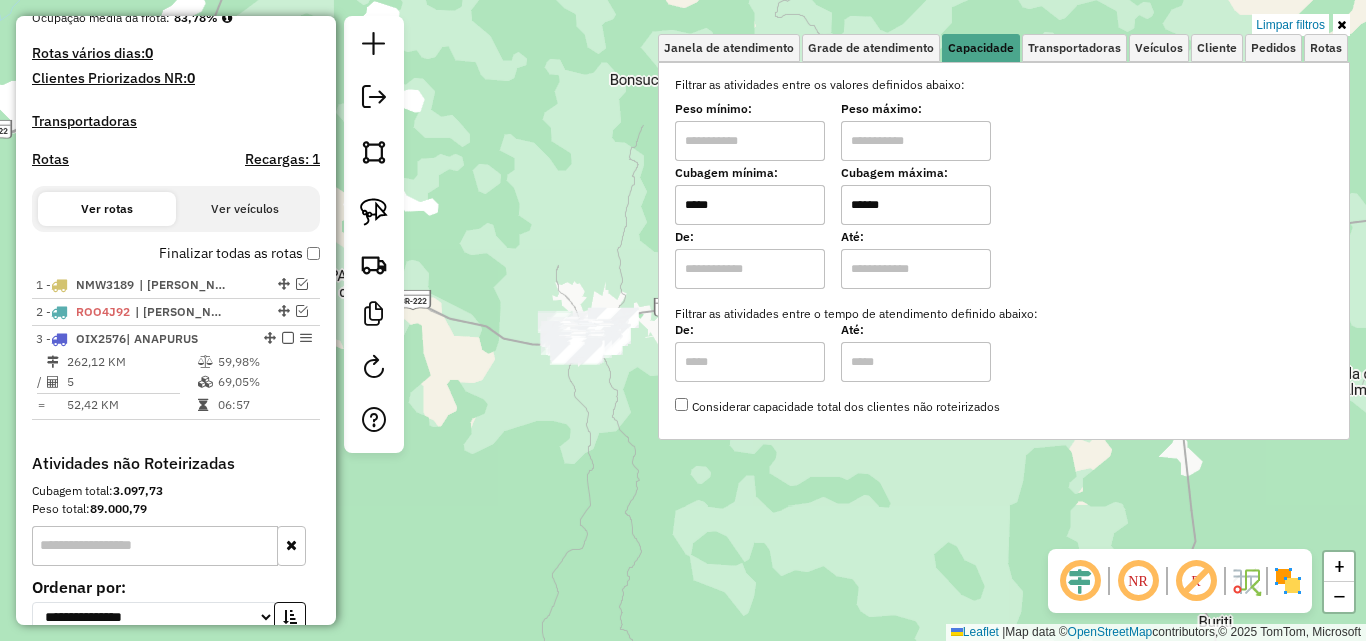 type on "*****" 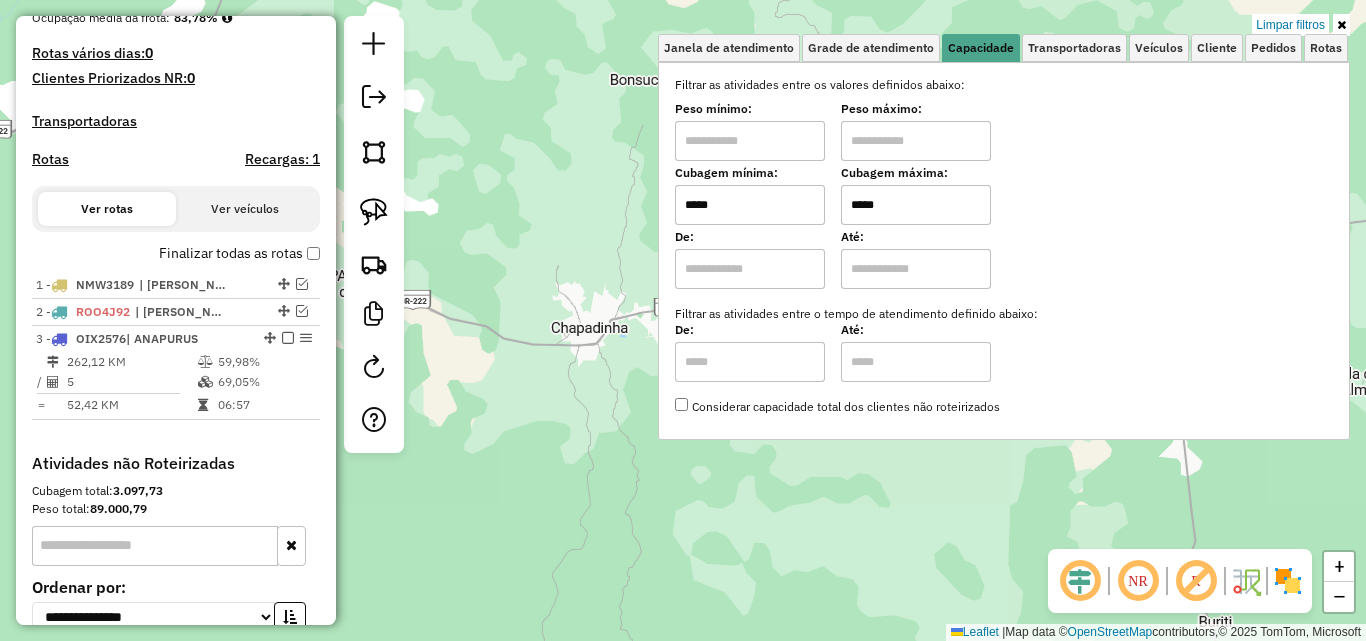 type on "*****" 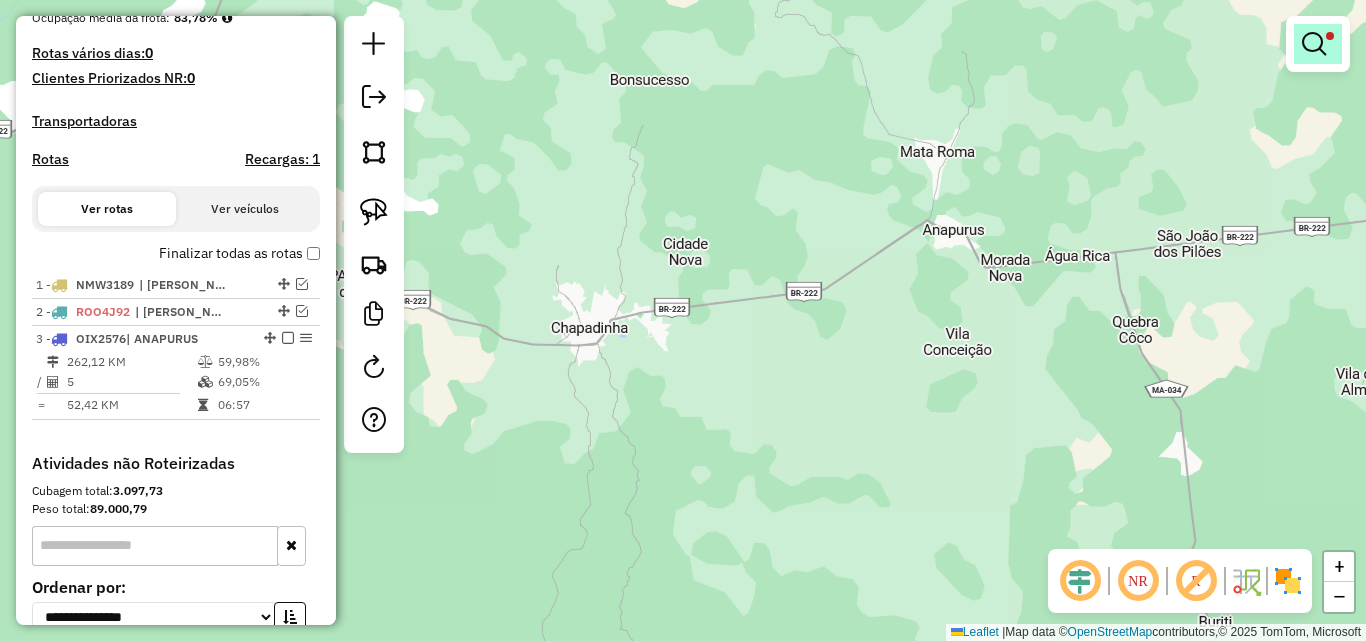 click at bounding box center (1318, 44) 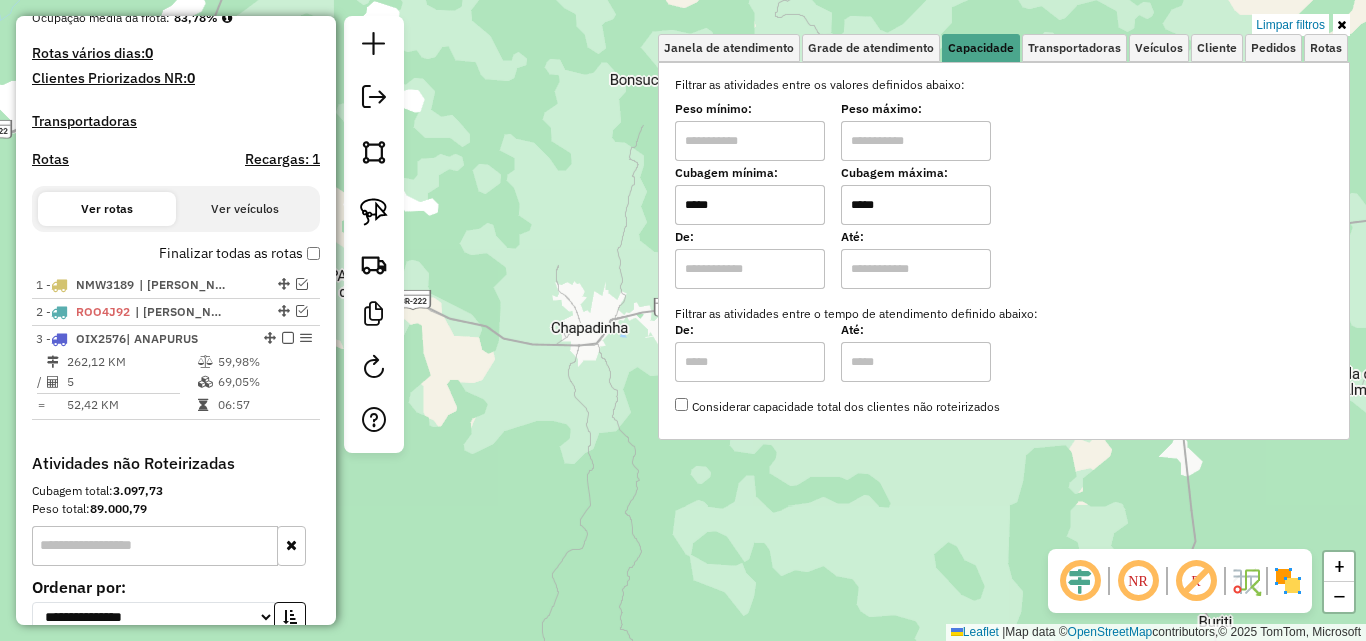 click on "*****" at bounding box center (750, 205) 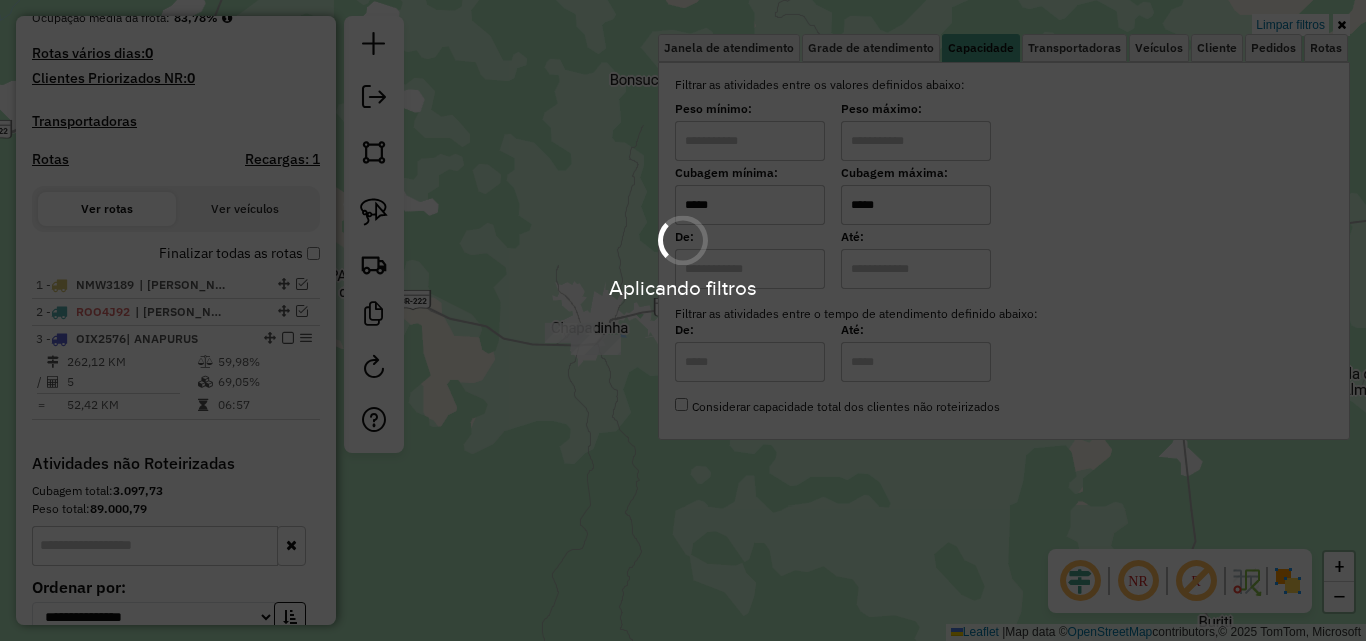 type on "*****" 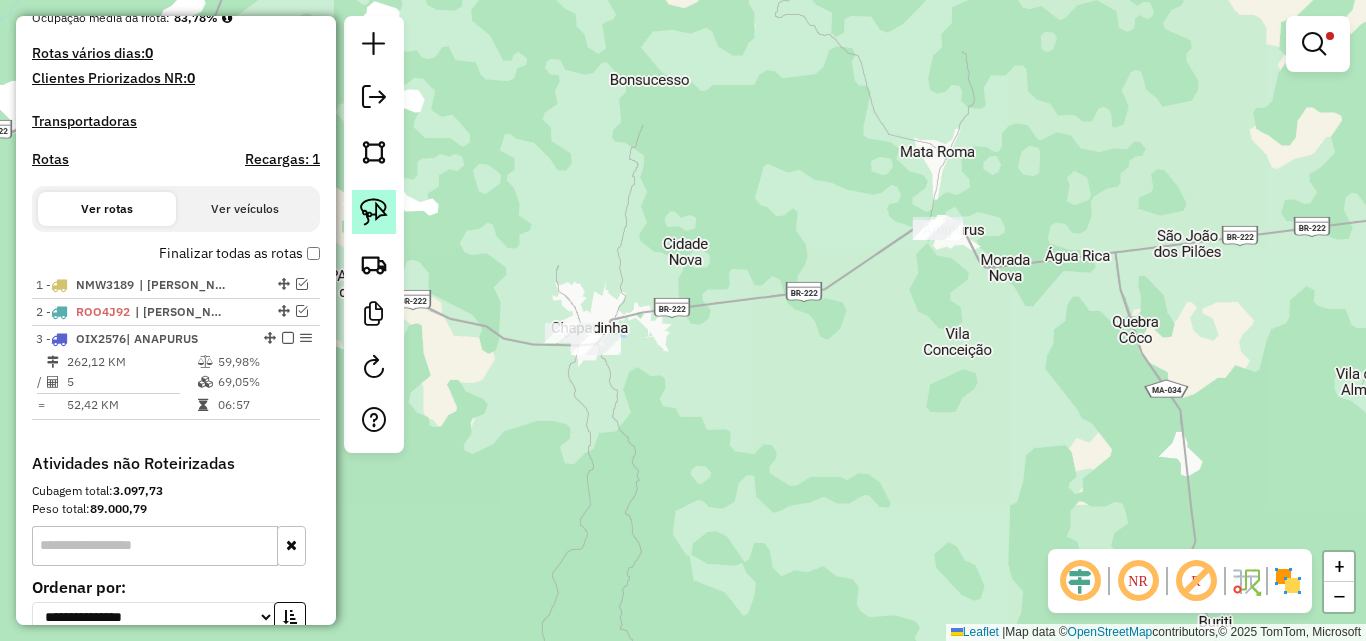 click 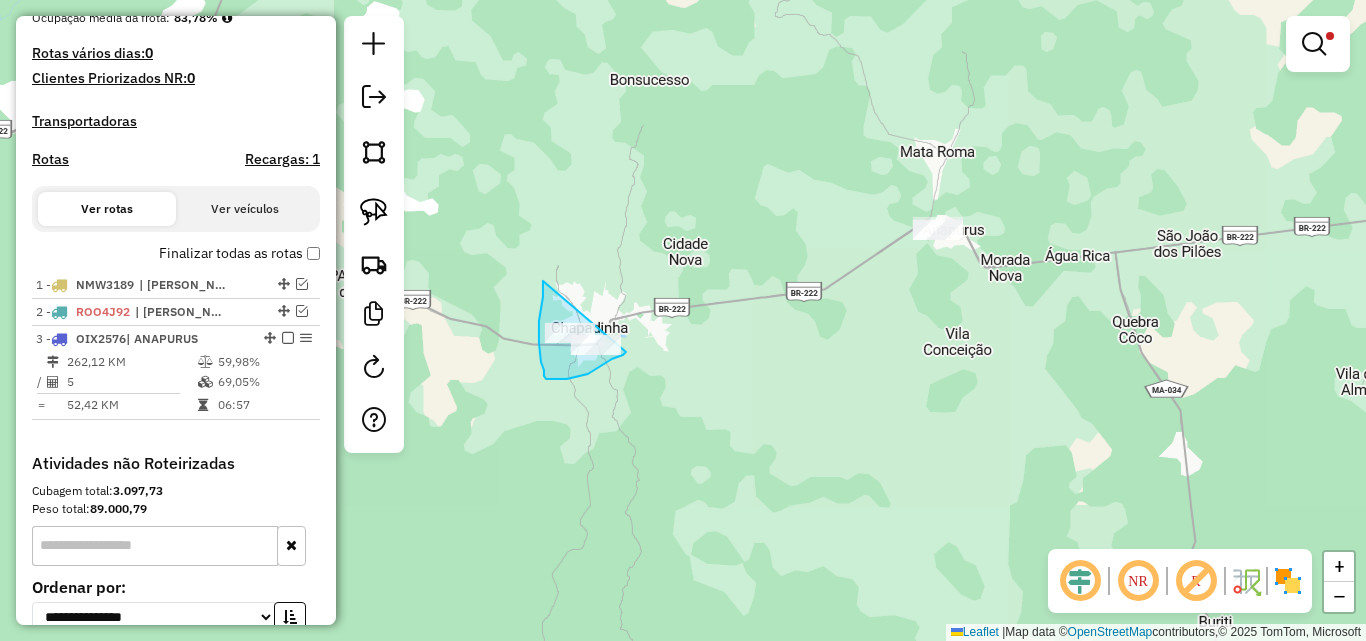 drag, startPoint x: 543, startPoint y: 281, endPoint x: 626, endPoint y: 352, distance: 109.22454 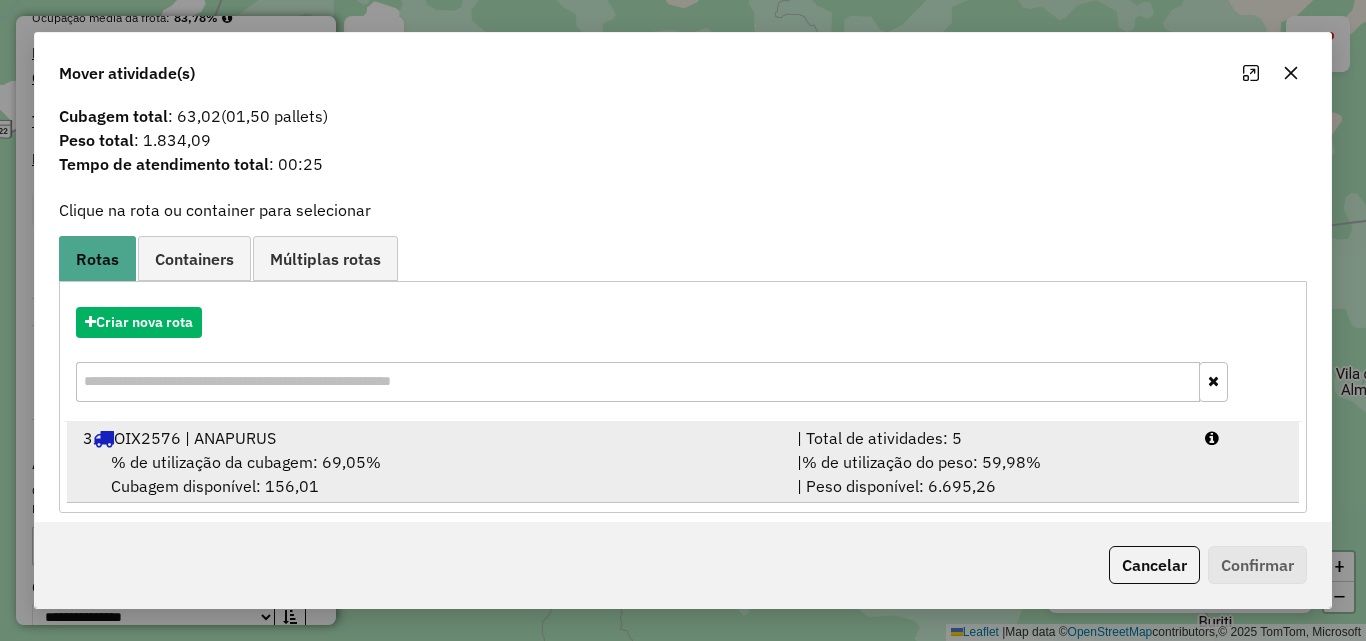 scroll, scrollTop: 48, scrollLeft: 0, axis: vertical 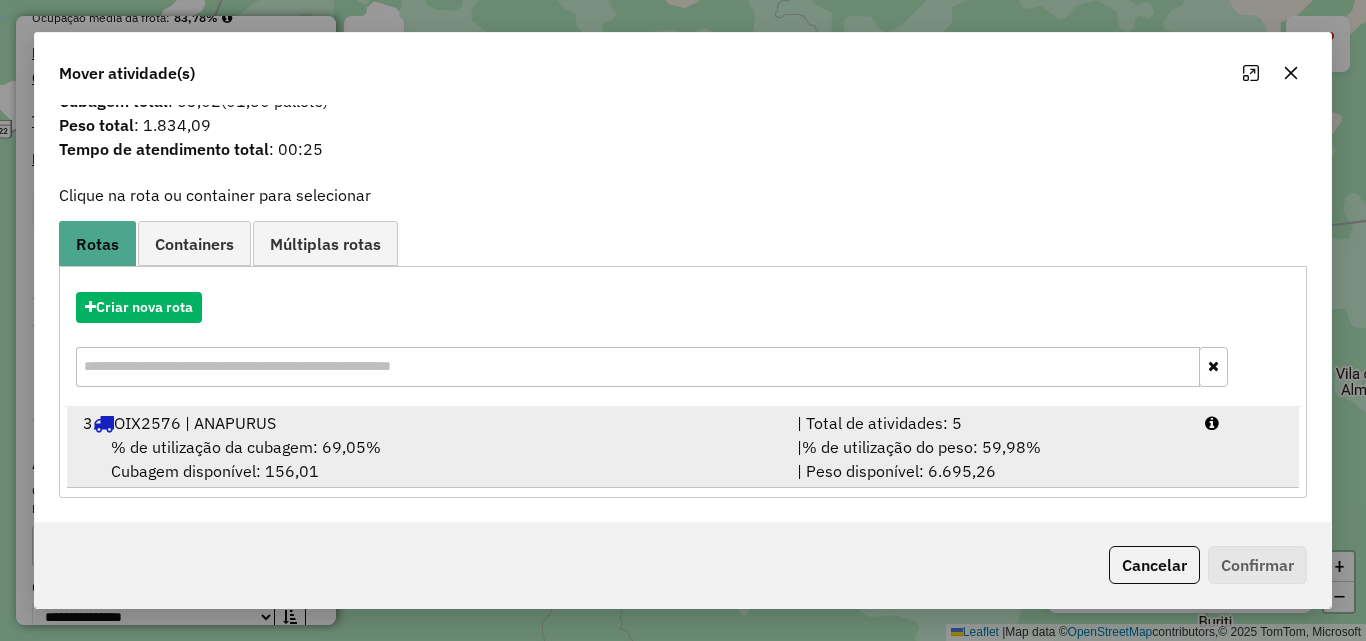 click on "% de utilização da cubagem: 69,05%  Cubagem disponível: 156,01" at bounding box center (428, 459) 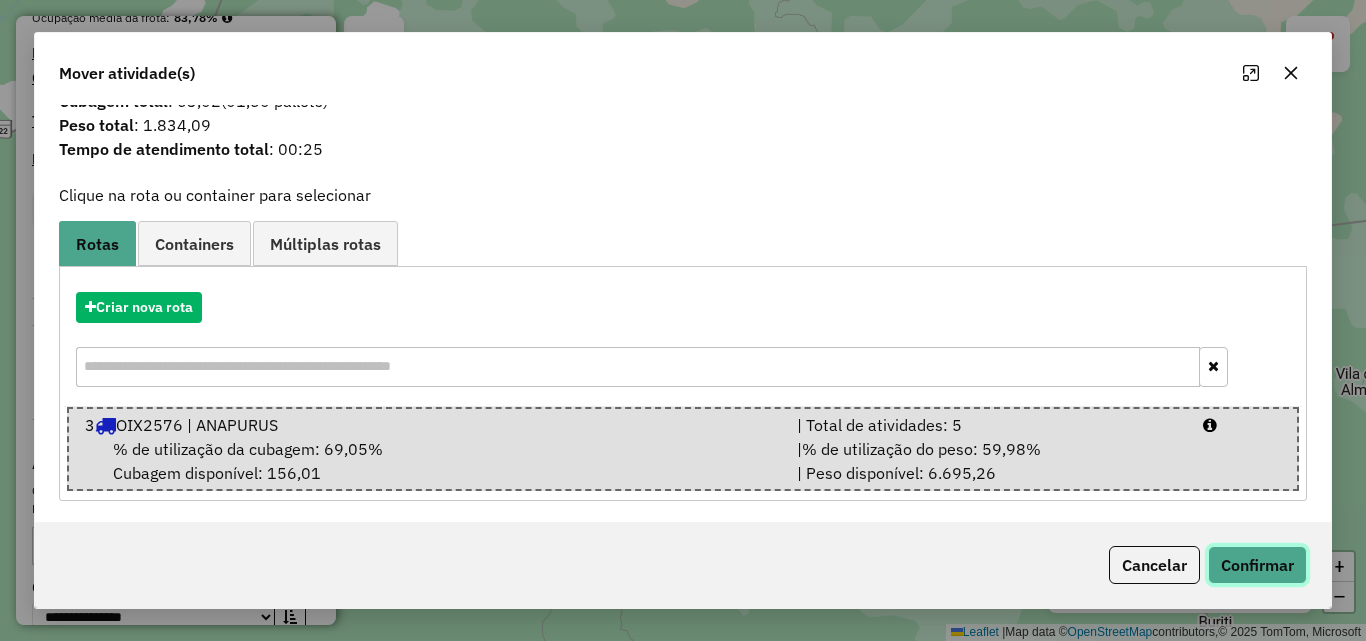 click on "Confirmar" 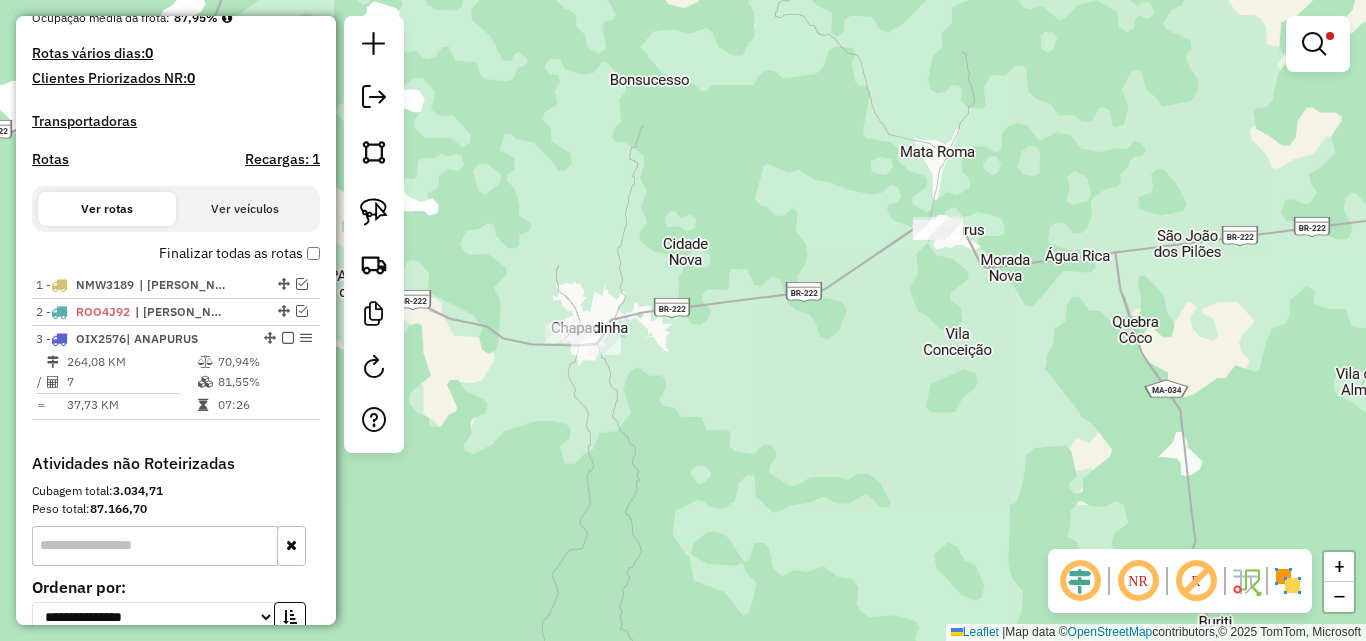 scroll, scrollTop: 0, scrollLeft: 0, axis: both 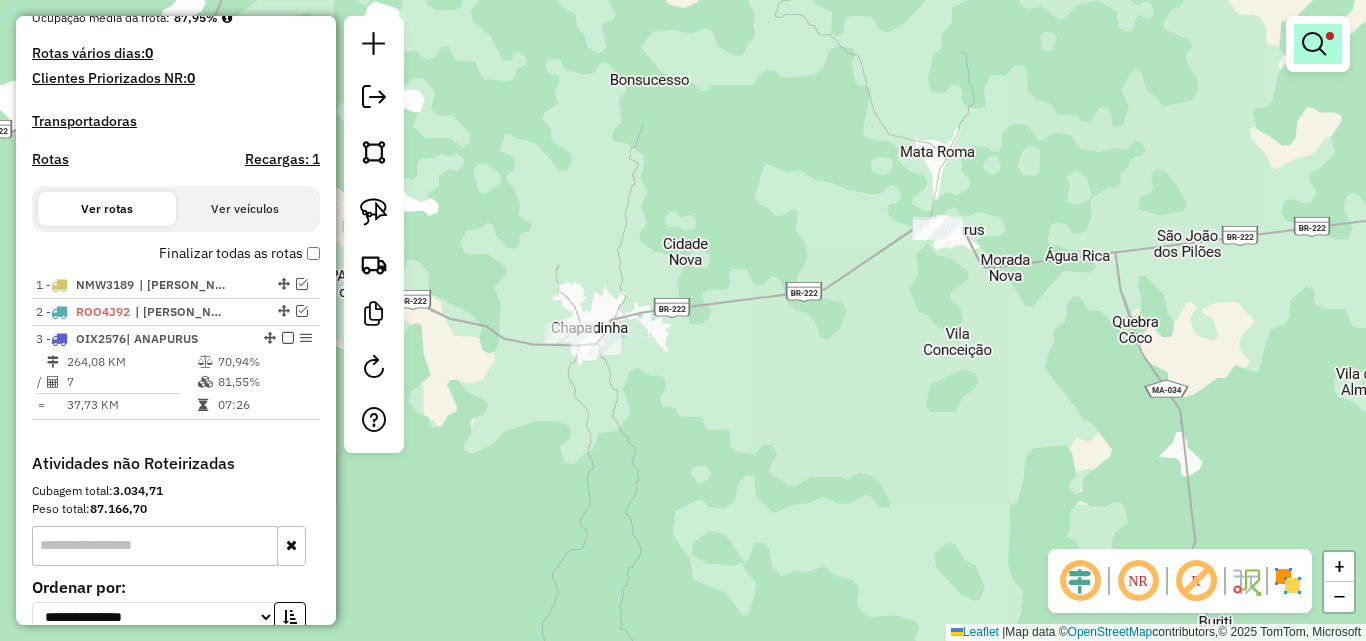 click at bounding box center [1314, 44] 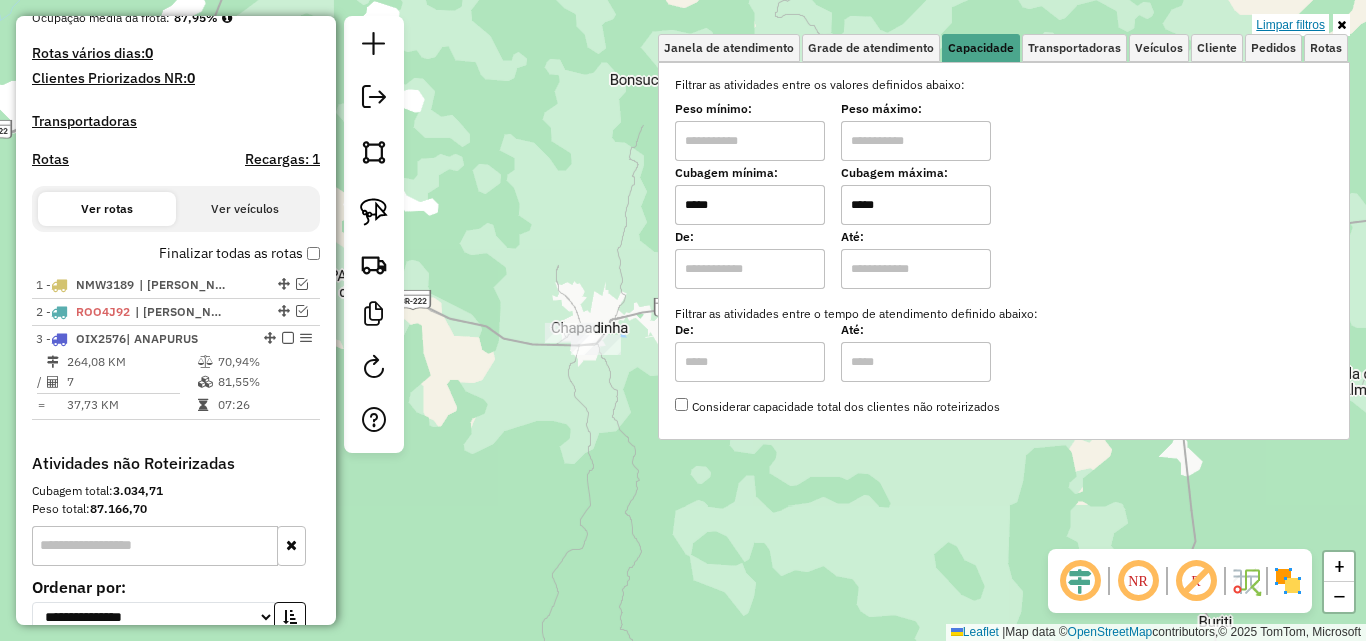 click on "Limpar filtros" at bounding box center [1290, 25] 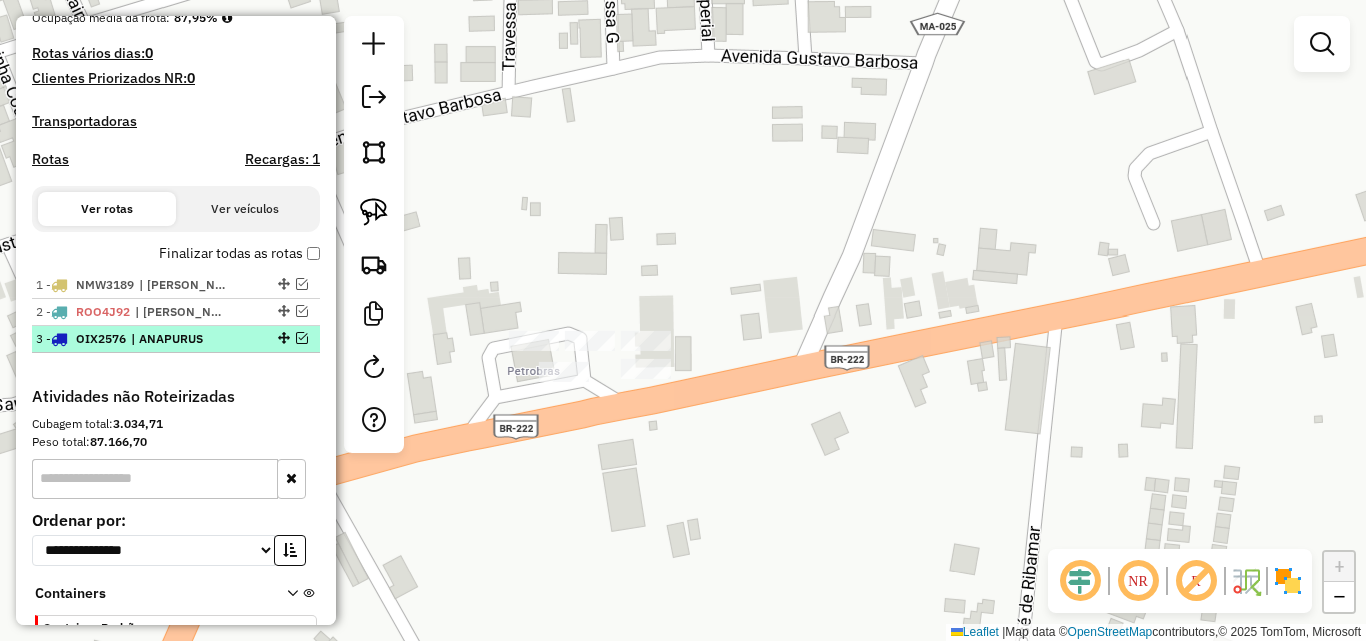 click at bounding box center [302, 338] 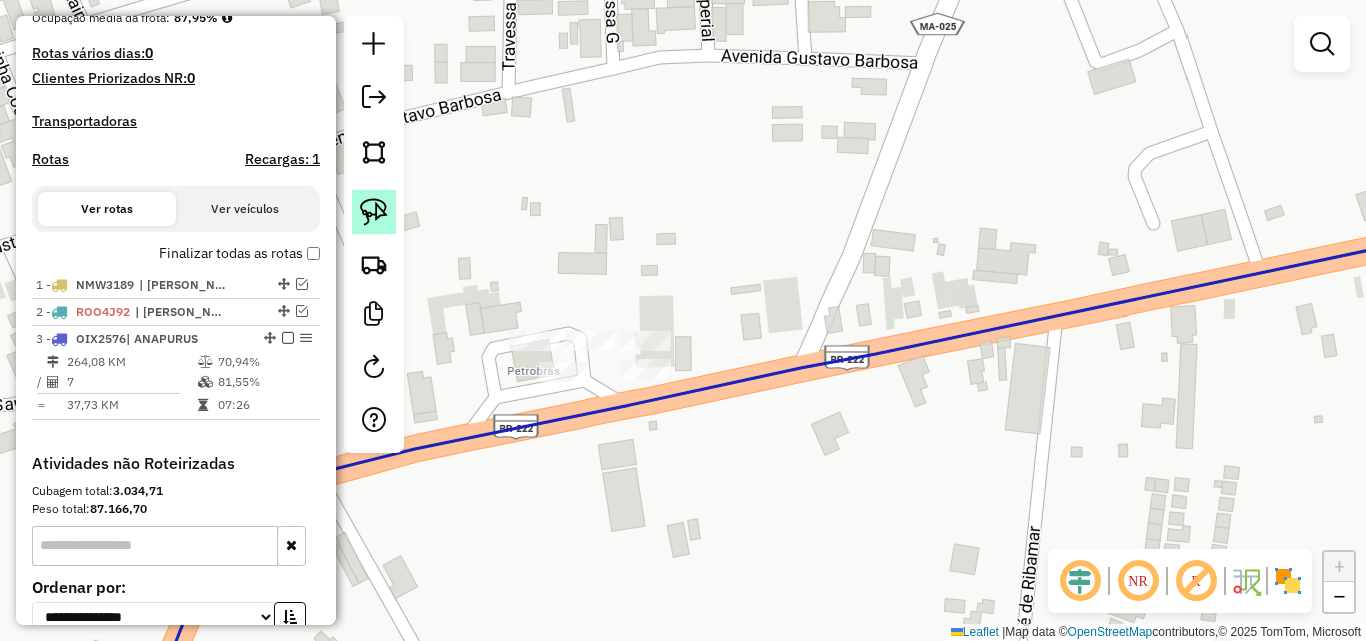 click 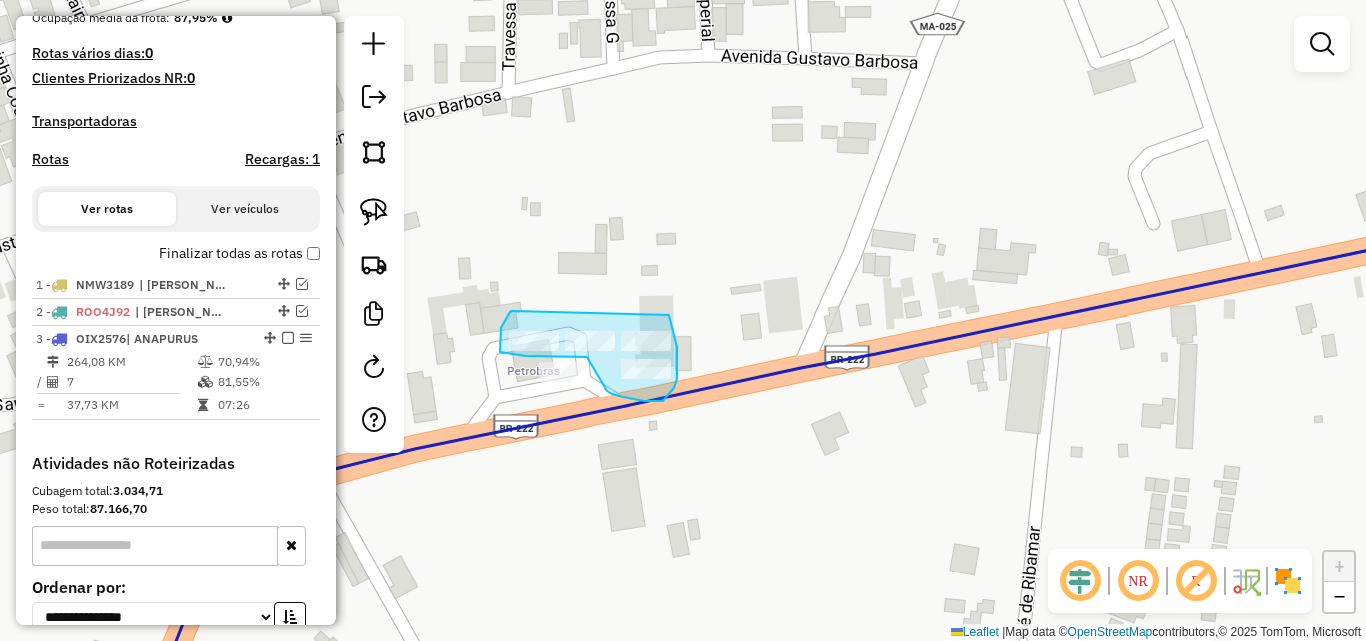 drag, startPoint x: 512, startPoint y: 311, endPoint x: 669, endPoint y: 315, distance: 157.05095 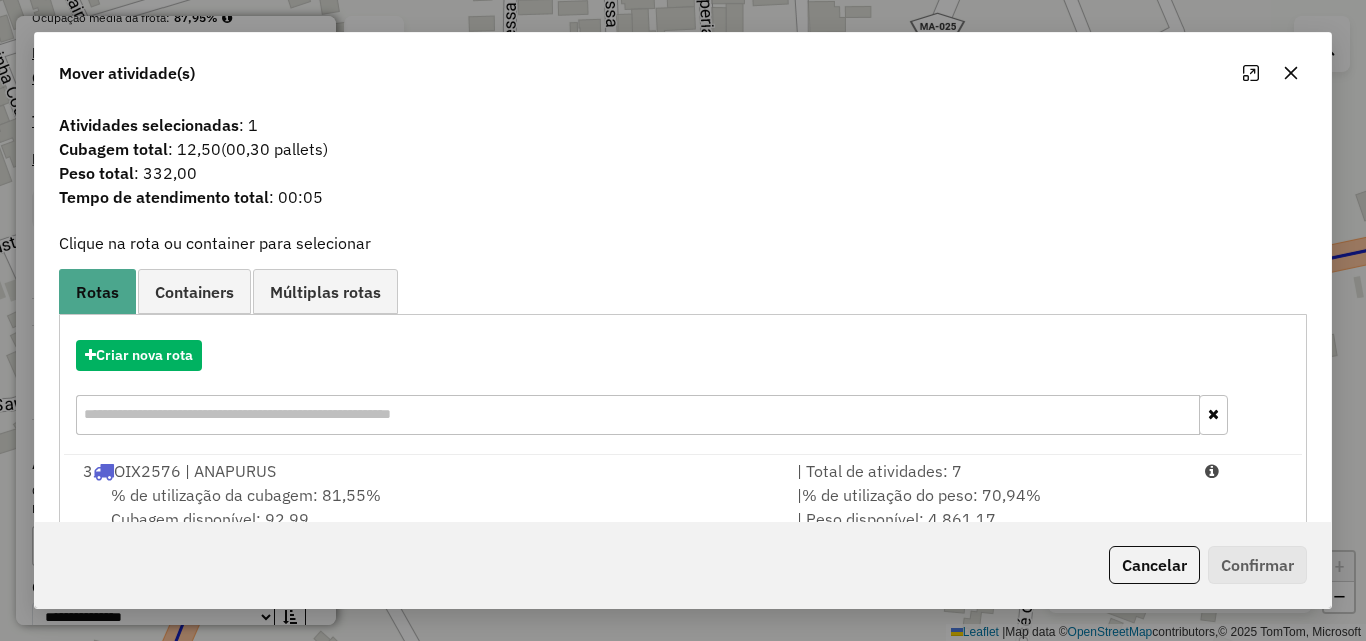 scroll, scrollTop: 48, scrollLeft: 0, axis: vertical 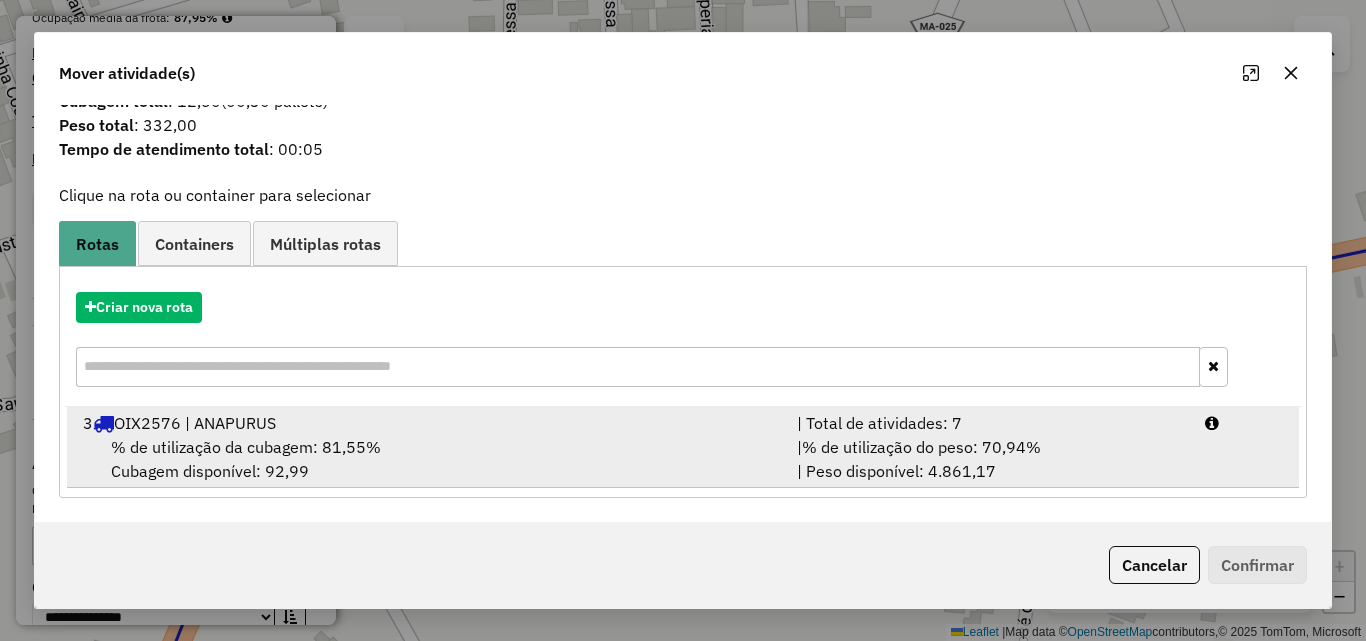 click on "% de utilização da cubagem: 81,55%  Cubagem disponível: 92,99" at bounding box center (428, 459) 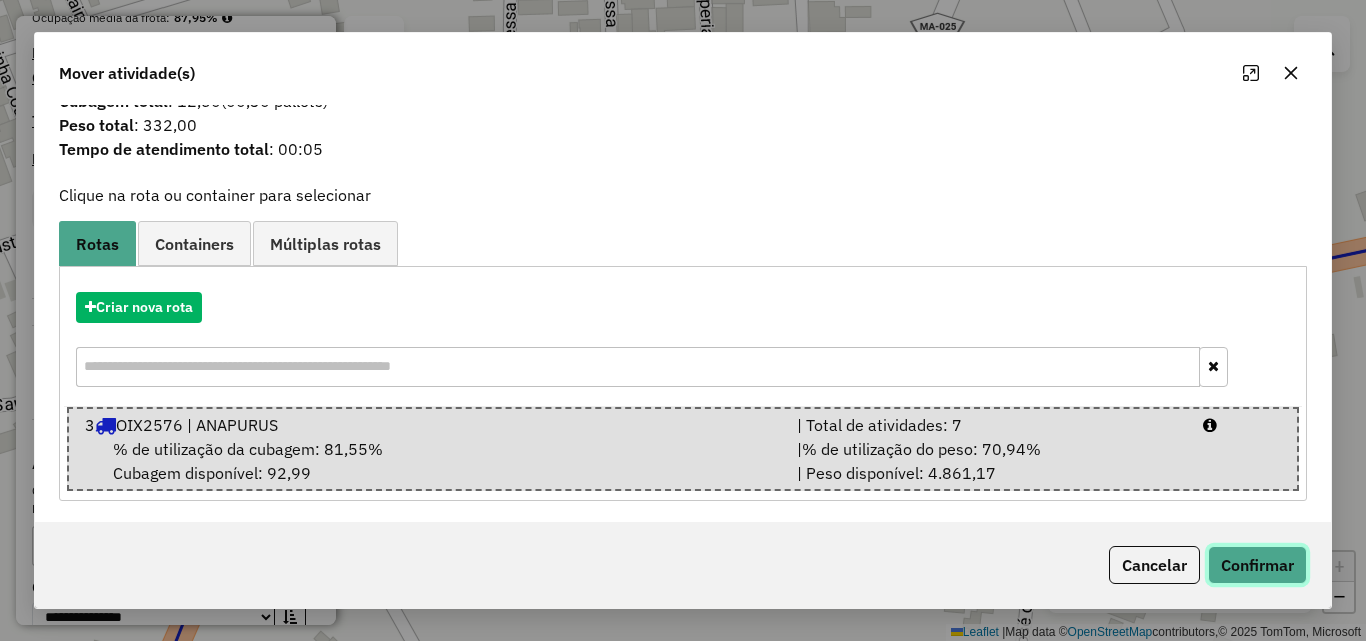 click on "Confirmar" 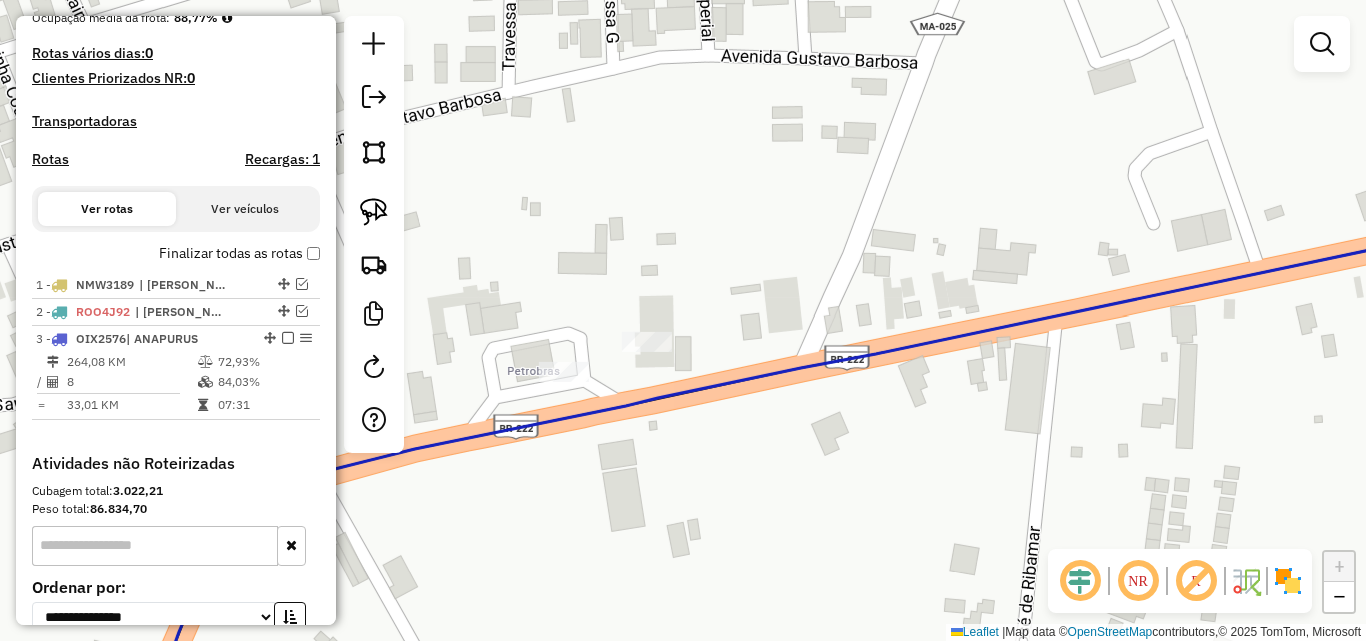 scroll, scrollTop: 0, scrollLeft: 0, axis: both 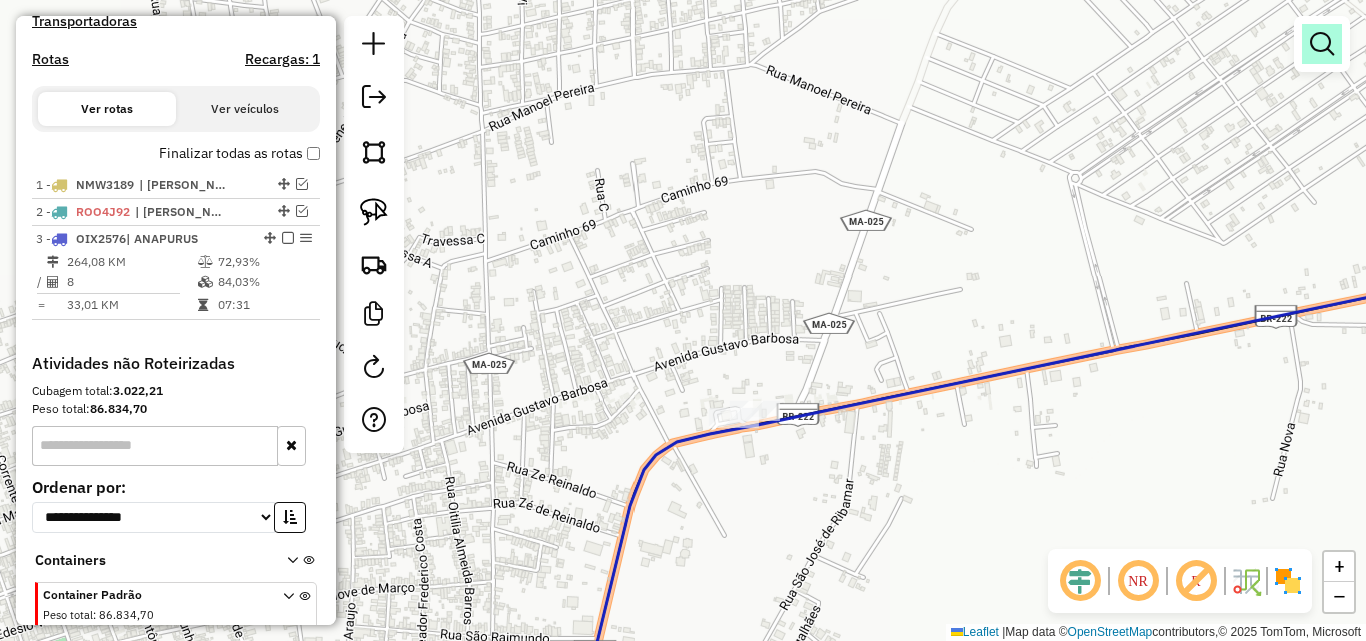click at bounding box center (1322, 44) 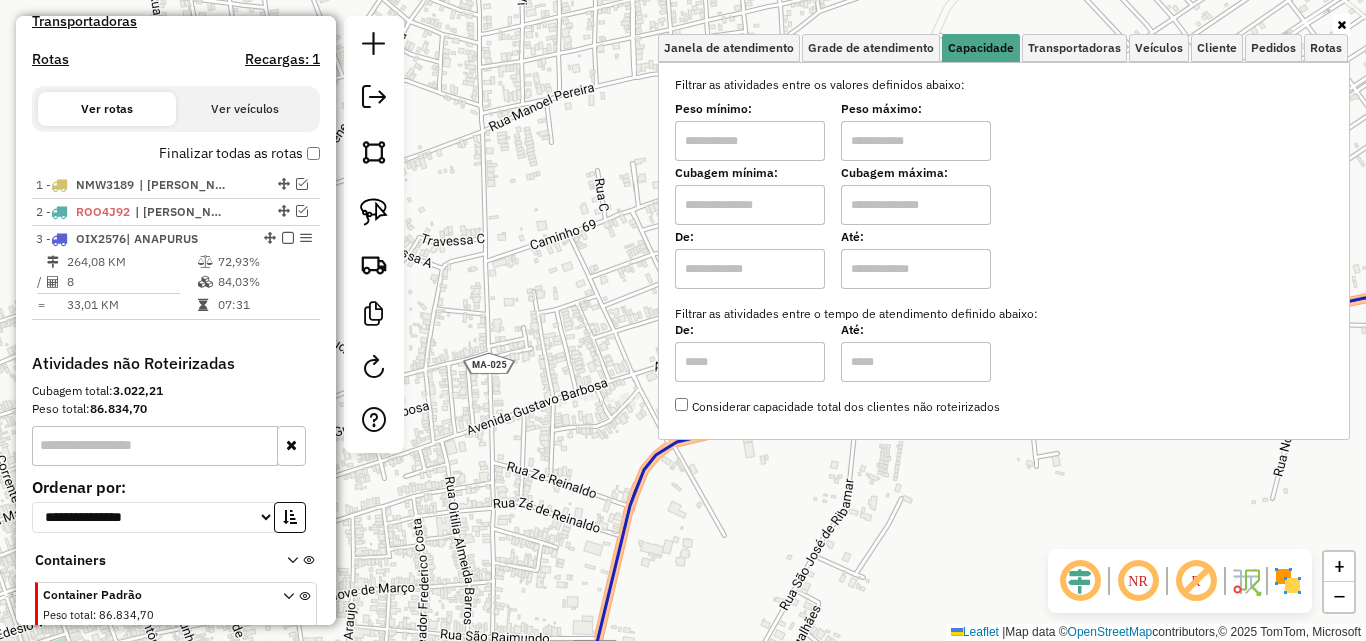 click on "Janela de atendimento Grade de atendimento Capacidade Transportadoras Veículos Cliente Pedidos  Rotas Selecione os dias de semana para filtrar as janelas de atendimento  Seg   Ter   Qua   Qui   Sex   Sáb   Dom  Informe o período da janela de atendimento: De: Até:  Filtrar exatamente a janela do cliente  Considerar janela de atendimento padrão  Selecione os dias de semana para filtrar as grades de atendimento  Seg   Ter   Qua   Qui   Sex   Sáb   Dom   Considerar clientes sem dia de atendimento cadastrado  Clientes fora do dia de atendimento selecionado Filtrar as atividades entre os valores definidos abaixo:  Peso mínimo:   Peso máximo:   Cubagem mínima:   Cubagem máxima:   De:   Até:  Filtrar as atividades entre o tempo de atendimento definido abaixo:  De:   Até:   Considerar capacidade total dos clientes não roteirizados Transportadora: Selecione um ou mais itens Tipo de veículo: Selecione um ou mais itens Veículo: Selecione um ou mais itens Motorista: Selecione um ou mais itens Nome: Rótulo:" 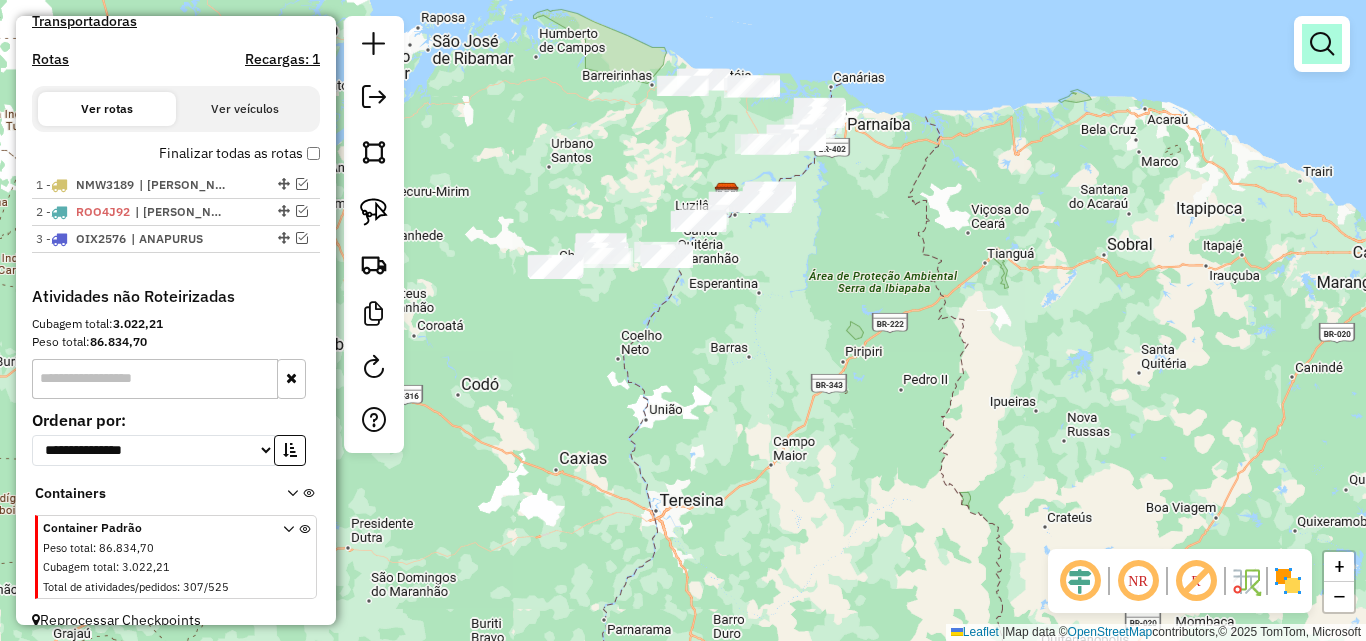 click at bounding box center (1322, 44) 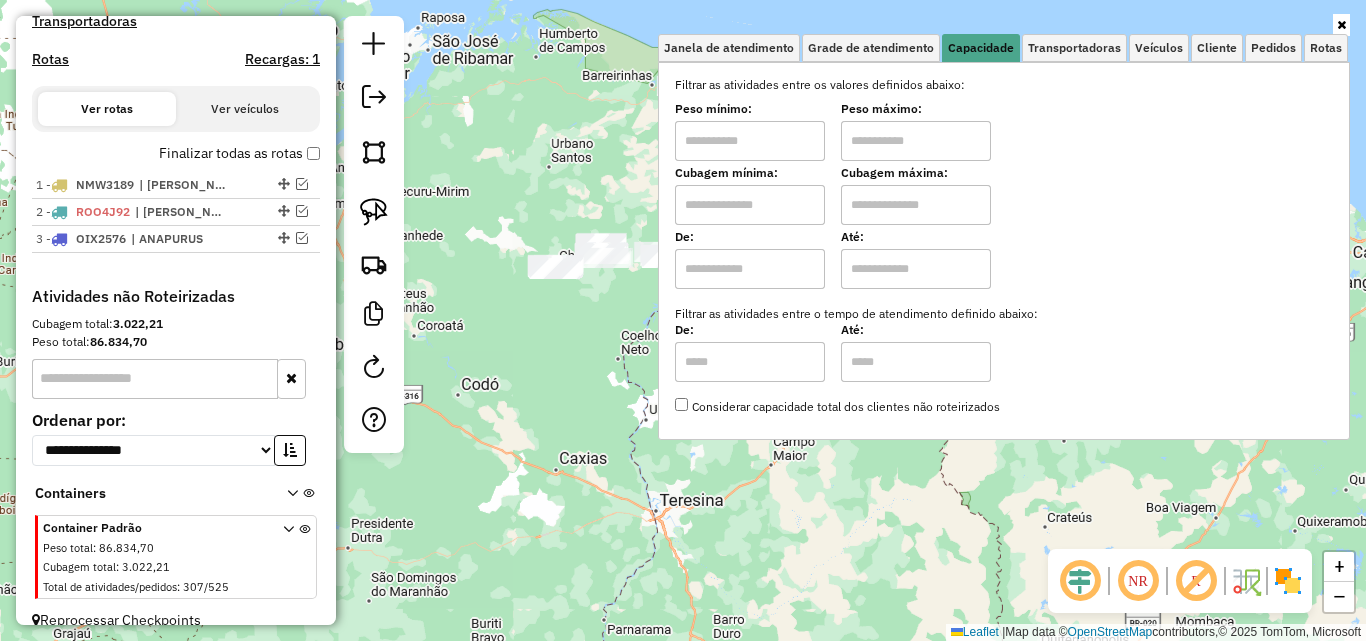 click on "Janela de atendimento Grade de atendimento Capacidade Transportadoras Veículos Cliente Pedidos  Rotas Selecione os dias de semana para filtrar as janelas de atendimento  Seg   Ter   Qua   Qui   Sex   Sáb   Dom  Informe o período da janela de atendimento: De: Até:  Filtrar exatamente a janela do cliente  Considerar janela de atendimento padrão  Selecione os dias de semana para filtrar as grades de atendimento  Seg   Ter   Qua   Qui   Sex   Sáb   Dom   Considerar clientes sem dia de atendimento cadastrado  Clientes fora do dia de atendimento selecionado Filtrar as atividades entre os valores definidos abaixo:  Peso mínimo:   Peso máximo:   Cubagem mínima:   Cubagem máxima:   De:   Até:  Filtrar as atividades entre o tempo de atendimento definido abaixo:  De:   Até:   Considerar capacidade total dos clientes não roteirizados Transportadora: Selecione um ou mais itens Tipo de veículo: Selecione um ou mais itens Veículo: Selecione um ou mais itens Motorista: Selecione um ou mais itens Nome: Rótulo:" 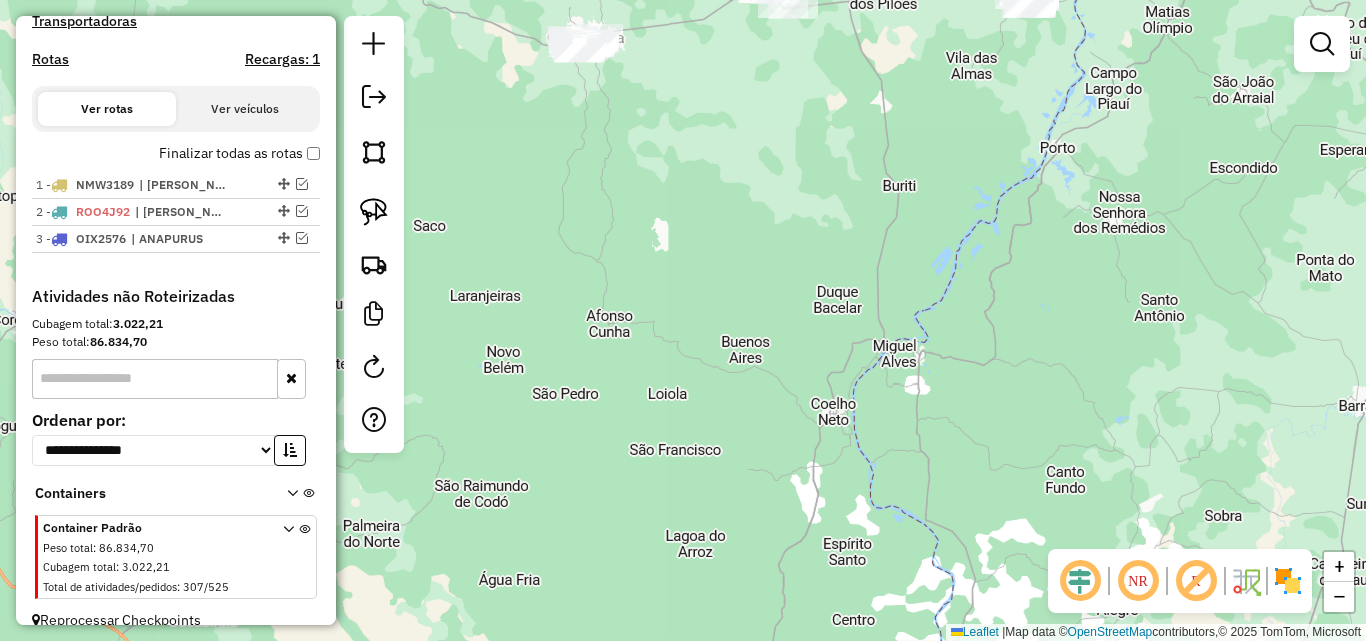 drag, startPoint x: 585, startPoint y: 372, endPoint x: 719, endPoint y: 502, distance: 186.69762 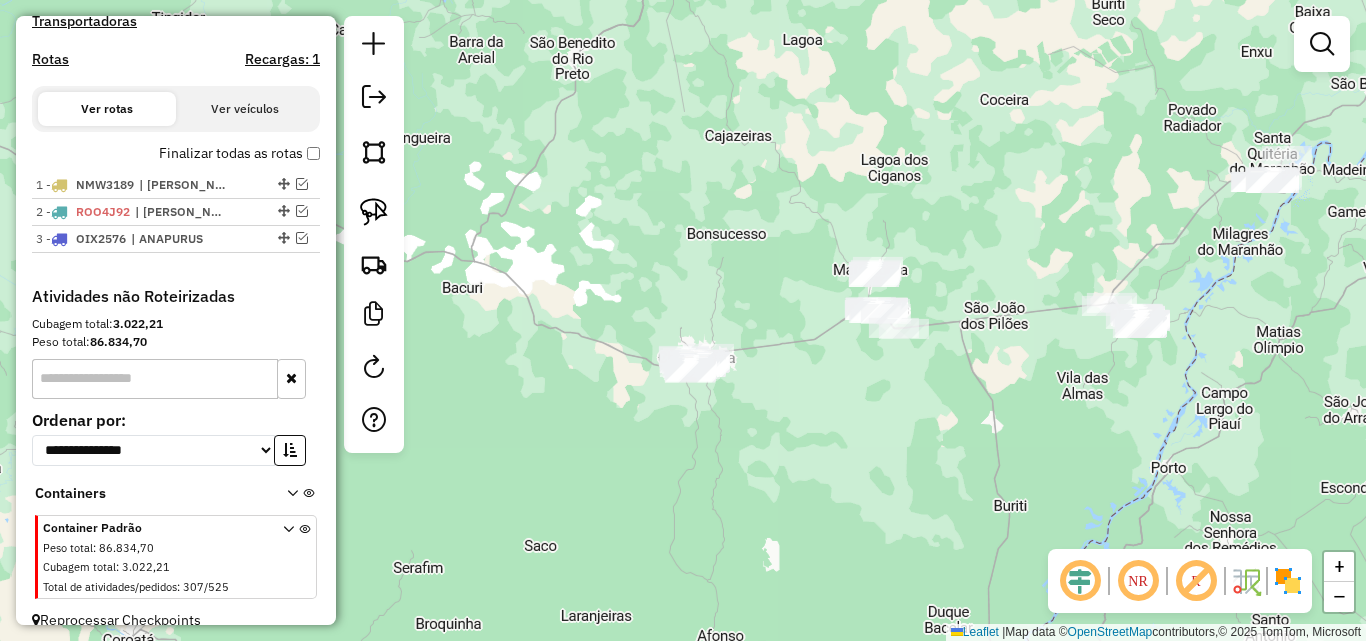 drag, startPoint x: 787, startPoint y: 333, endPoint x: 777, endPoint y: 453, distance: 120.41595 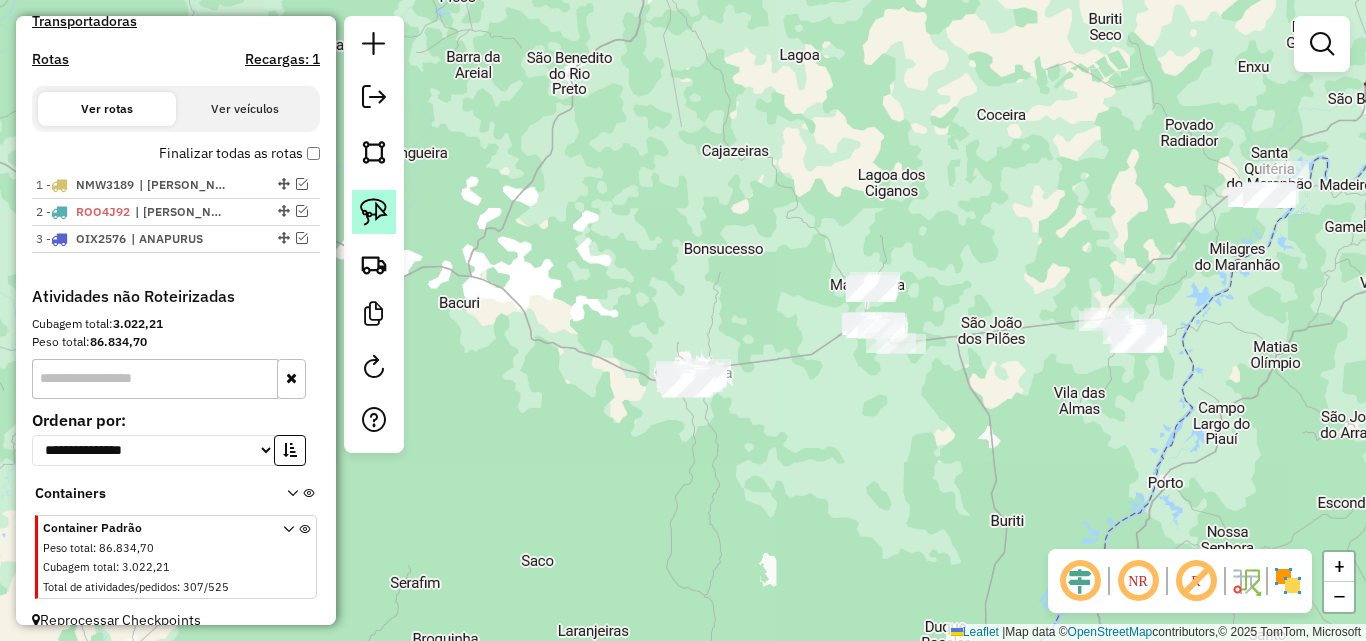 click 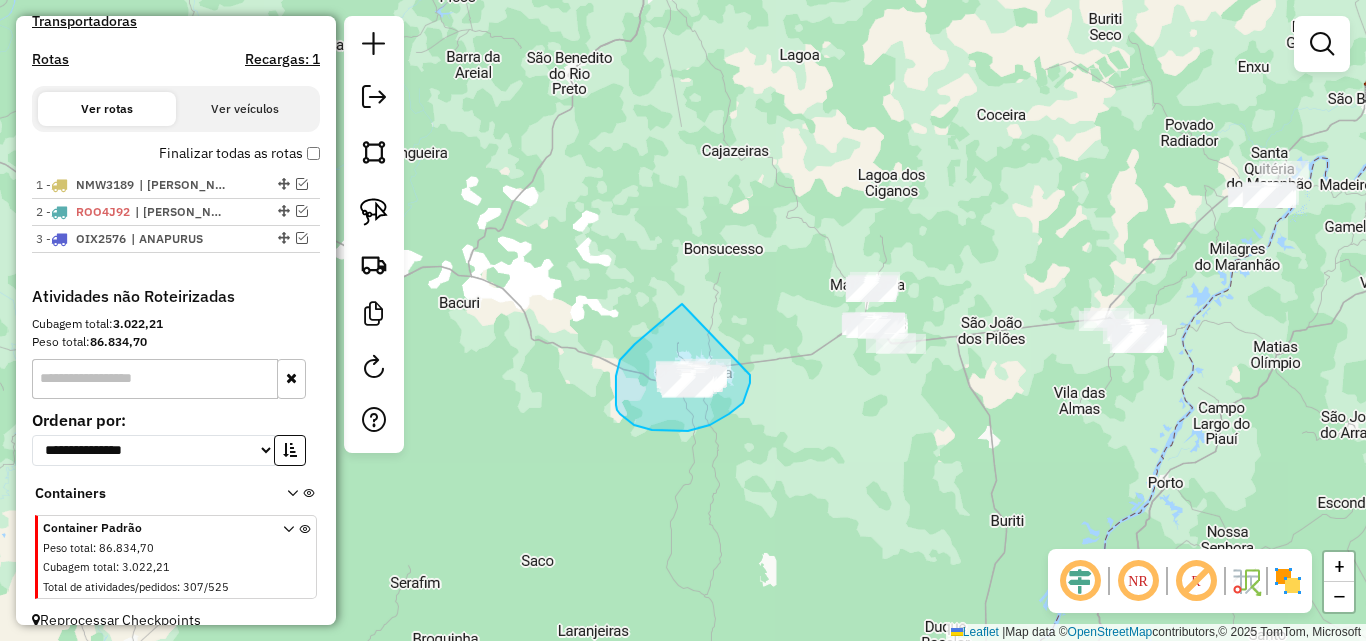 drag, startPoint x: 682, startPoint y: 304, endPoint x: 750, endPoint y: 375, distance: 98.31073 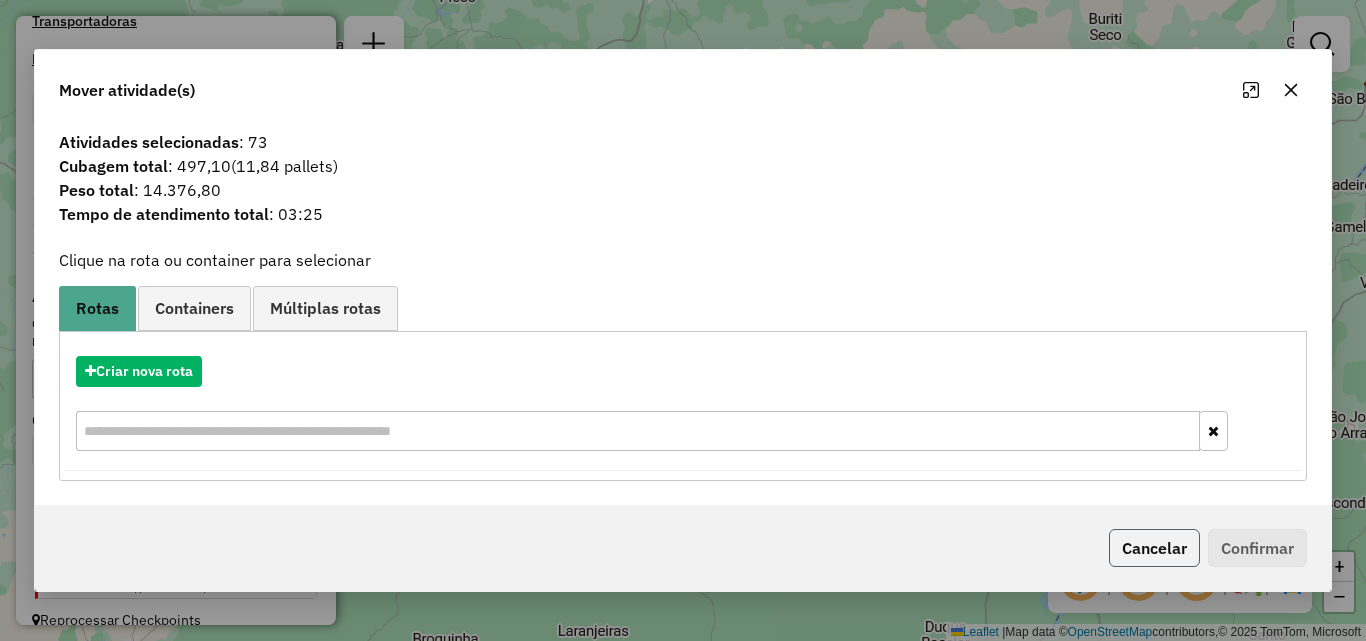 click on "Cancelar" 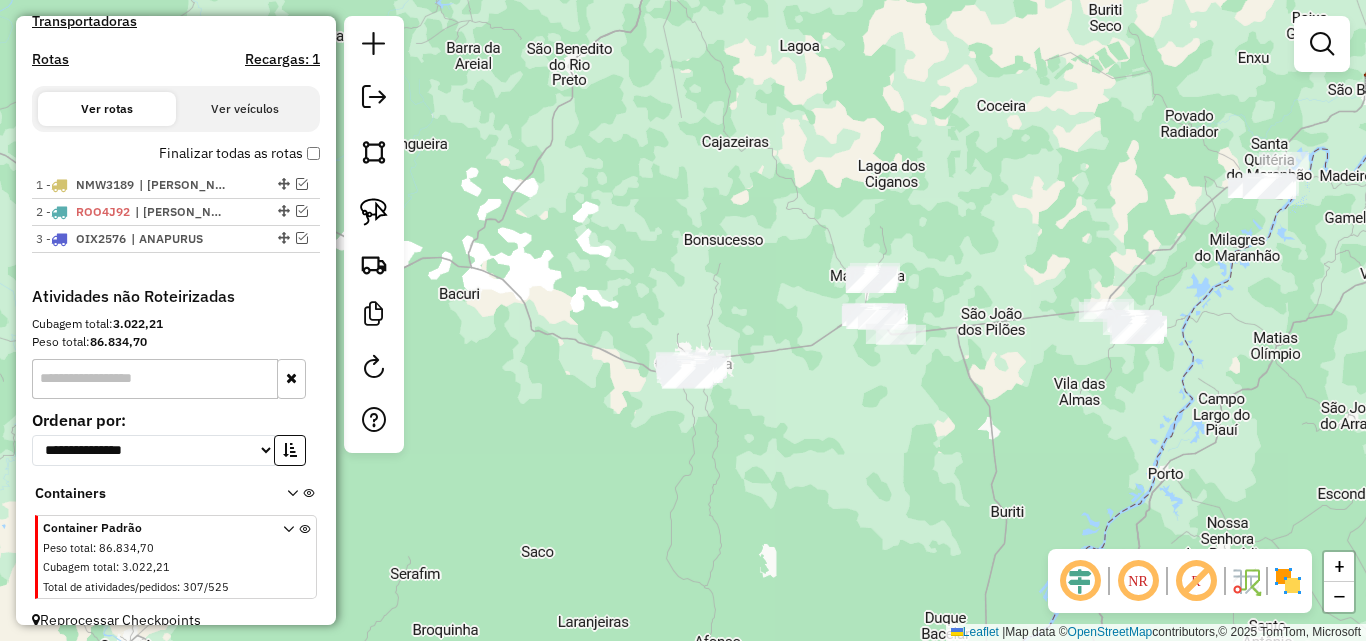 drag, startPoint x: 776, startPoint y: 377, endPoint x: 775, endPoint y: 228, distance: 149.00336 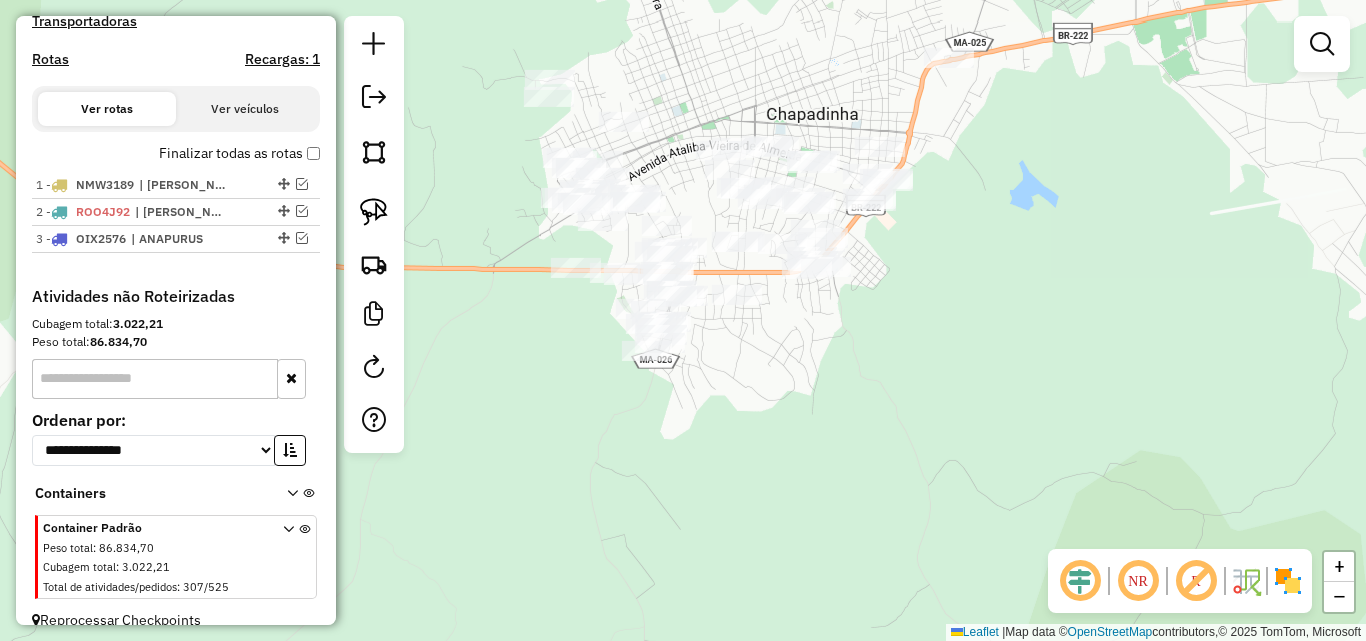 drag, startPoint x: 505, startPoint y: 336, endPoint x: 529, endPoint y: 403, distance: 71.168816 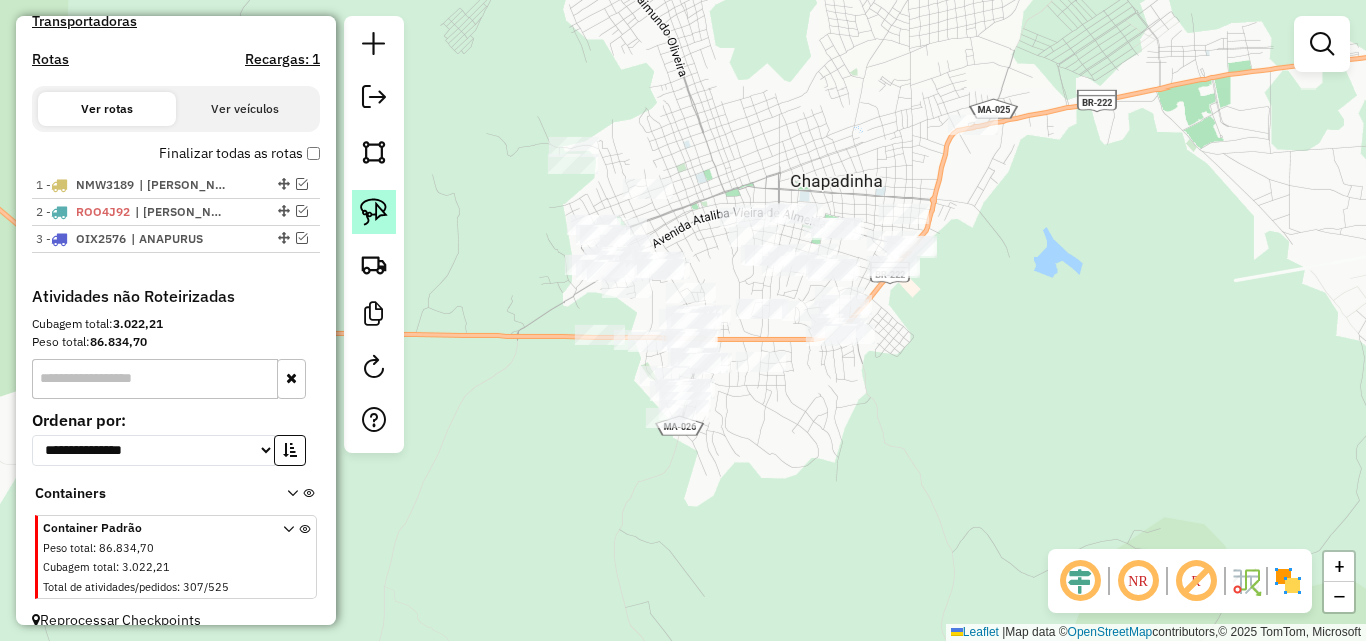 click 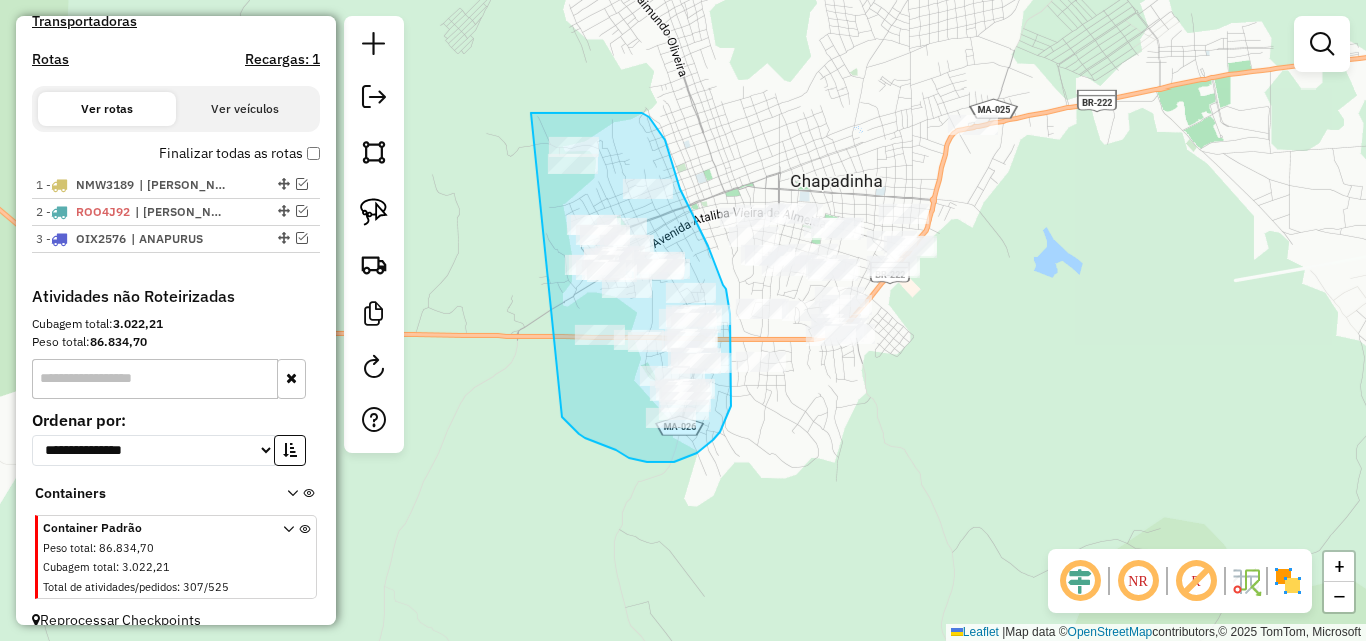 drag, startPoint x: 531, startPoint y: 113, endPoint x: 562, endPoint y: 417, distance: 305.5765 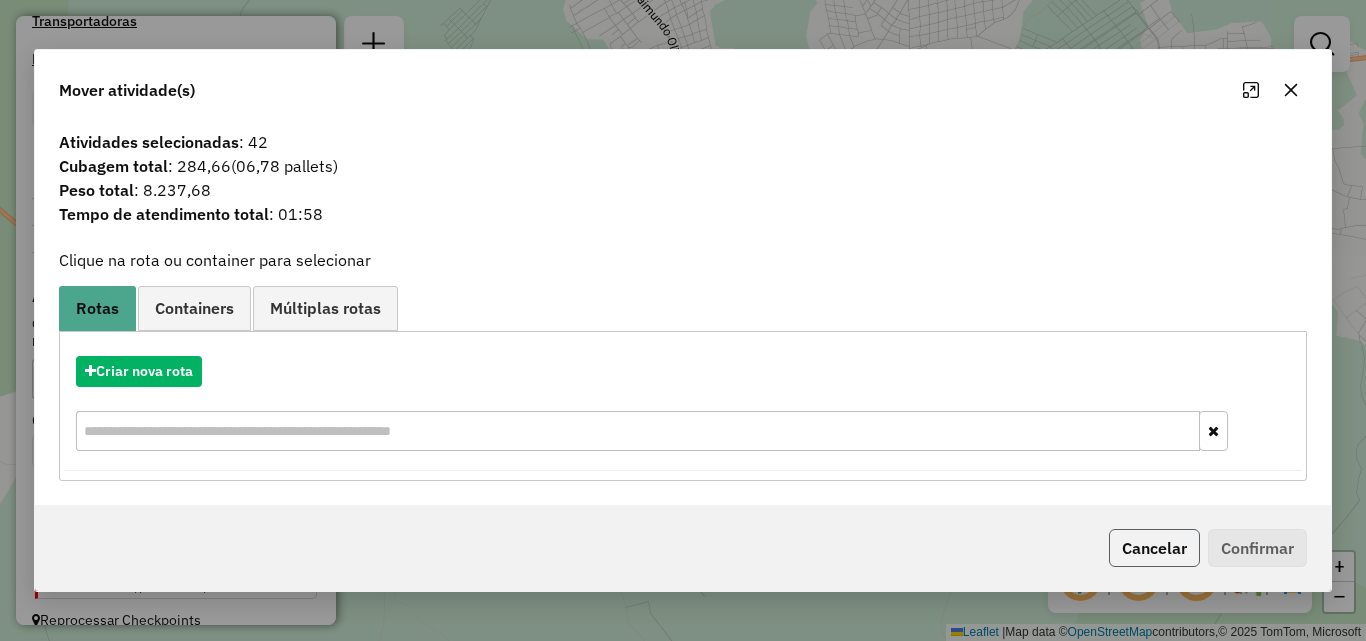 click on "Cancelar" 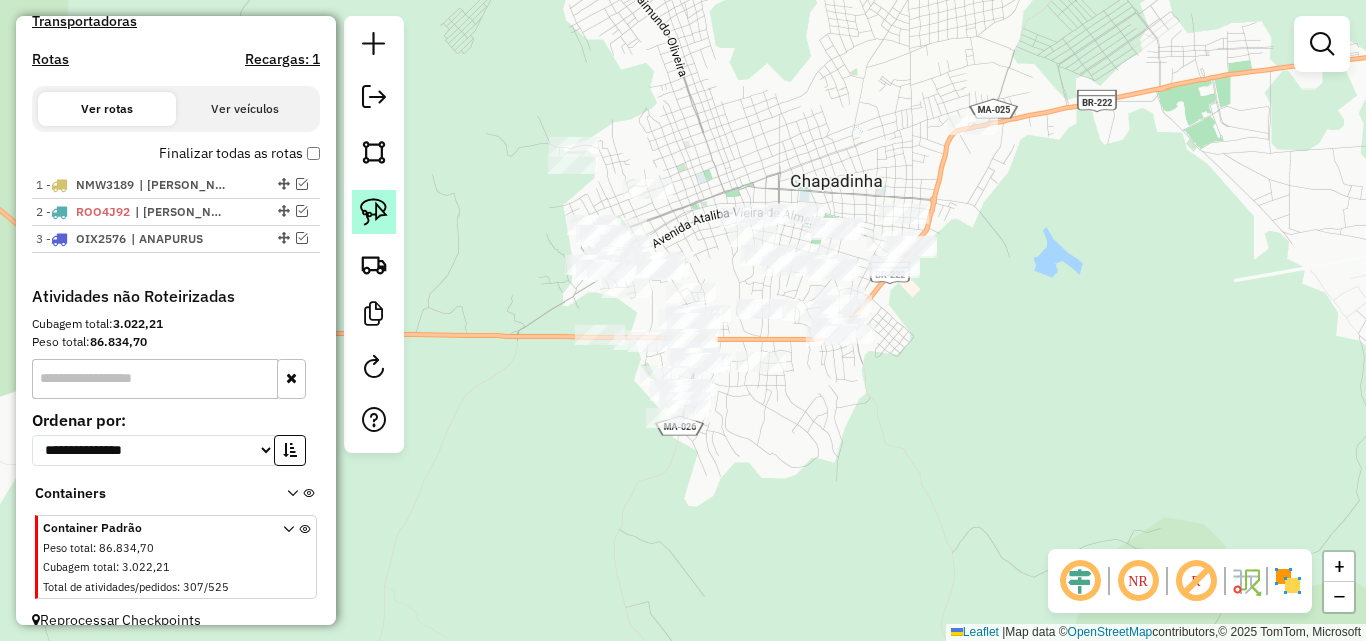 click 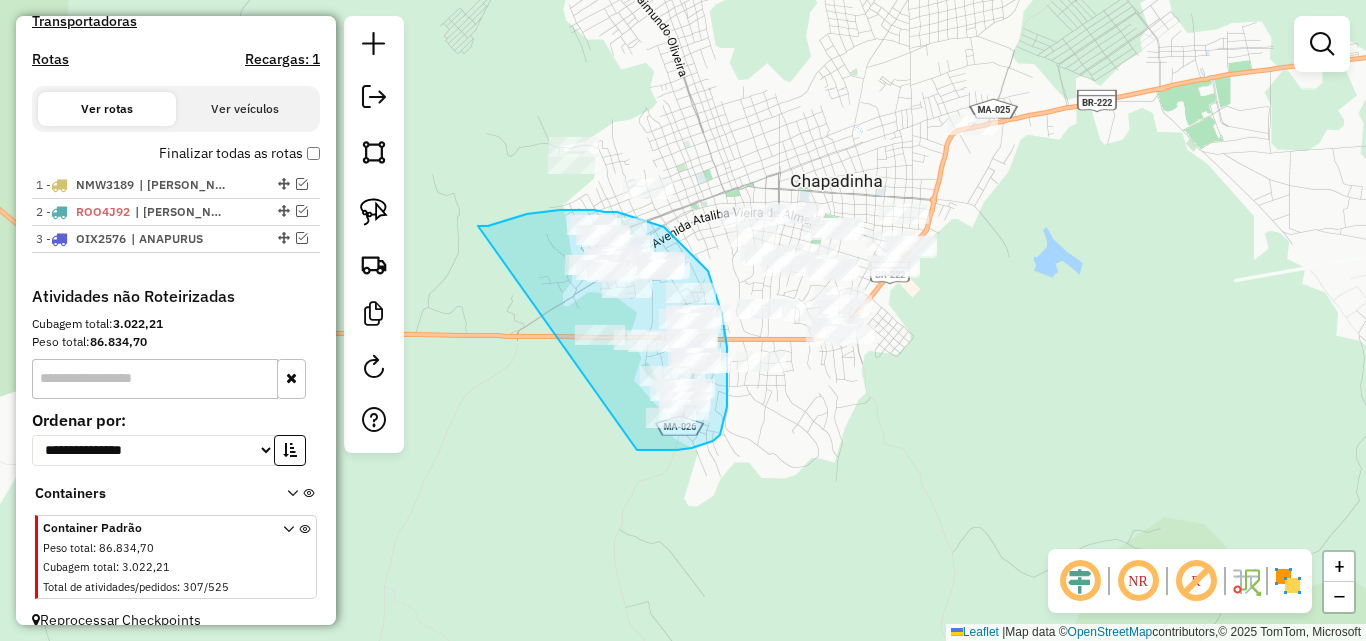 drag, startPoint x: 527, startPoint y: 214, endPoint x: 637, endPoint y: 450, distance: 260.37665 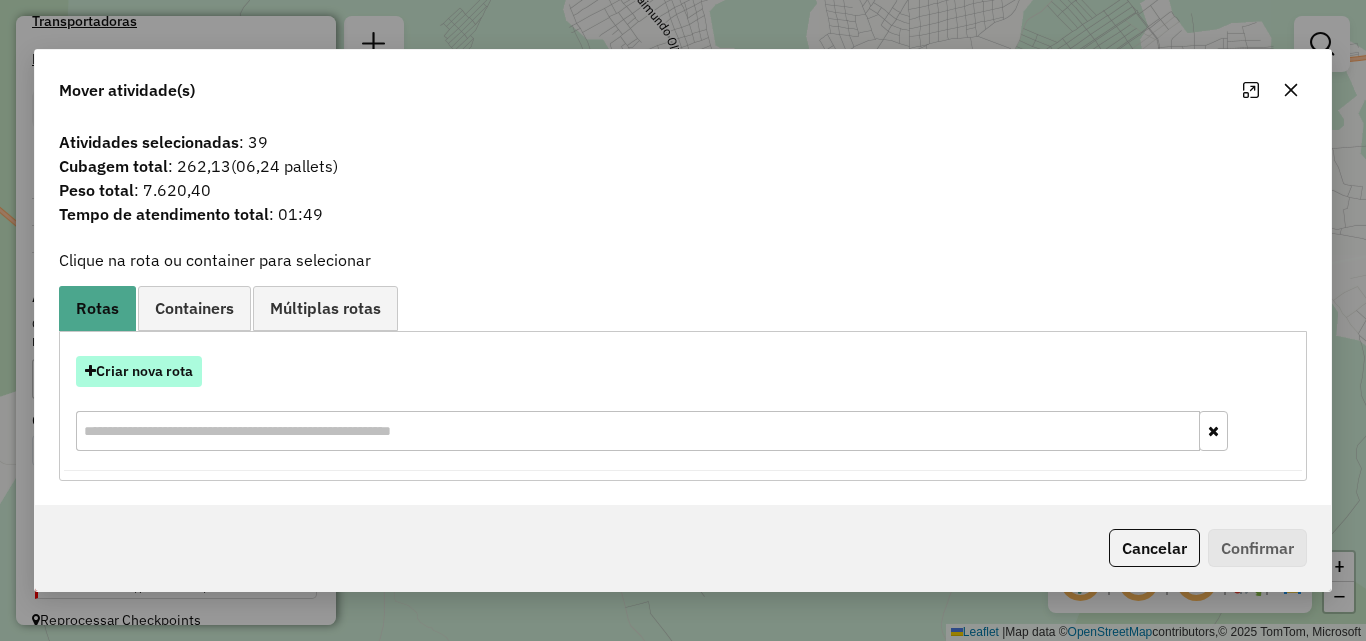 click on "Criar nova rota" at bounding box center [139, 371] 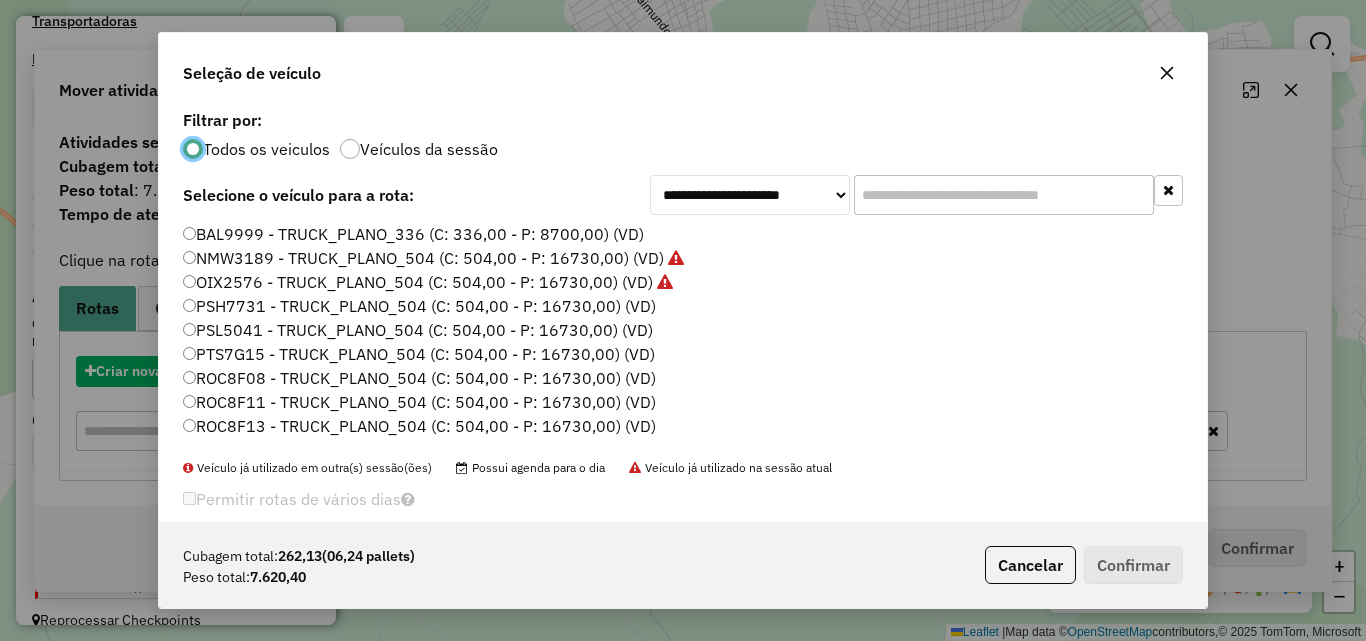scroll, scrollTop: 11, scrollLeft: 6, axis: both 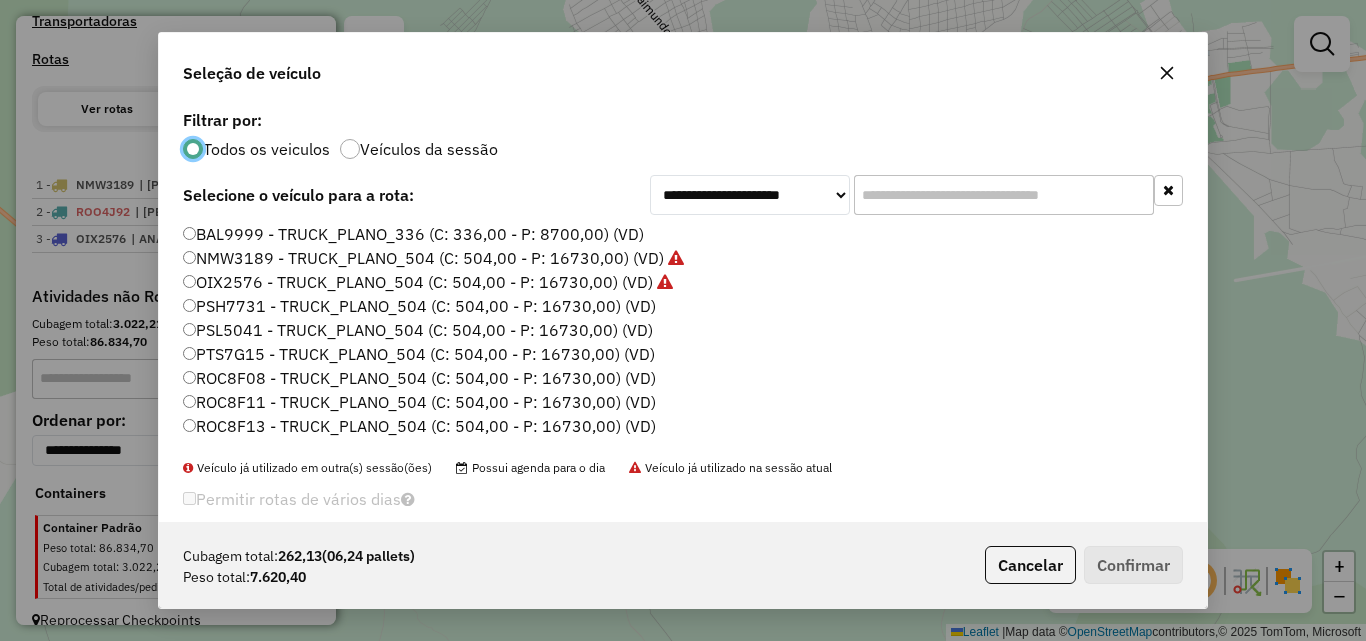 click on "PSH7731 - TRUCK_PLANO_504 (C: 504,00 - P: 16730,00) (VD)" 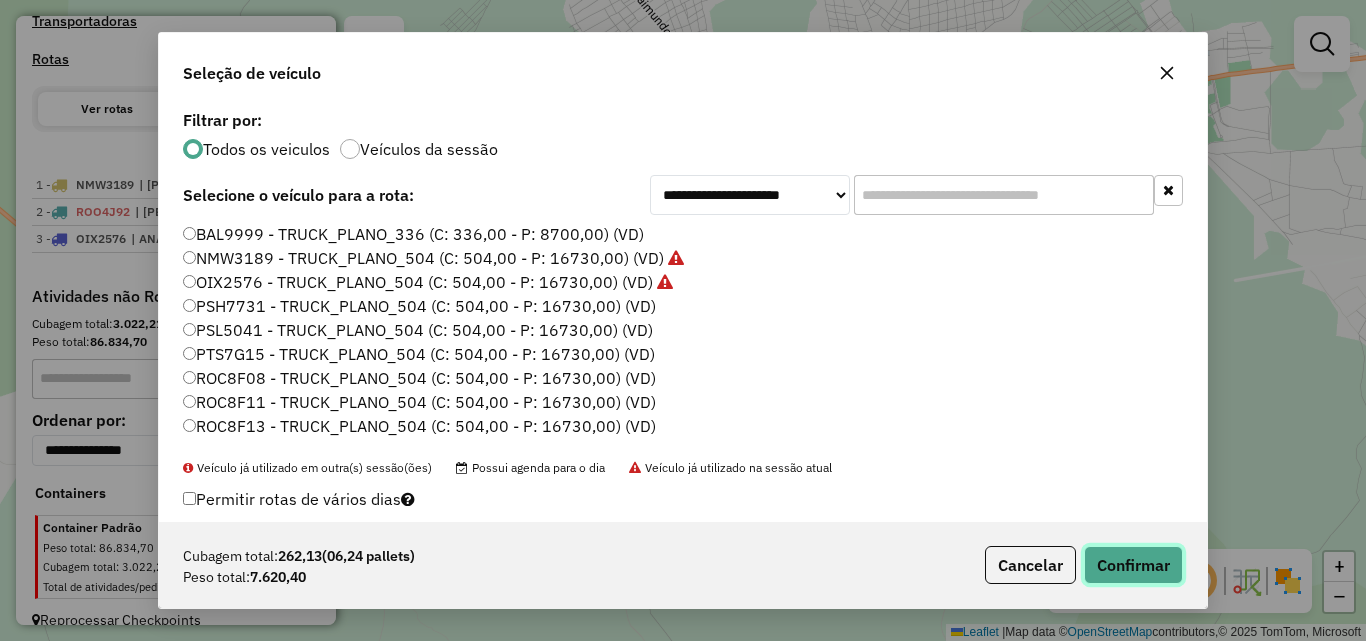 click on "Confirmar" 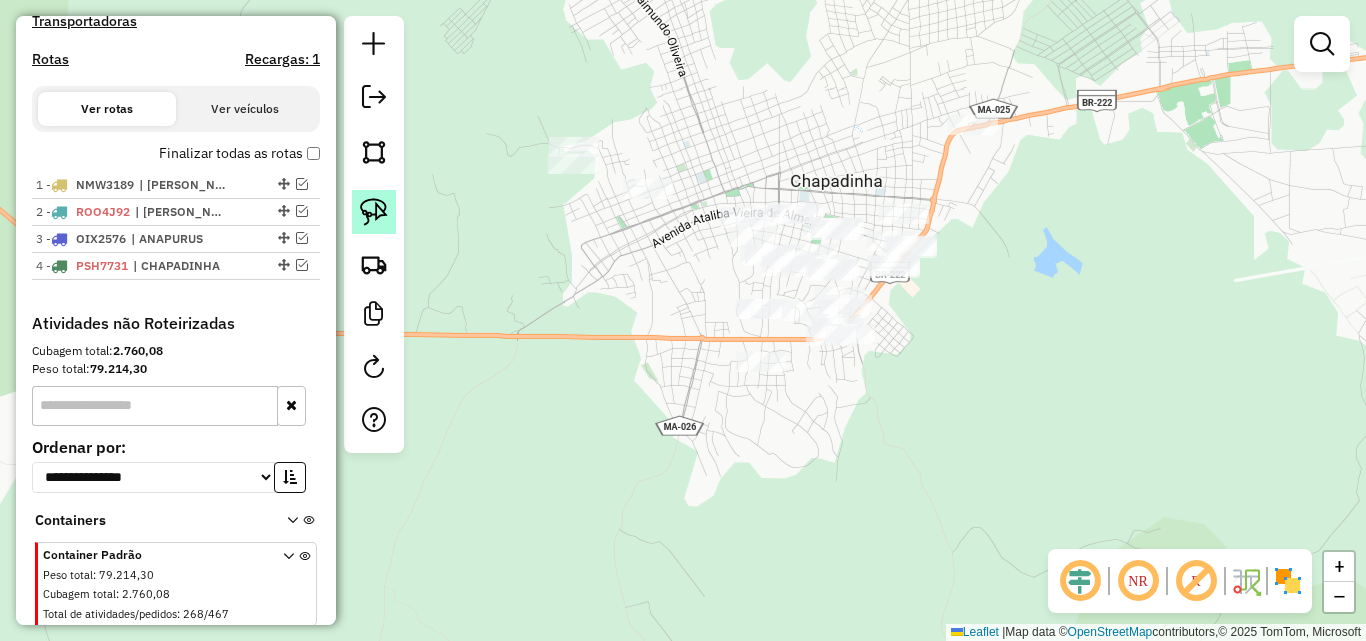 click 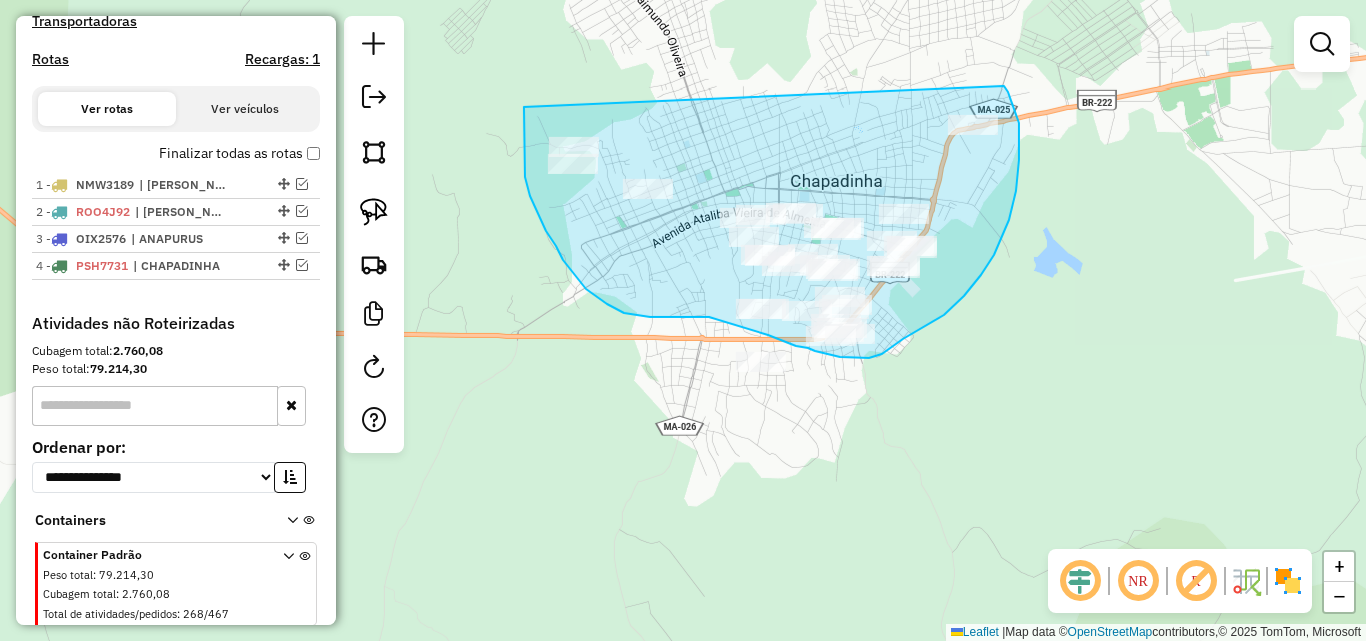 drag, startPoint x: 524, startPoint y: 107, endPoint x: 1004, endPoint y: 86, distance: 480.45917 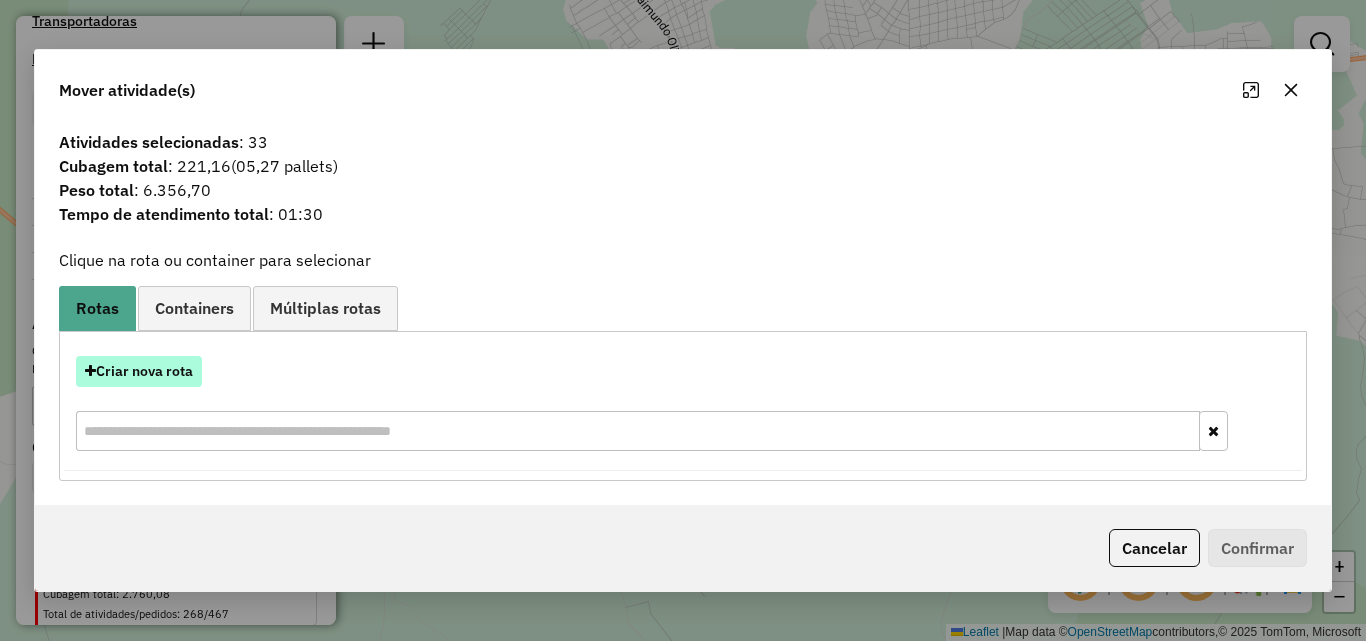 click on "Criar nova rota" at bounding box center [139, 371] 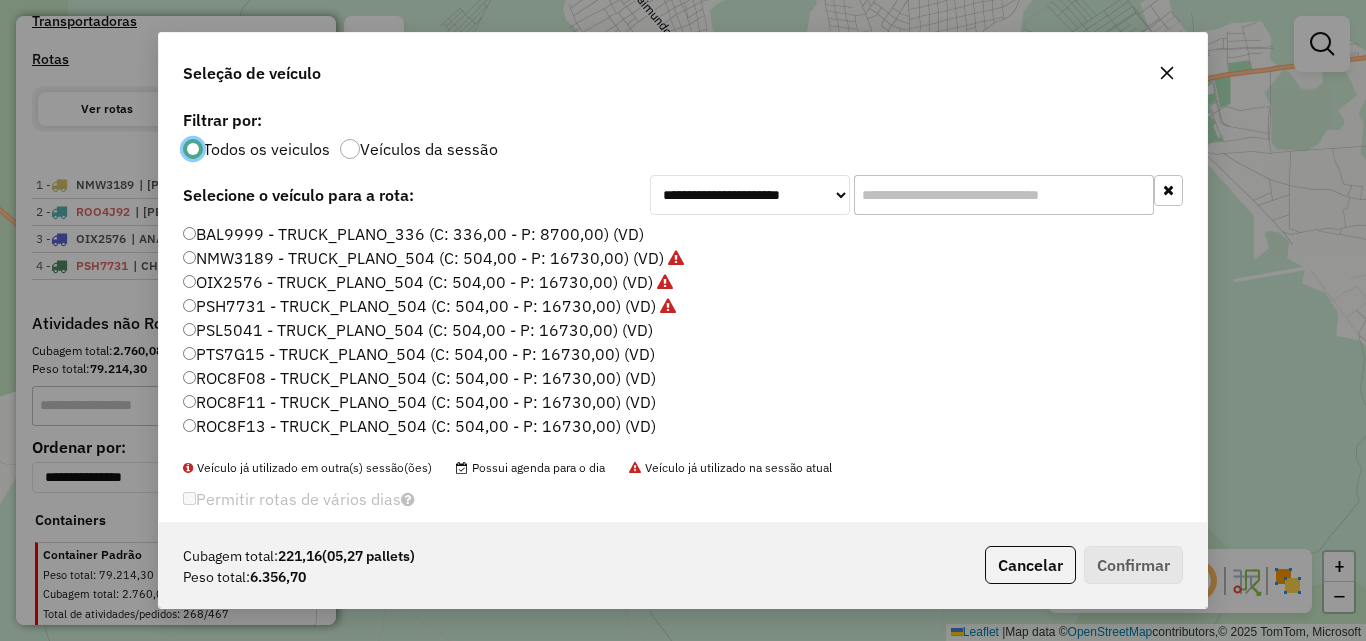 scroll, scrollTop: 11, scrollLeft: 6, axis: both 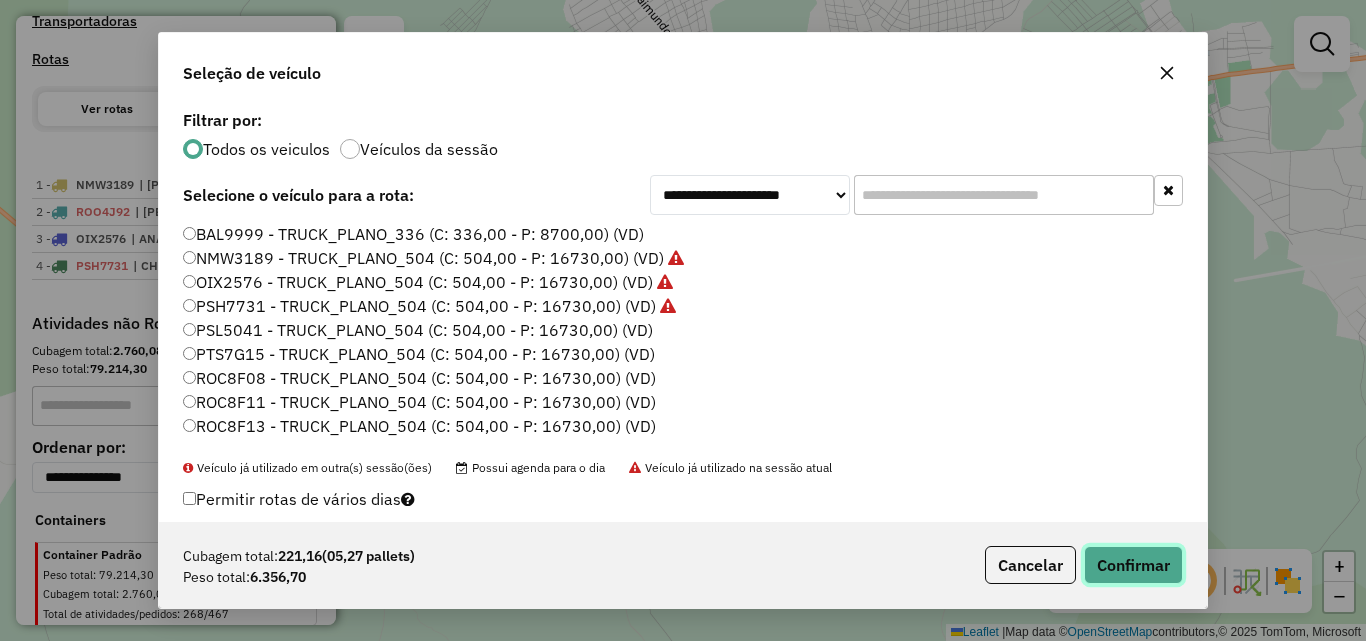 click on "Confirmar" 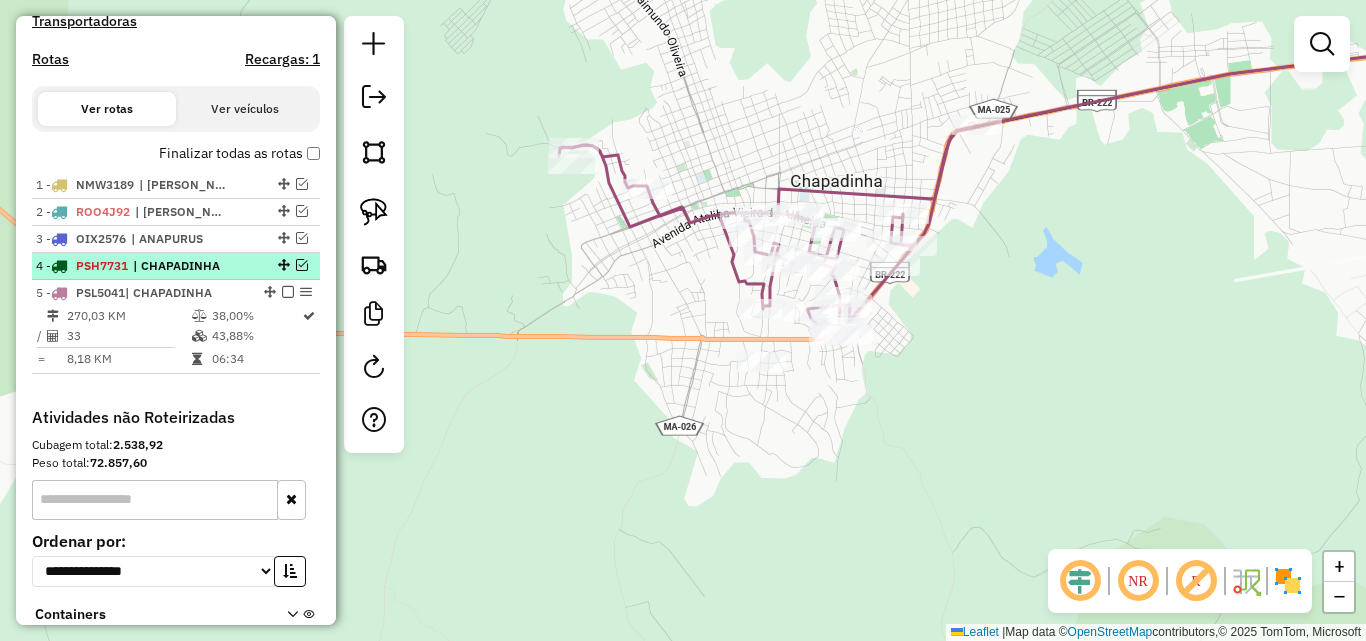 click at bounding box center (302, 265) 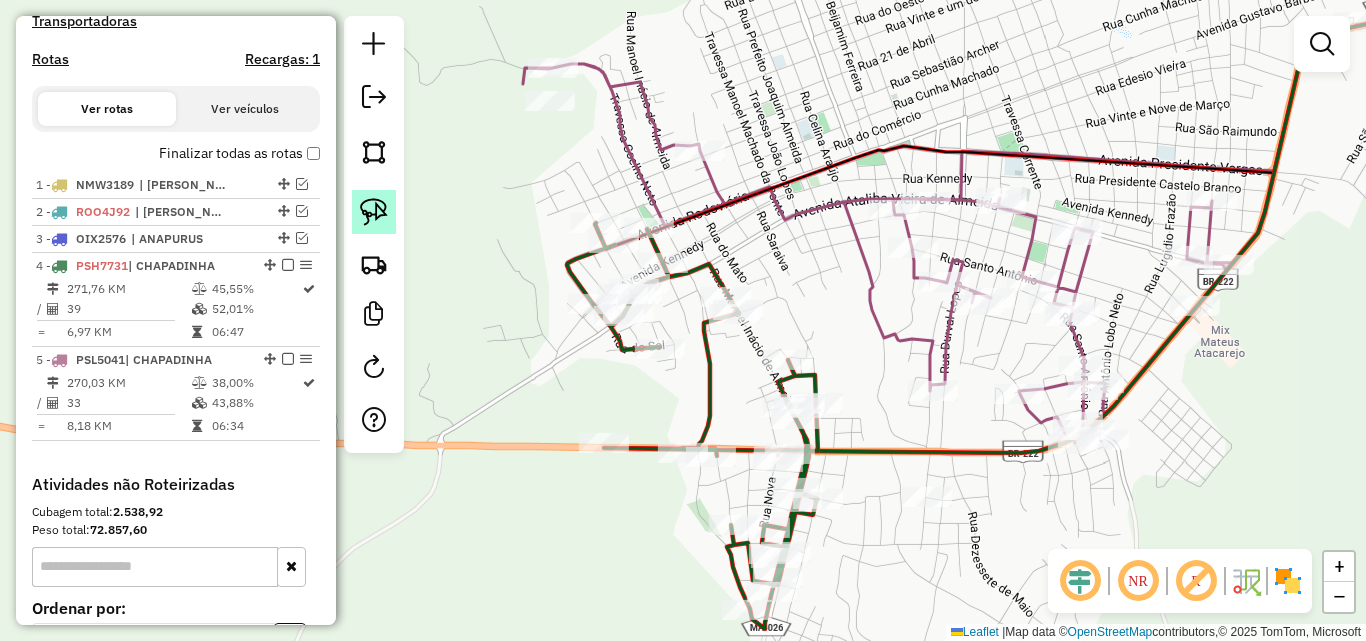 click 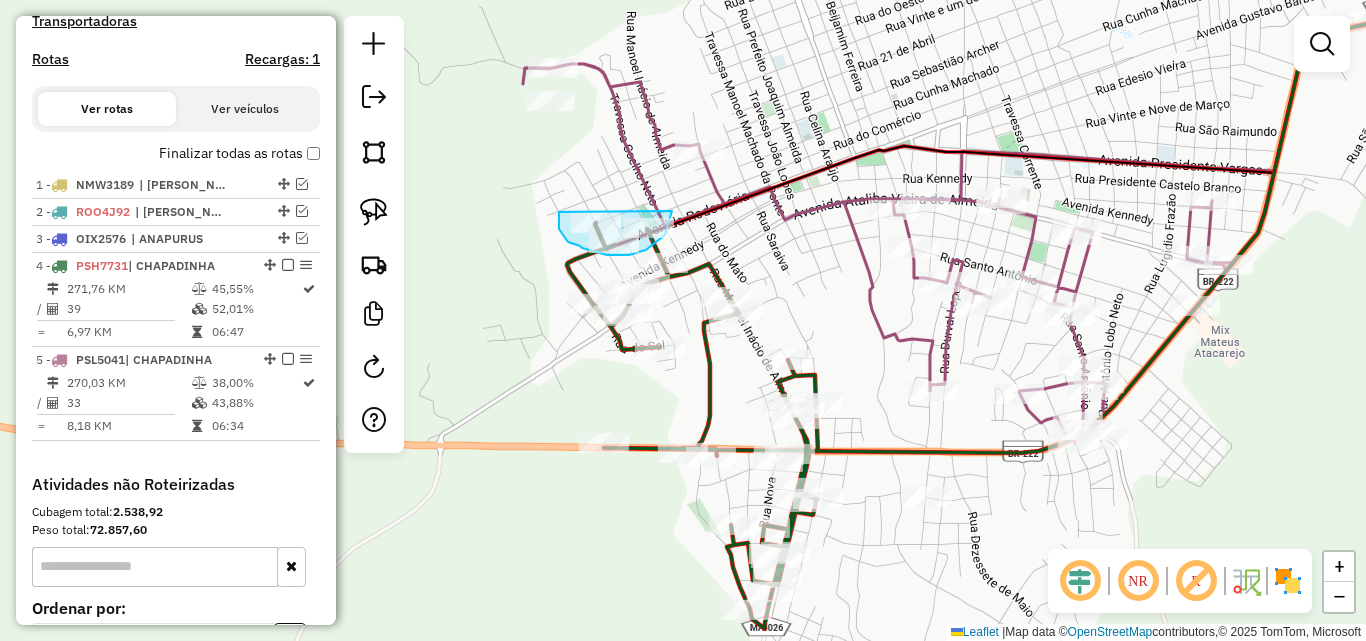 drag, startPoint x: 559, startPoint y: 212, endPoint x: 672, endPoint y: 211, distance: 113.004425 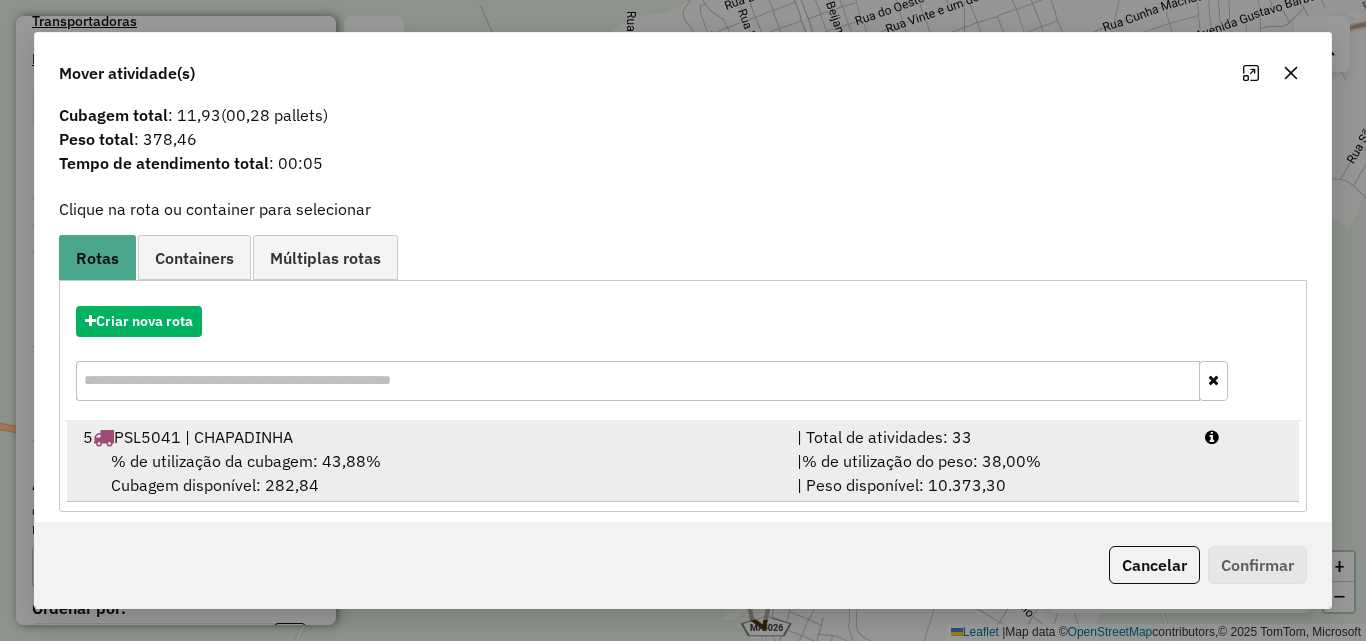 scroll, scrollTop: 48, scrollLeft: 0, axis: vertical 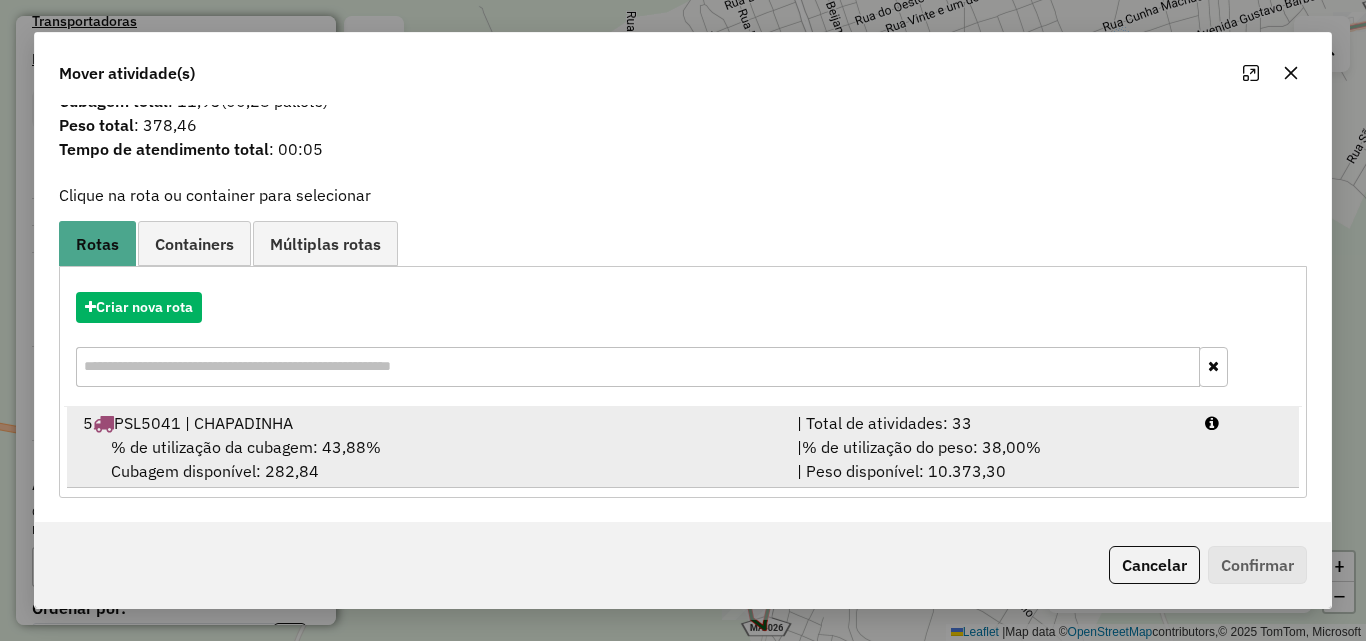 click on "5  PSL5041 | CHAPADINHA" at bounding box center (428, 423) 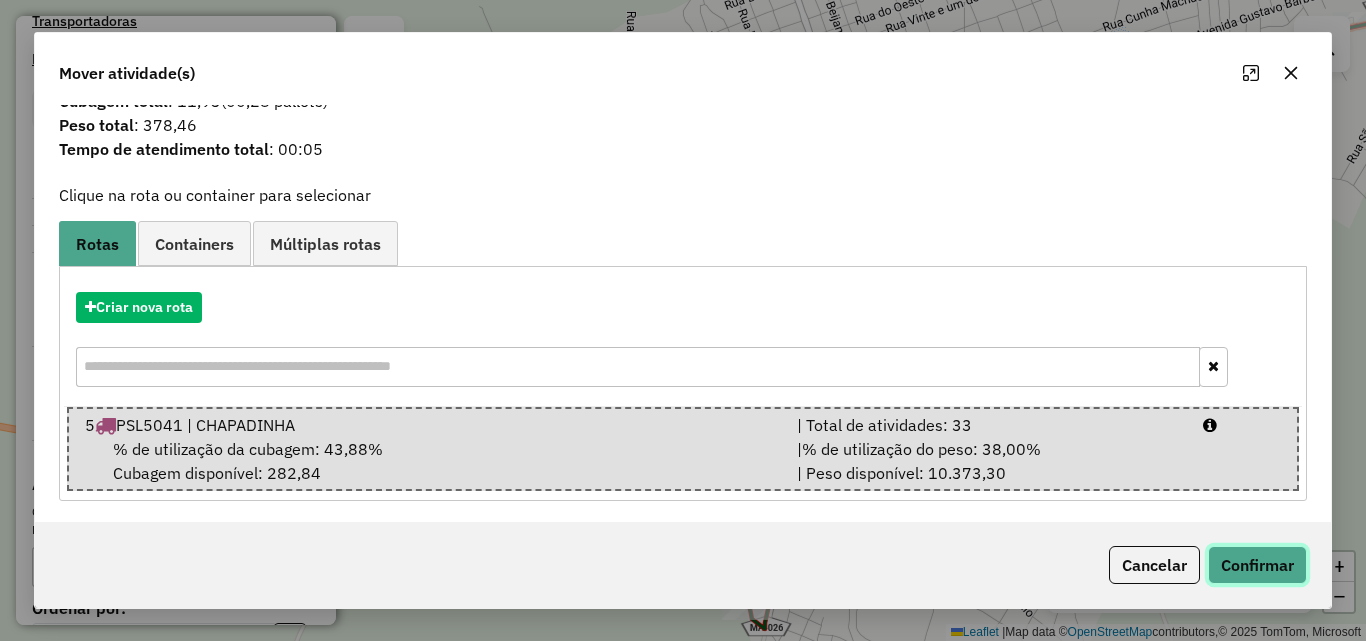 click on "Confirmar" 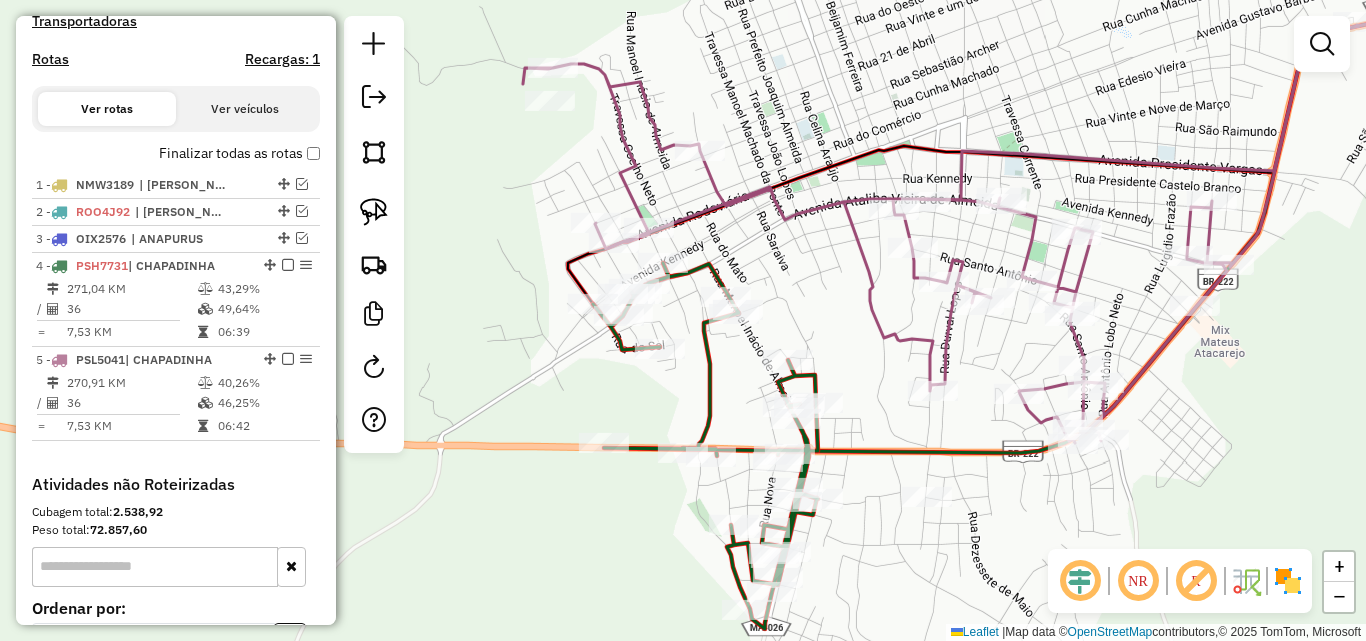 scroll, scrollTop: 0, scrollLeft: 0, axis: both 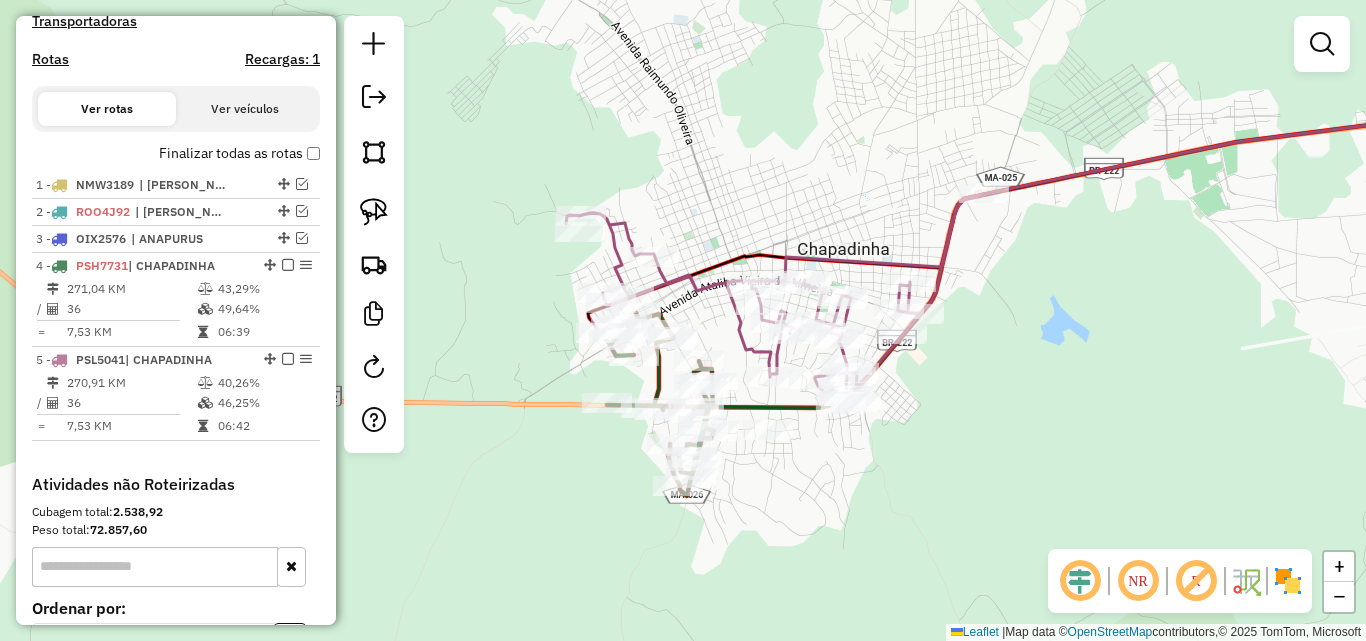 click on "Janela de atendimento Grade de atendimento Capacidade Transportadoras Veículos Cliente Pedidos  Rotas Selecione os dias de semana para filtrar as janelas de atendimento  Seg   Ter   Qua   Qui   Sex   Sáb   Dom  Informe o período da janela de atendimento: De: Até:  Filtrar exatamente a janela do cliente  Considerar janela de atendimento padrão  Selecione os dias de semana para filtrar as grades de atendimento  Seg   Ter   Qua   Qui   Sex   Sáb   Dom   Considerar clientes sem dia de atendimento cadastrado  Clientes fora do dia de atendimento selecionado Filtrar as atividades entre os valores definidos abaixo:  Peso mínimo:   Peso máximo:   Cubagem mínima:   Cubagem máxima:   De:   Até:  Filtrar as atividades entre o tempo de atendimento definido abaixo:  De:   Até:   Considerar capacidade total dos clientes não roteirizados Transportadora: Selecione um ou mais itens Tipo de veículo: Selecione um ou mais itens Veículo: Selecione um ou mais itens Motorista: Selecione um ou mais itens Nome: Rótulo:" 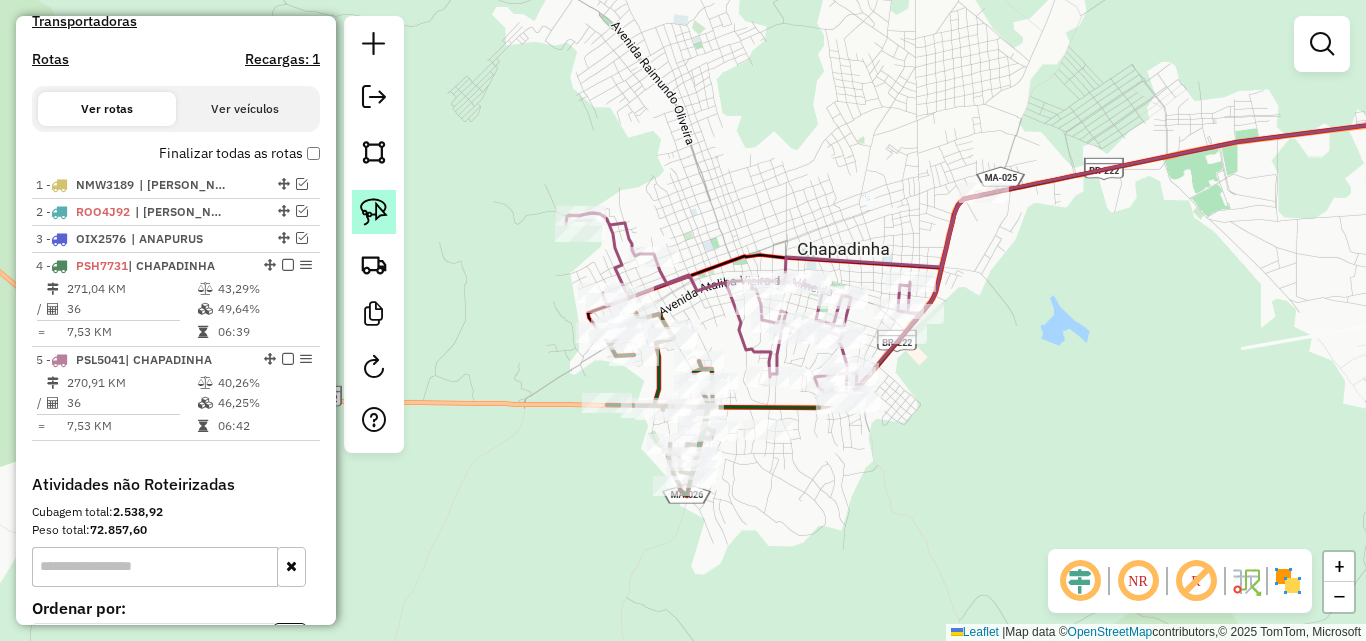 click 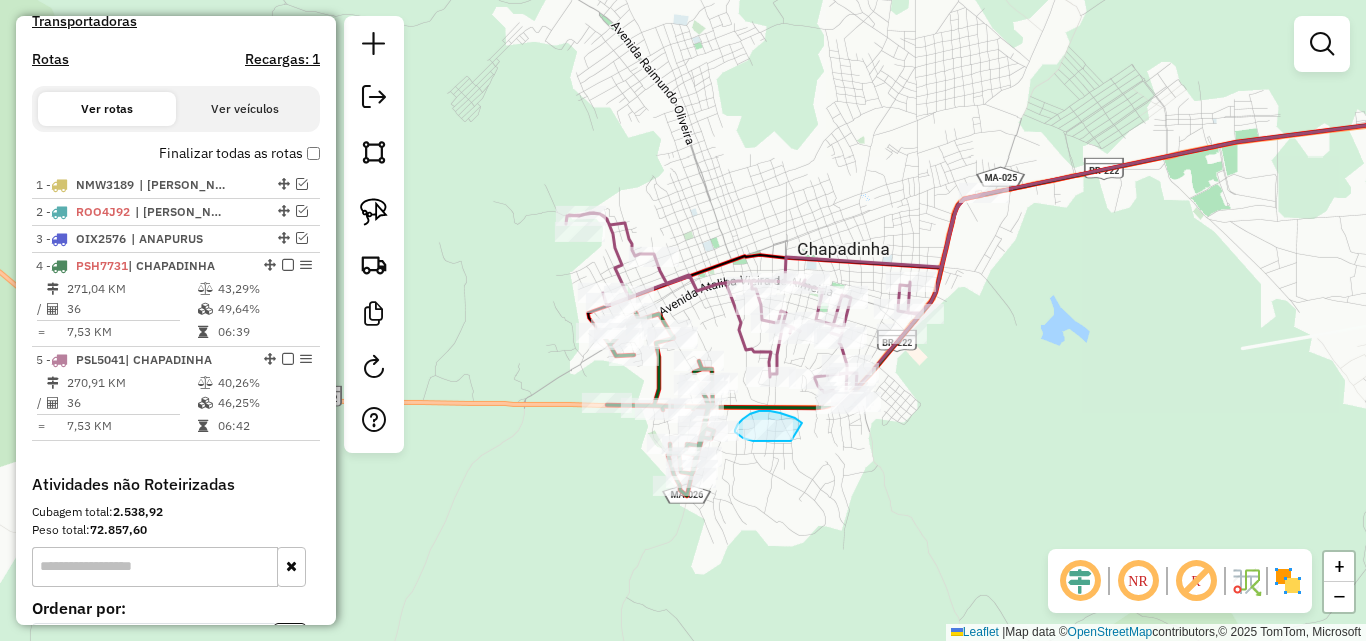 drag, startPoint x: 802, startPoint y: 423, endPoint x: 791, endPoint y: 441, distance: 21.095022 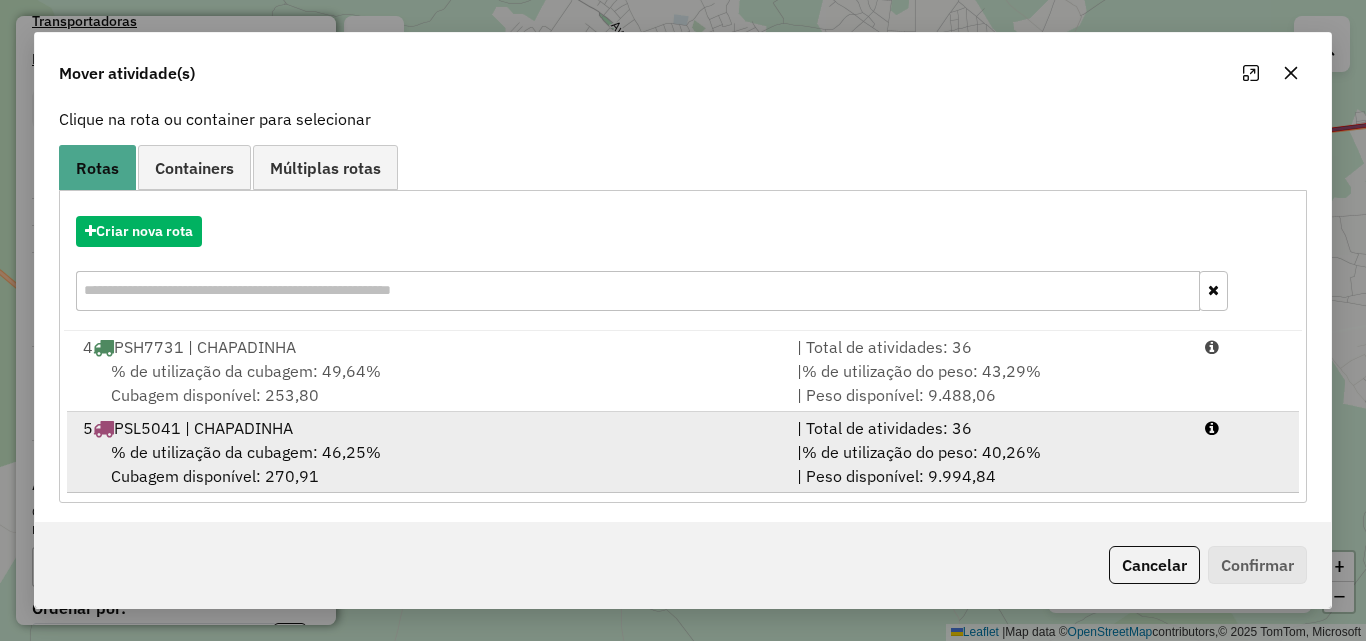 scroll, scrollTop: 129, scrollLeft: 0, axis: vertical 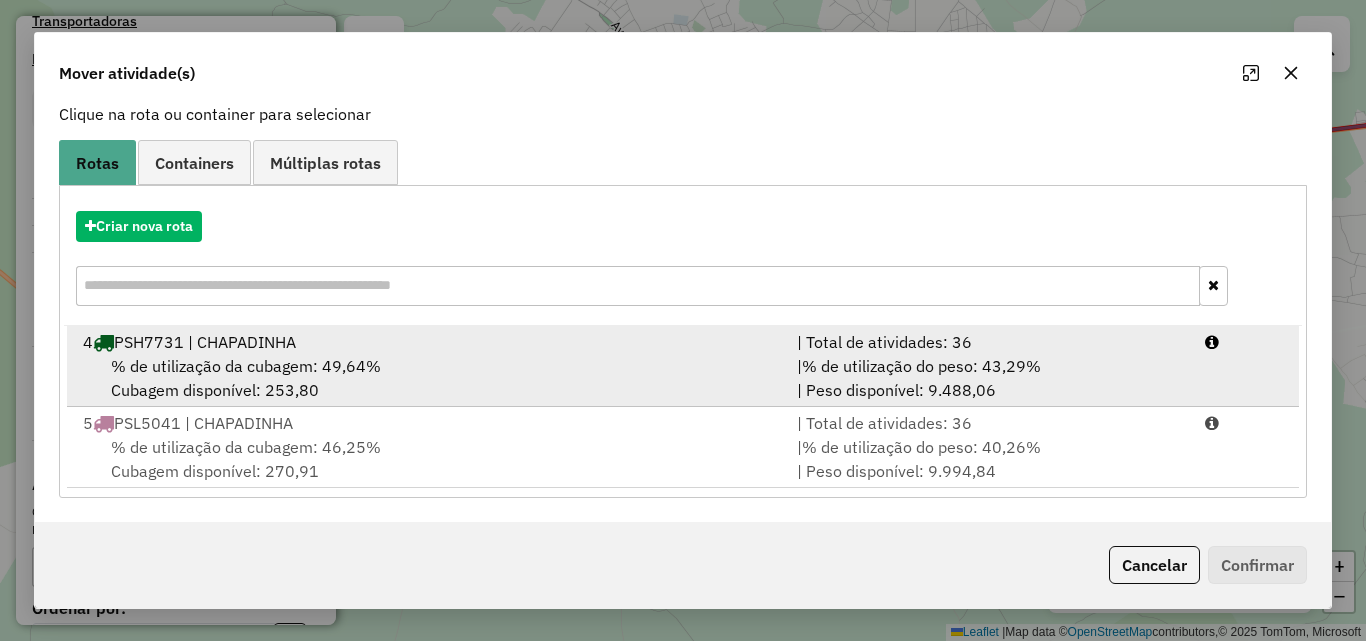 click on "4  PSH7731 | CHAPADINHA" at bounding box center (428, 342) 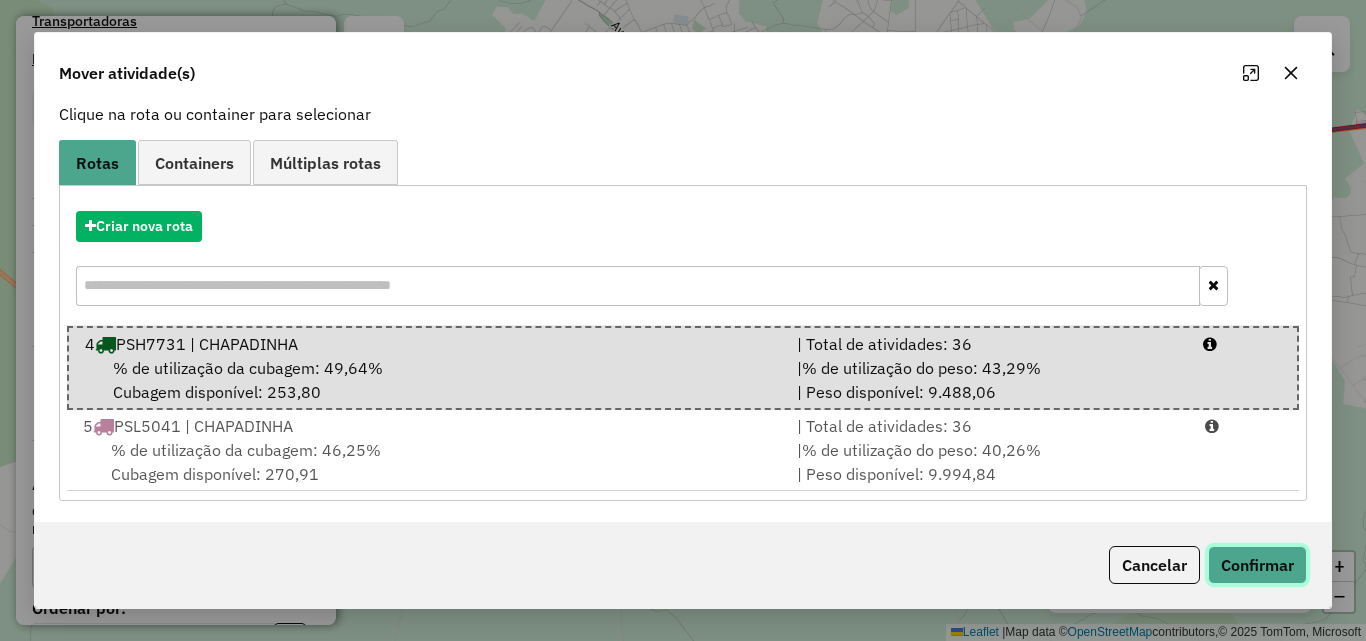 click on "Confirmar" 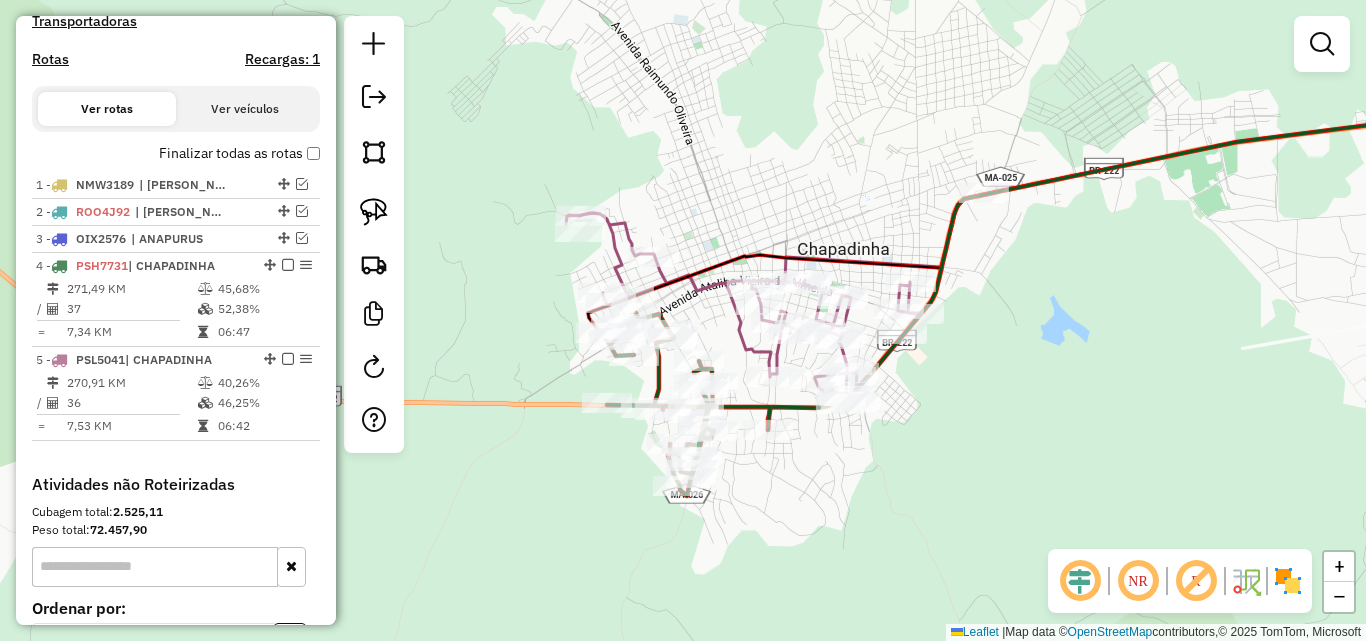 scroll, scrollTop: 0, scrollLeft: 0, axis: both 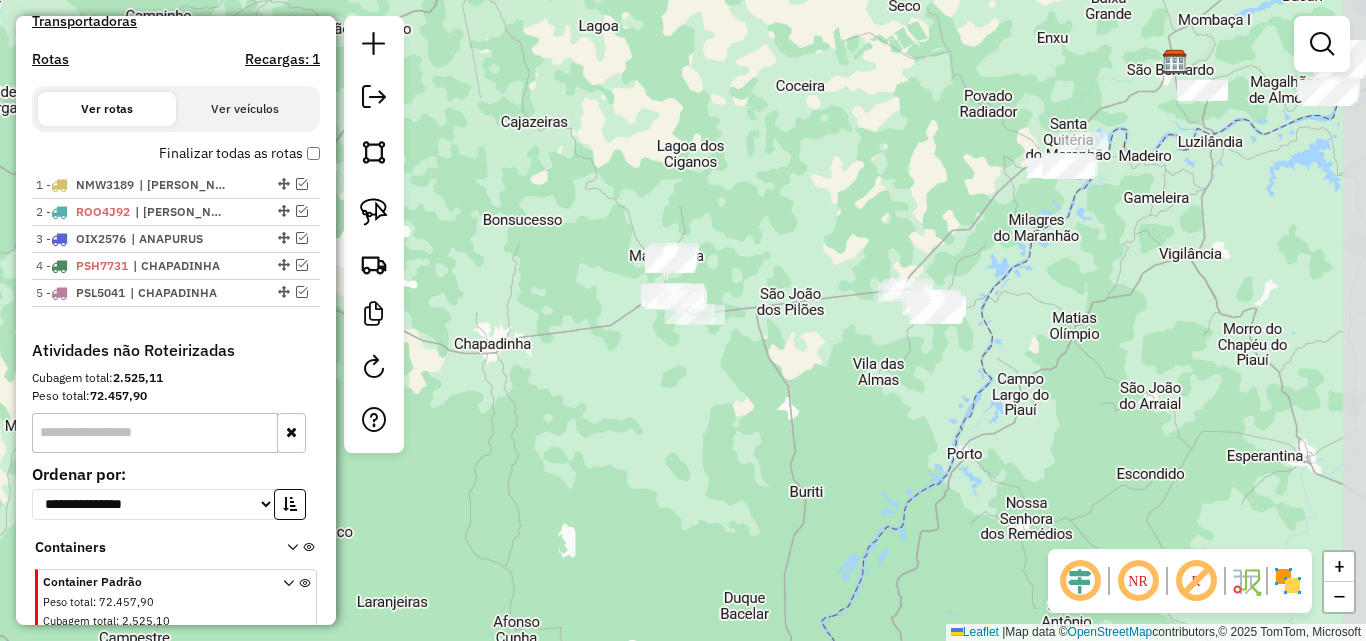 drag, startPoint x: 824, startPoint y: 276, endPoint x: 640, endPoint y: 384, distance: 213.35417 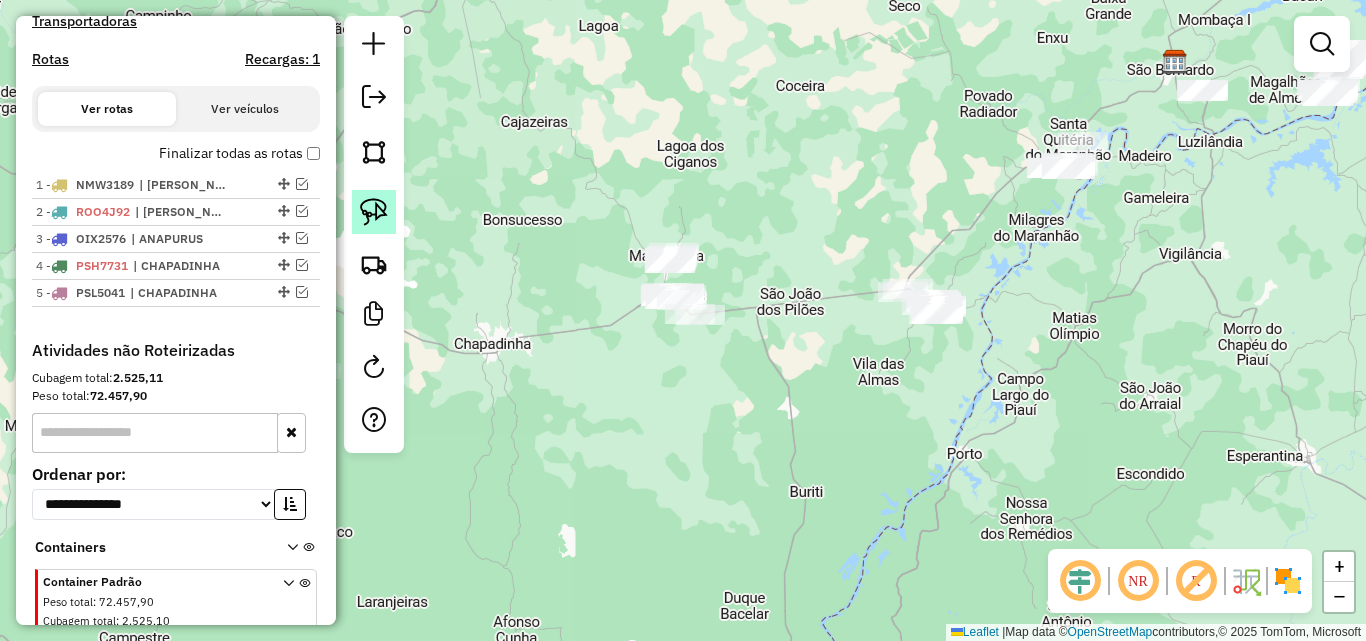 click 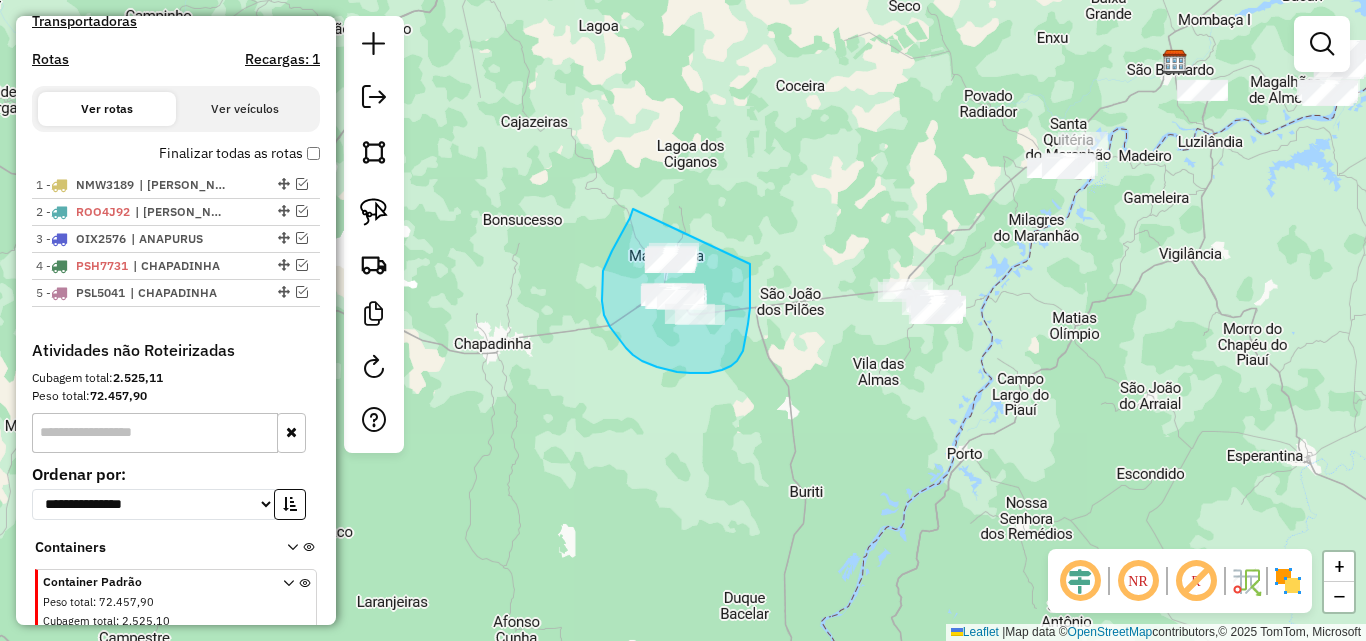 drag, startPoint x: 633, startPoint y: 209, endPoint x: 750, endPoint y: 264, distance: 129.28264 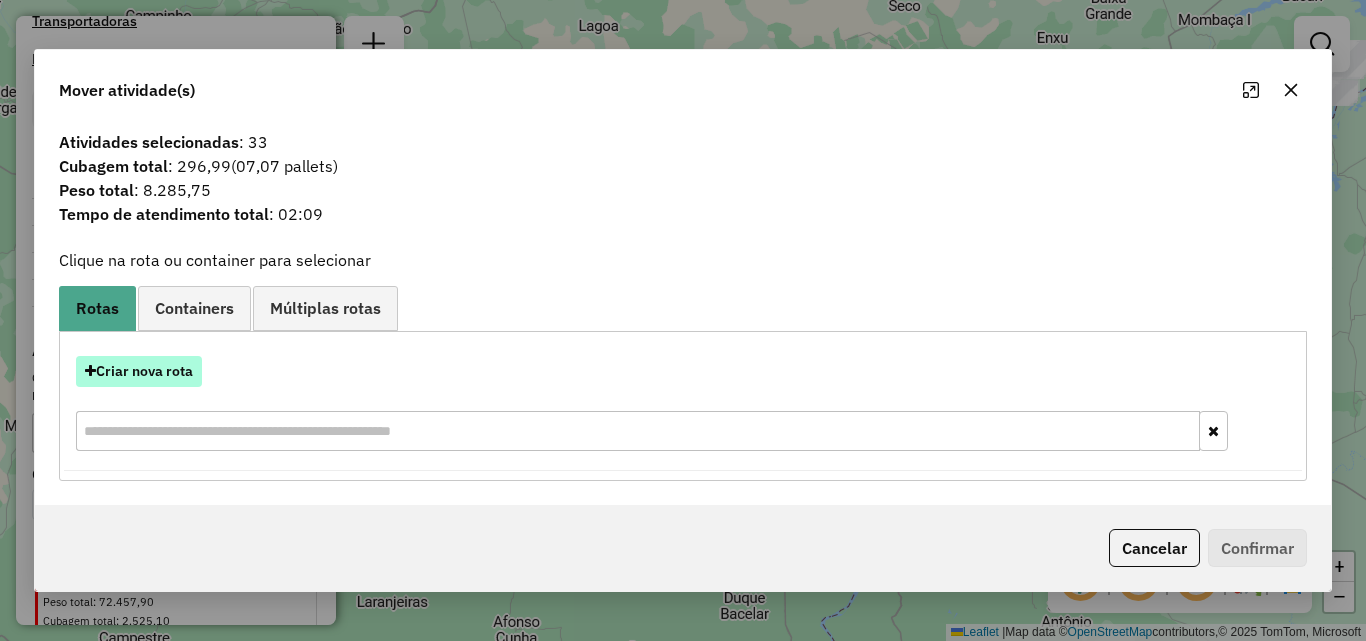 click on "Criar nova rota" at bounding box center [139, 371] 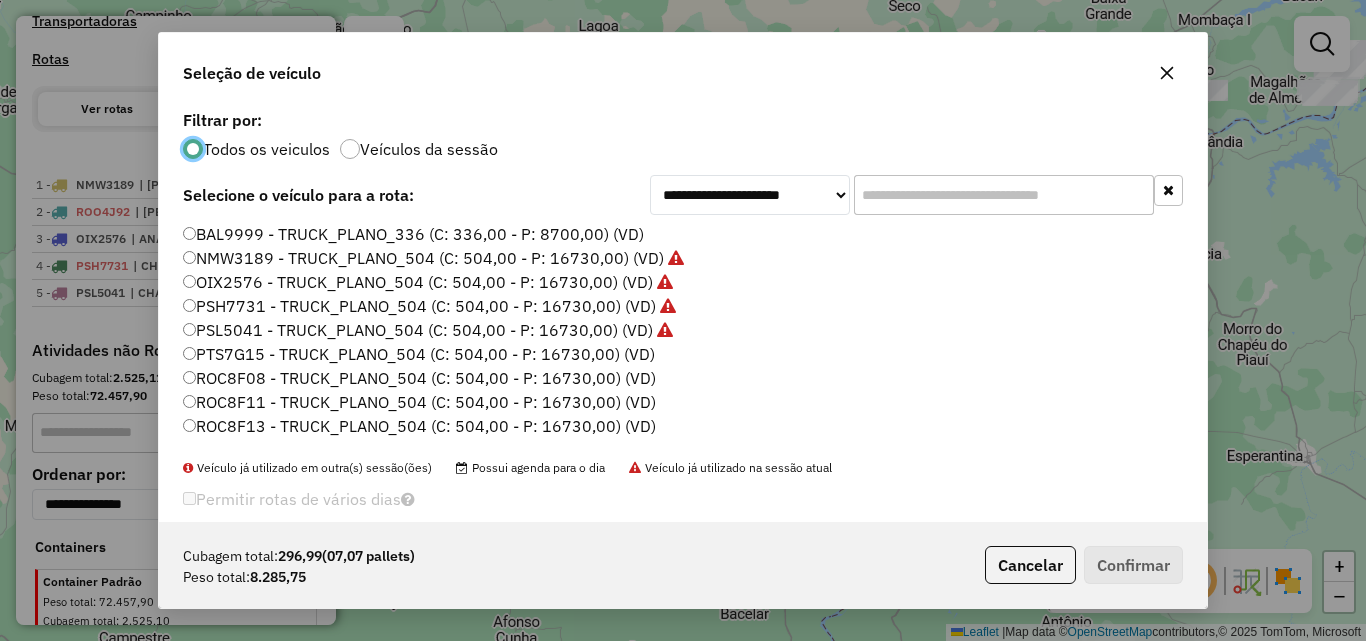 scroll, scrollTop: 11, scrollLeft: 6, axis: both 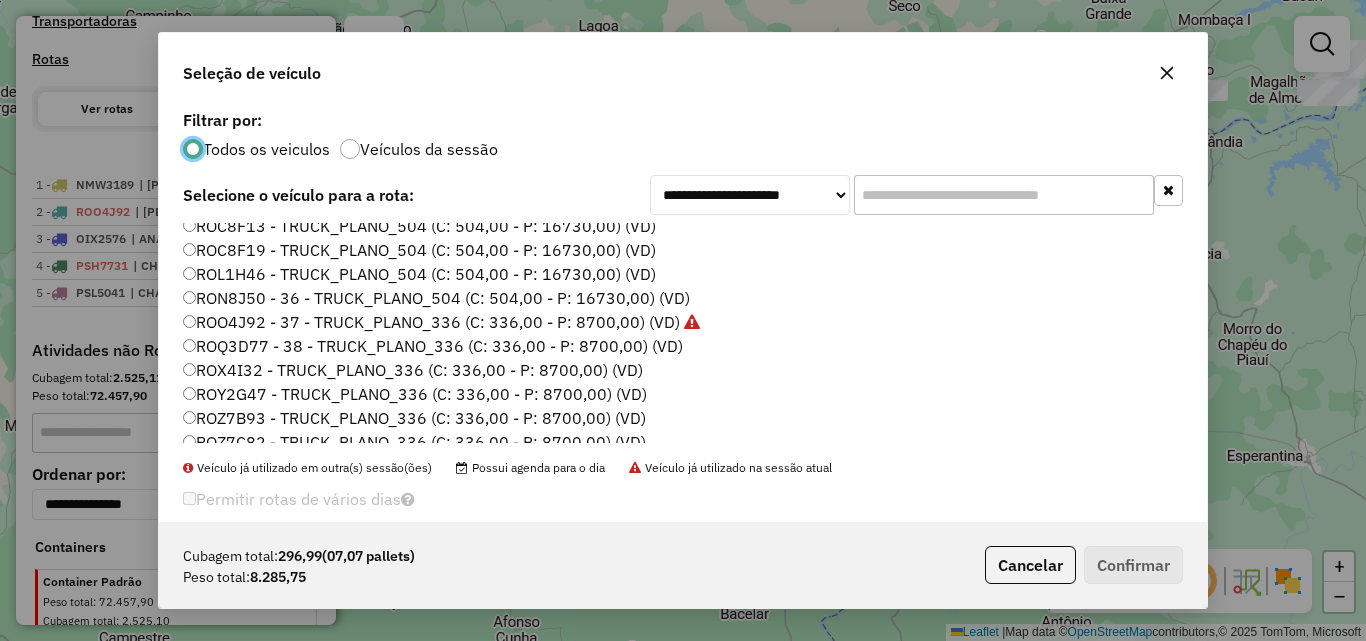 click on "ROQ3D77 - 38 - TRUCK_PLANO_336 (C: 336,00 - P: 8700,00) (VD)" 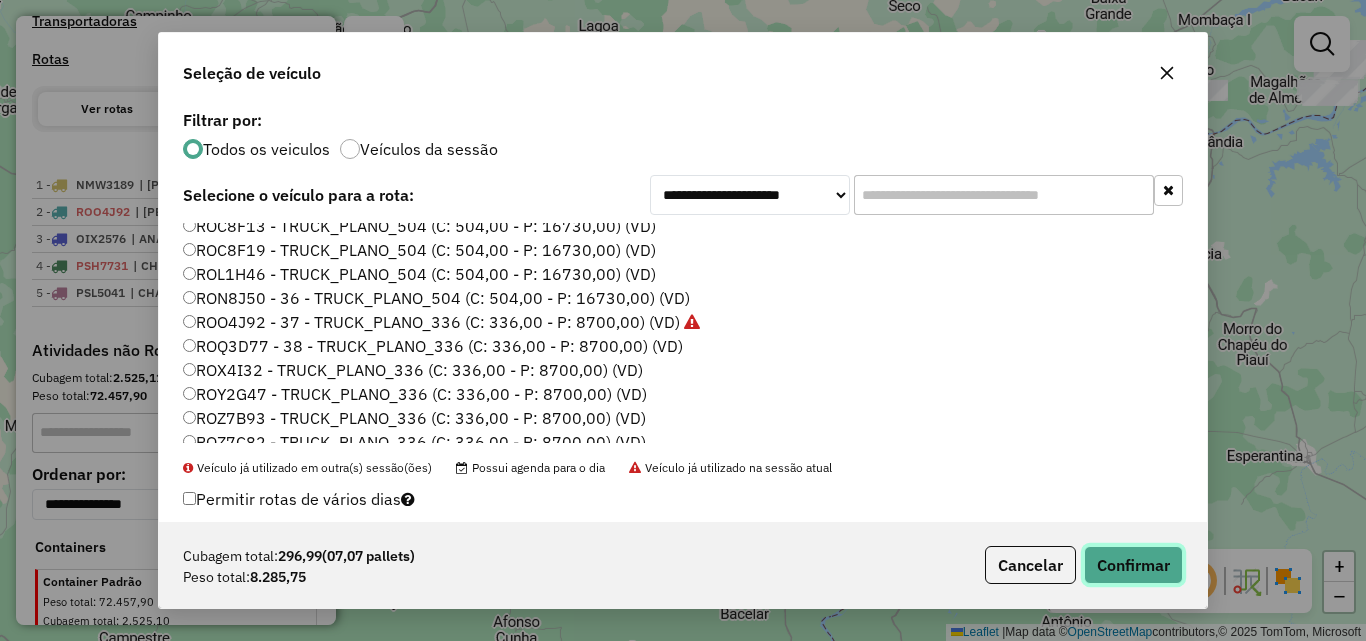 click on "Confirmar" 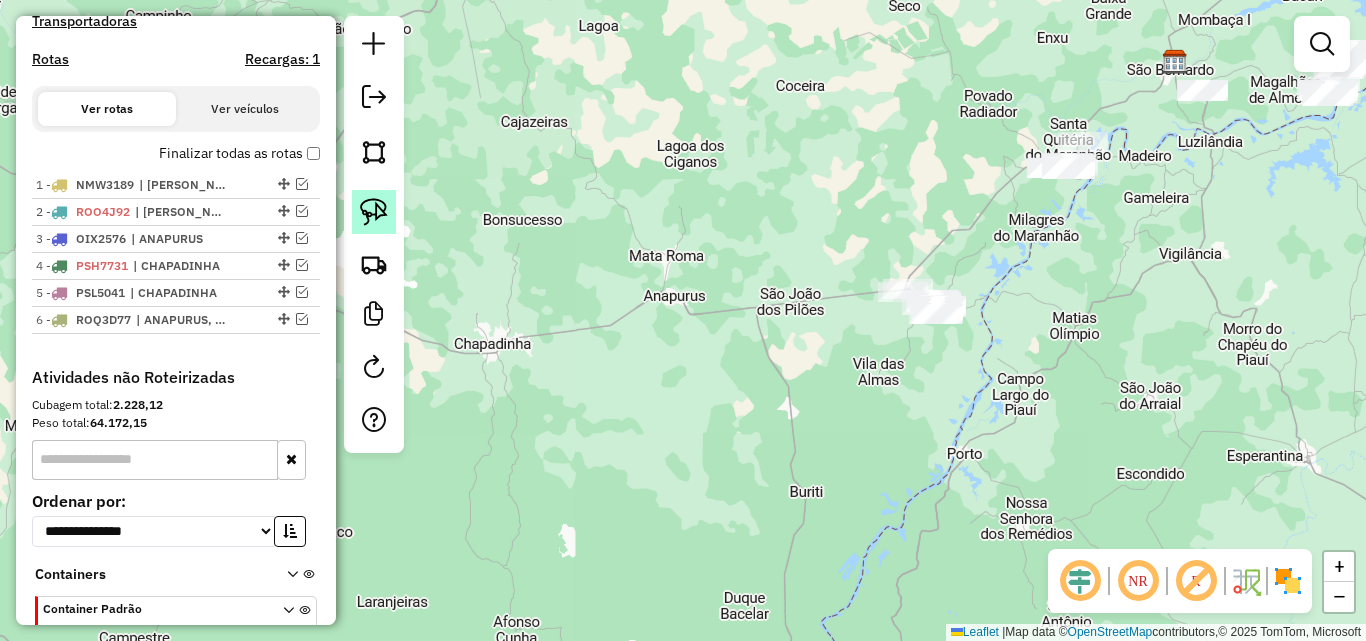 click 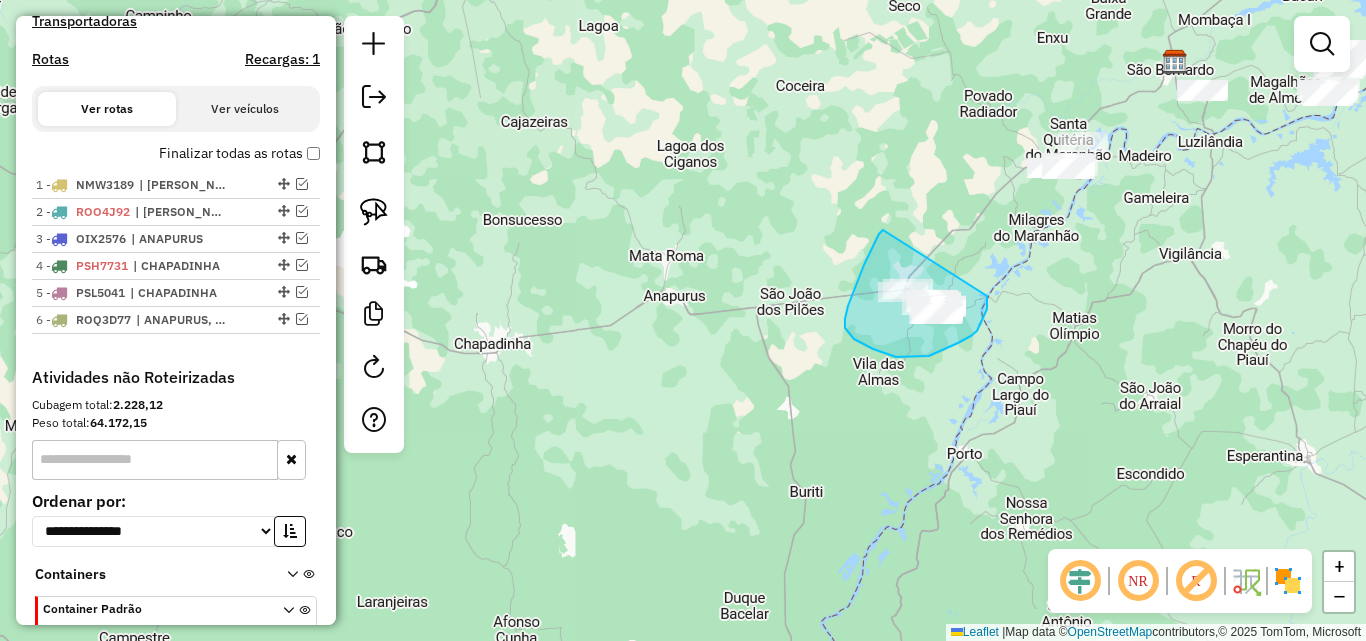 drag, startPoint x: 883, startPoint y: 230, endPoint x: 987, endPoint y: 294, distance: 122.1147 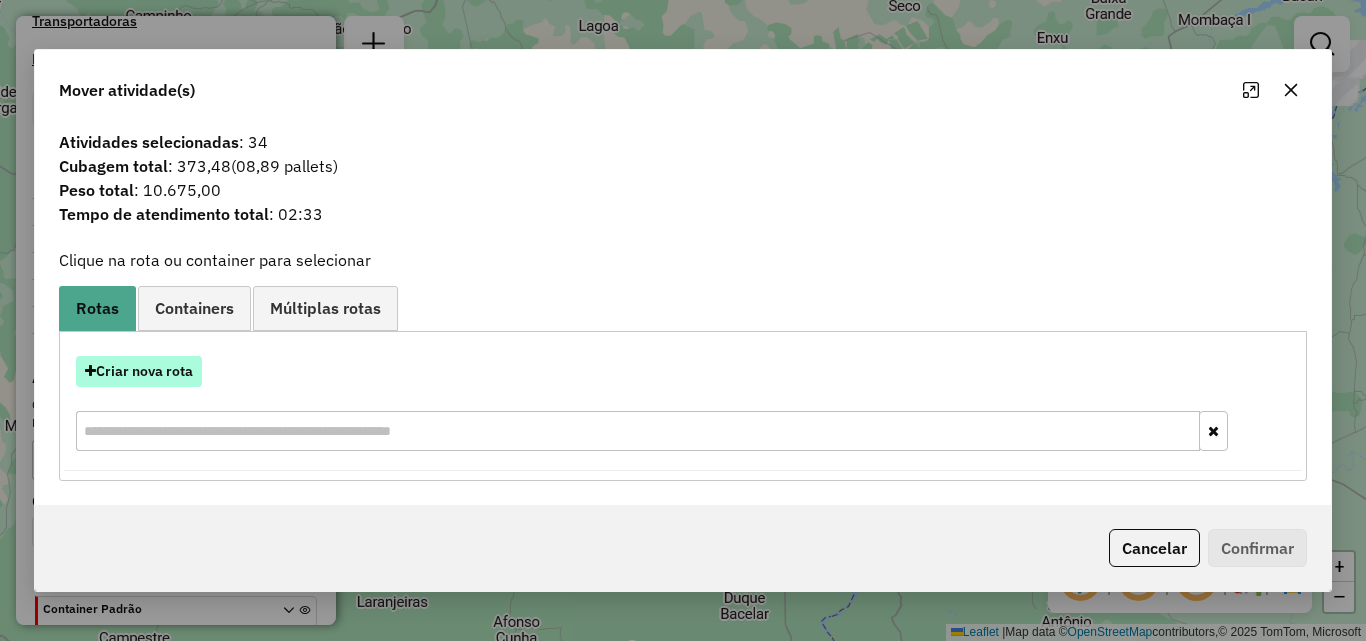 click on "Criar nova rota" at bounding box center [139, 371] 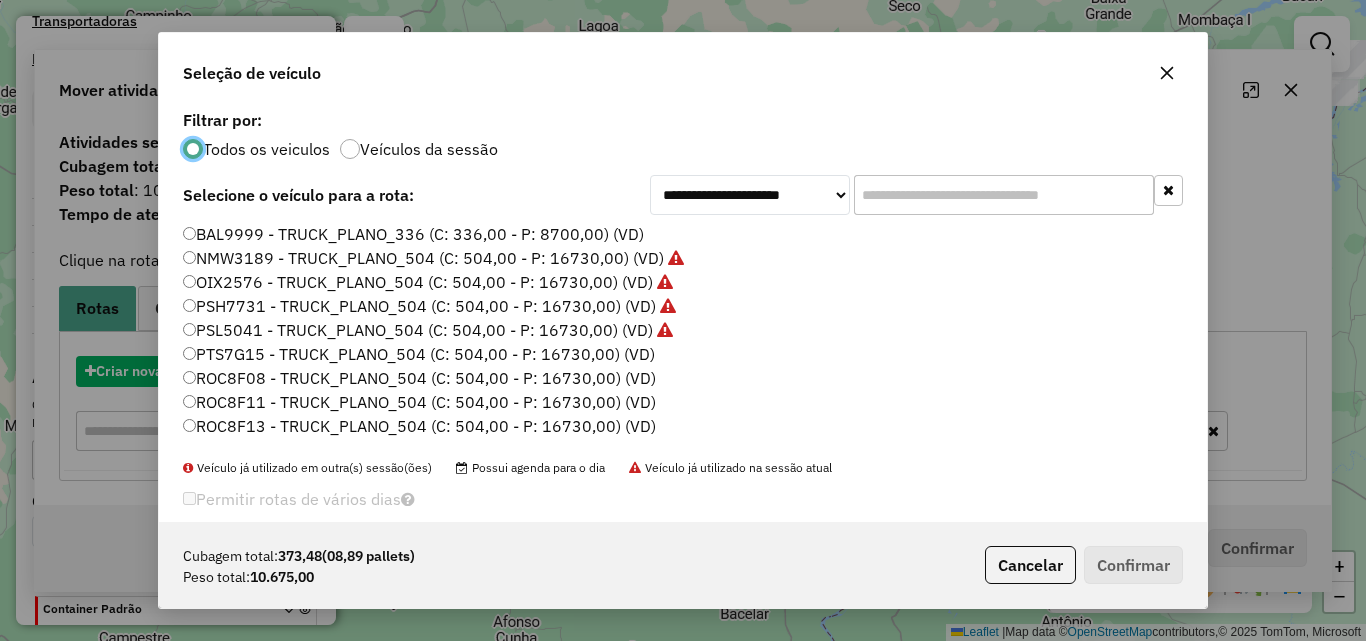 scroll, scrollTop: 11, scrollLeft: 6, axis: both 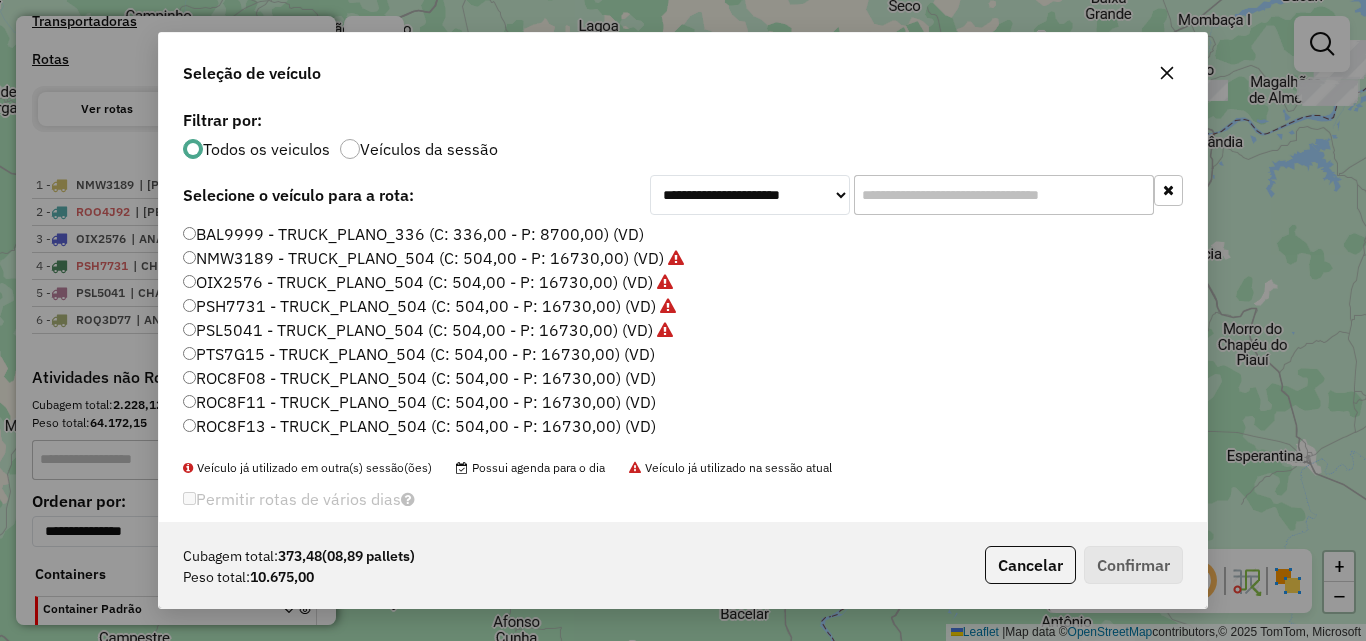 click on "PTS7G15 - TRUCK_PLANO_504 (C: 504,00 - P: 16730,00) (VD)" 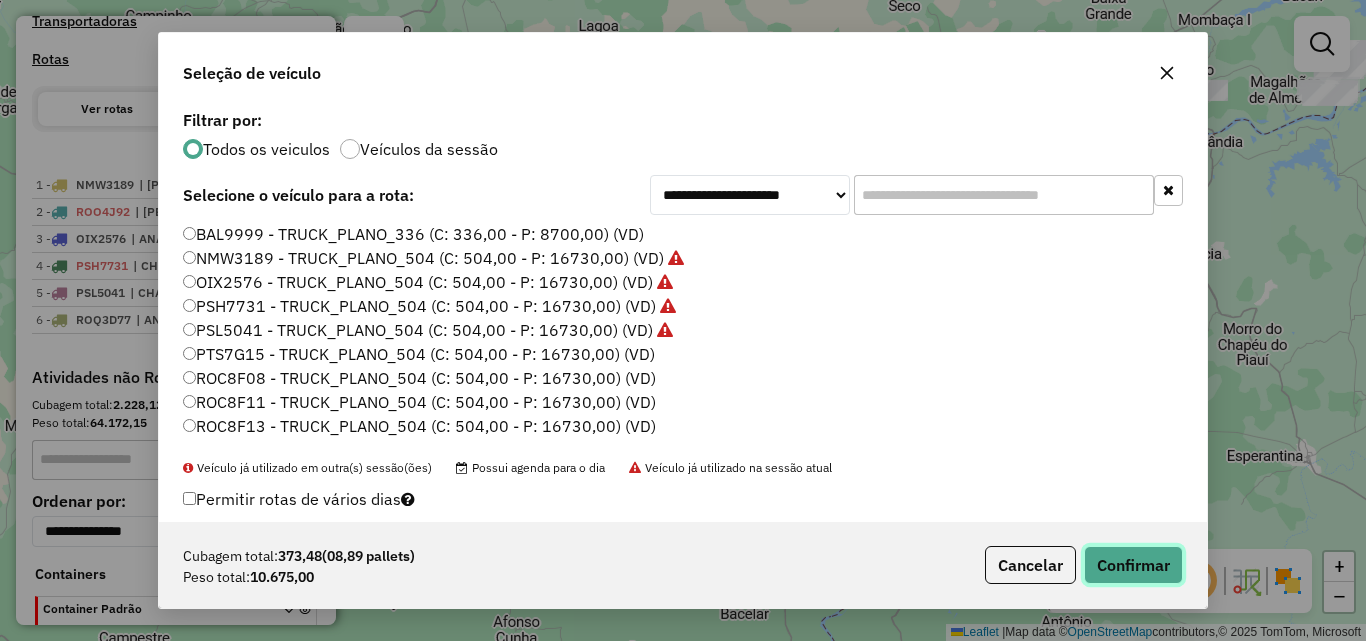 click on "Confirmar" 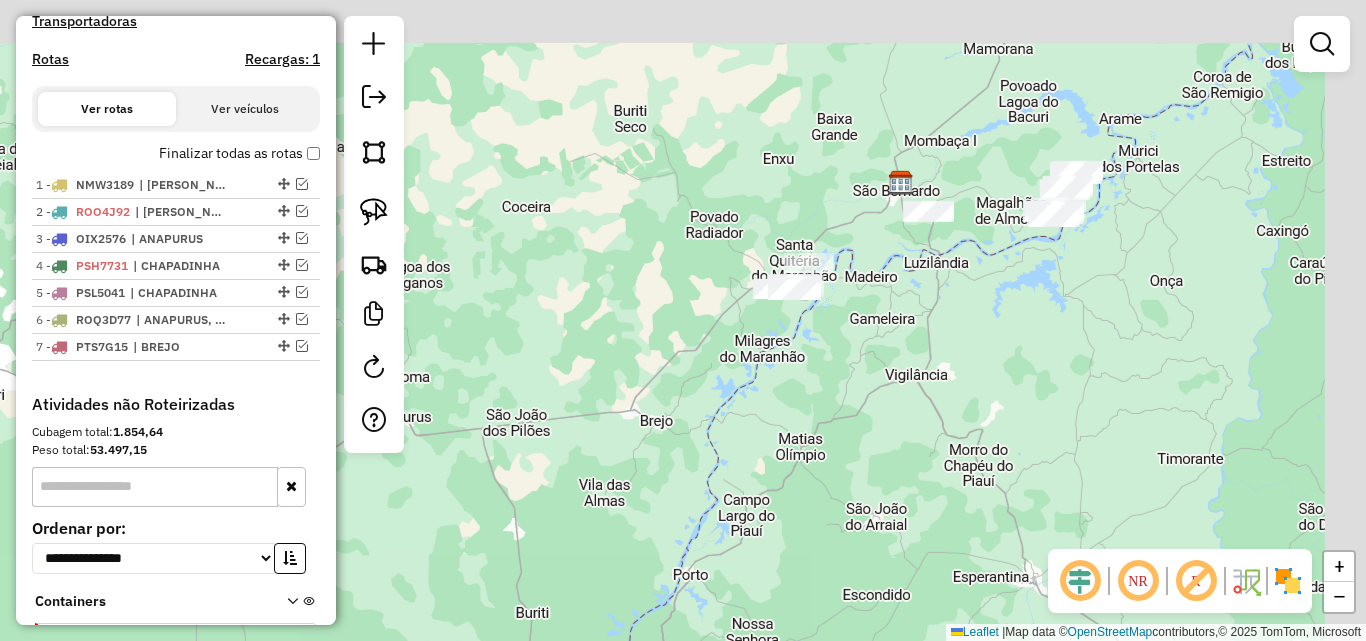drag, startPoint x: 930, startPoint y: 222, endPoint x: 656, endPoint y: 343, distance: 299.52795 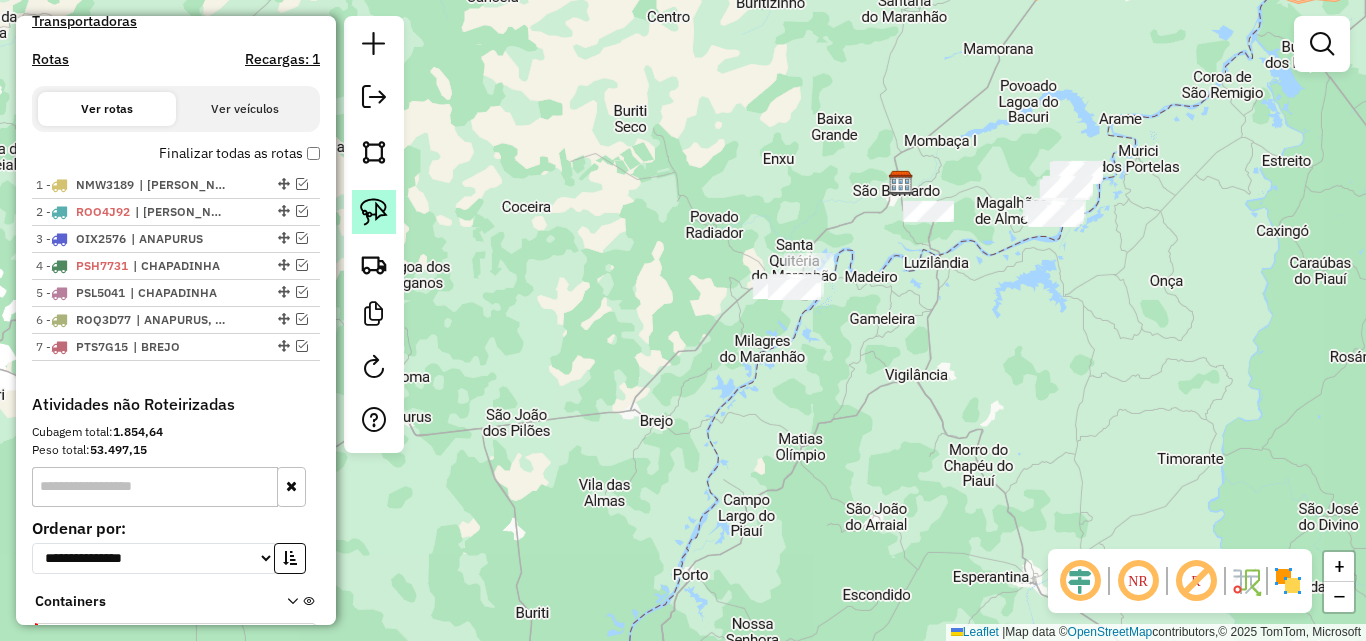 click 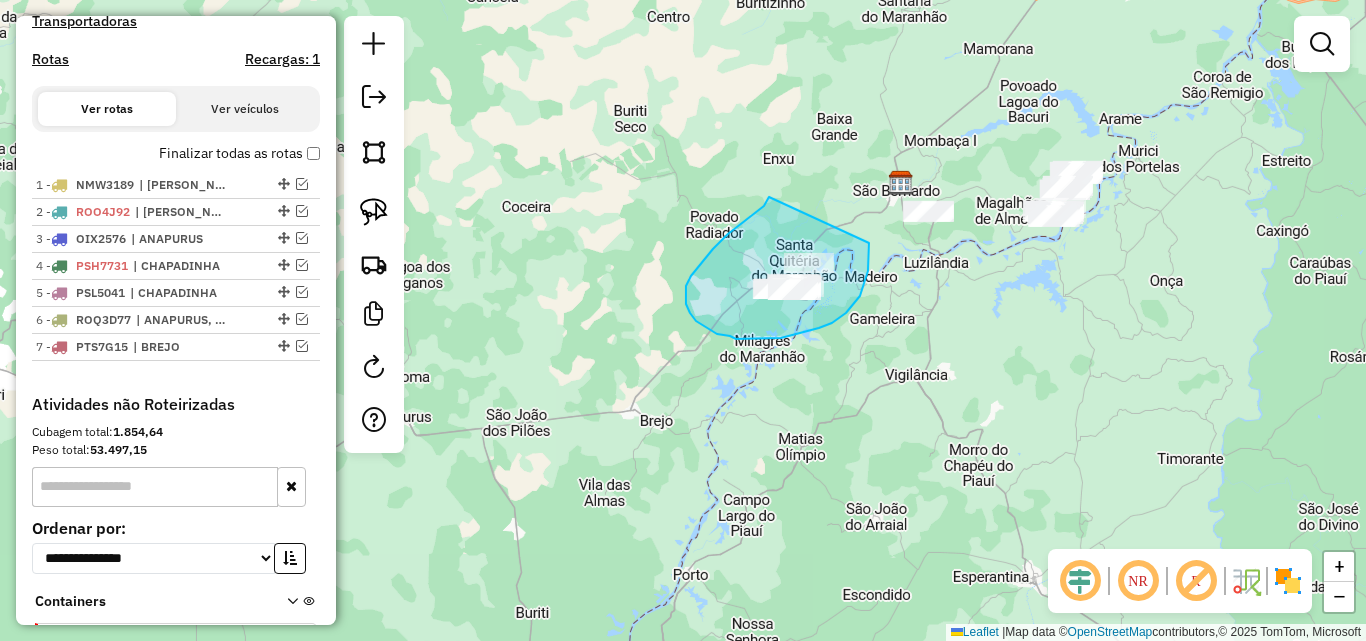 drag, startPoint x: 769, startPoint y: 197, endPoint x: 869, endPoint y: 243, distance: 110.0727 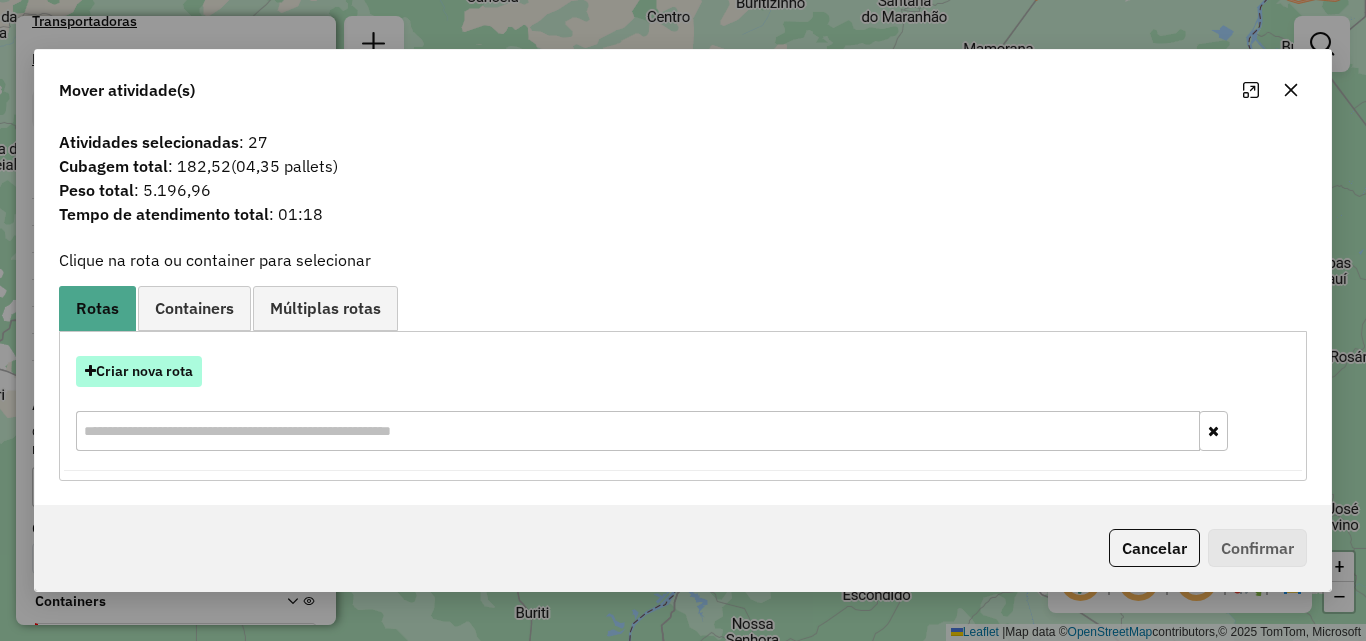 click on "Criar nova rota" at bounding box center [139, 371] 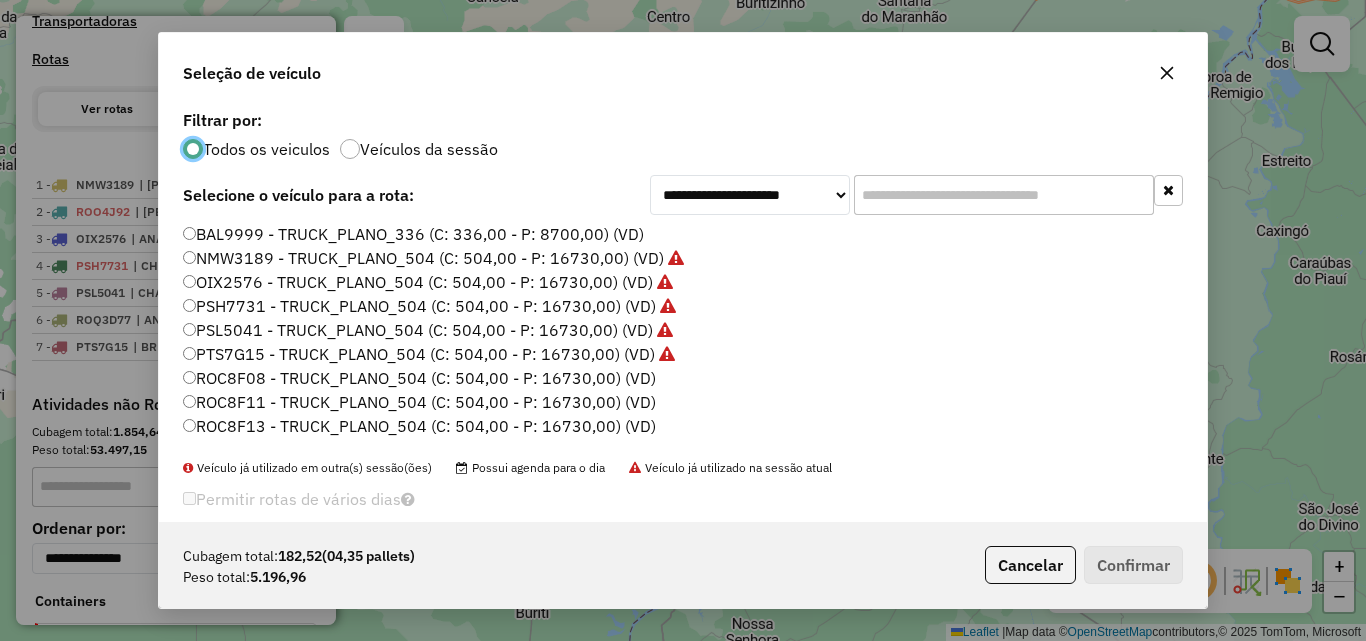 scroll, scrollTop: 11, scrollLeft: 6, axis: both 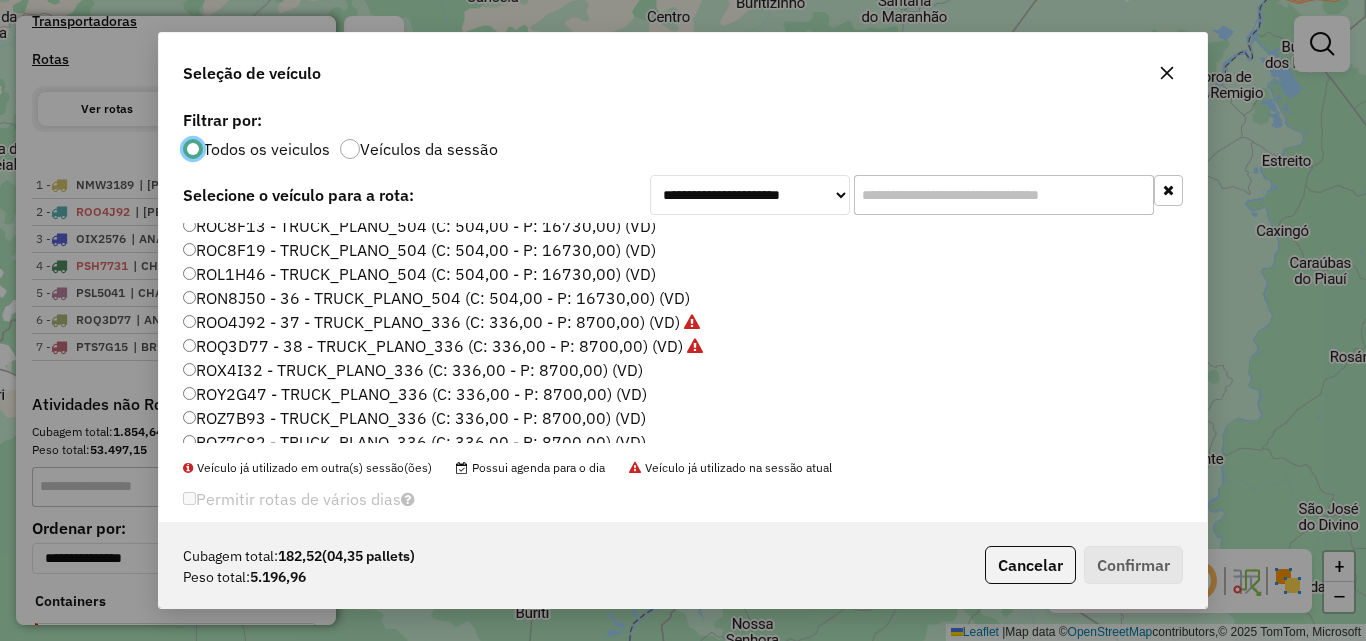 click on "ROX4I32 - TRUCK_PLANO_336 (C: 336,00 - P: 8700,00) (VD)" 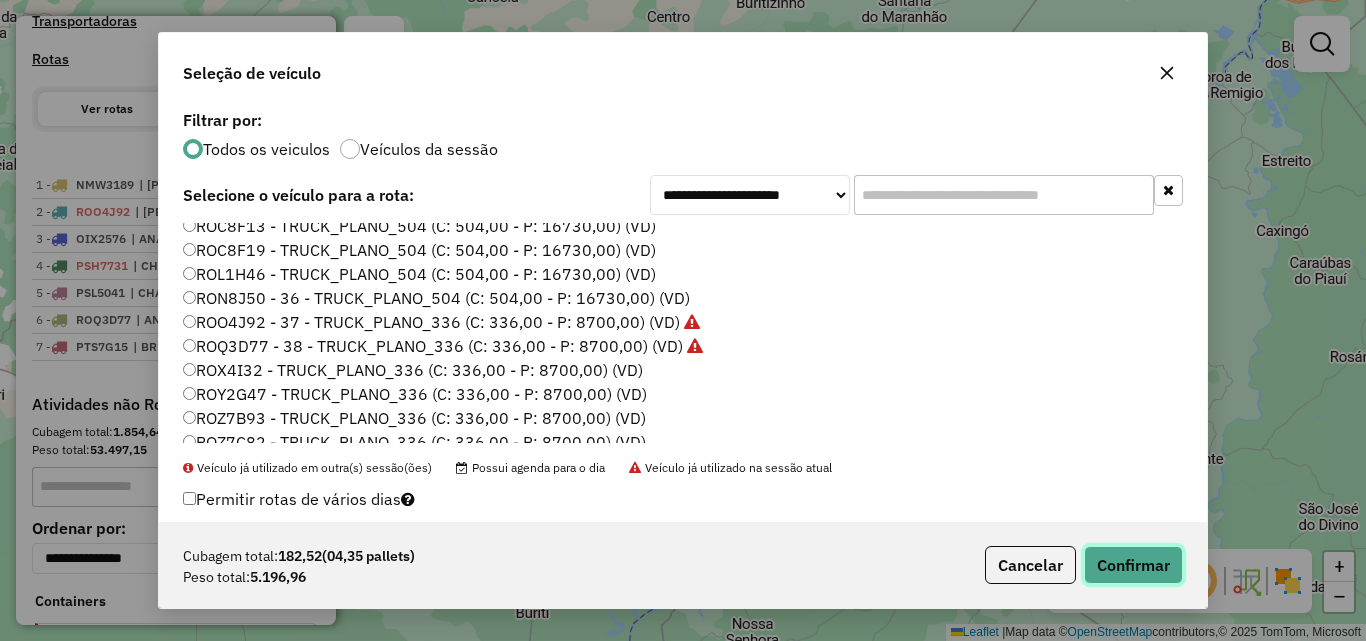 click on "Confirmar" 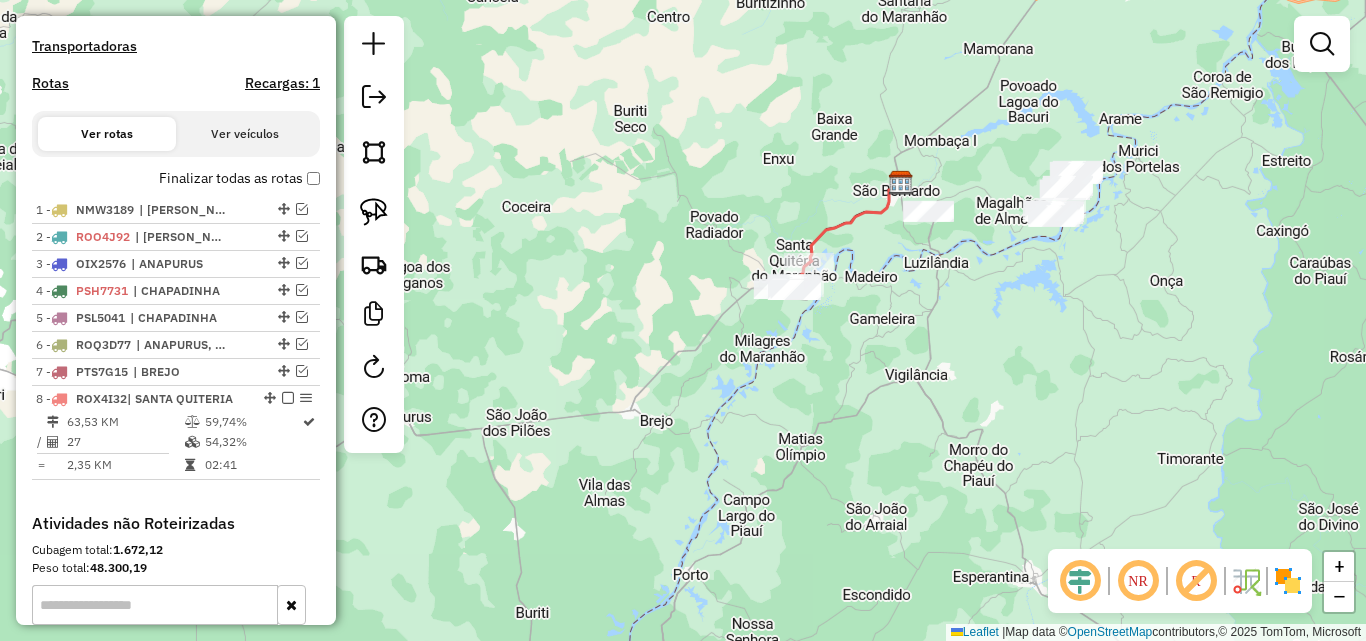 scroll, scrollTop: 625, scrollLeft: 0, axis: vertical 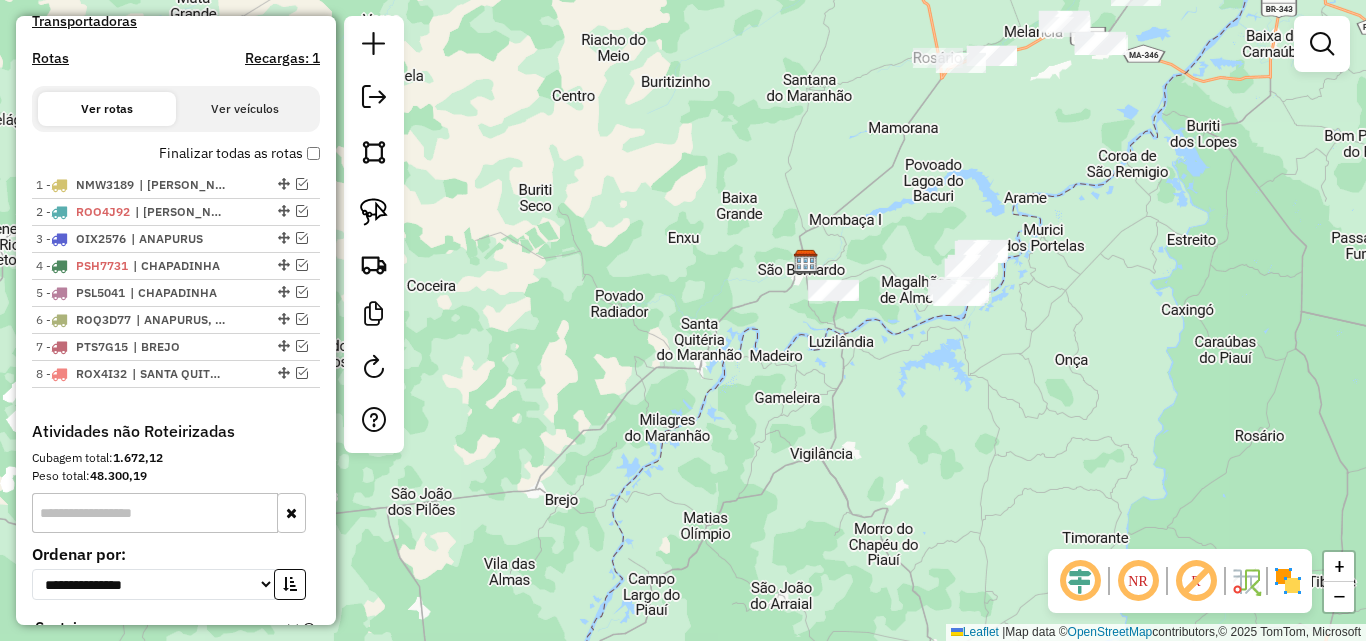 drag, startPoint x: 940, startPoint y: 324, endPoint x: 828, endPoint y: 412, distance: 142.43594 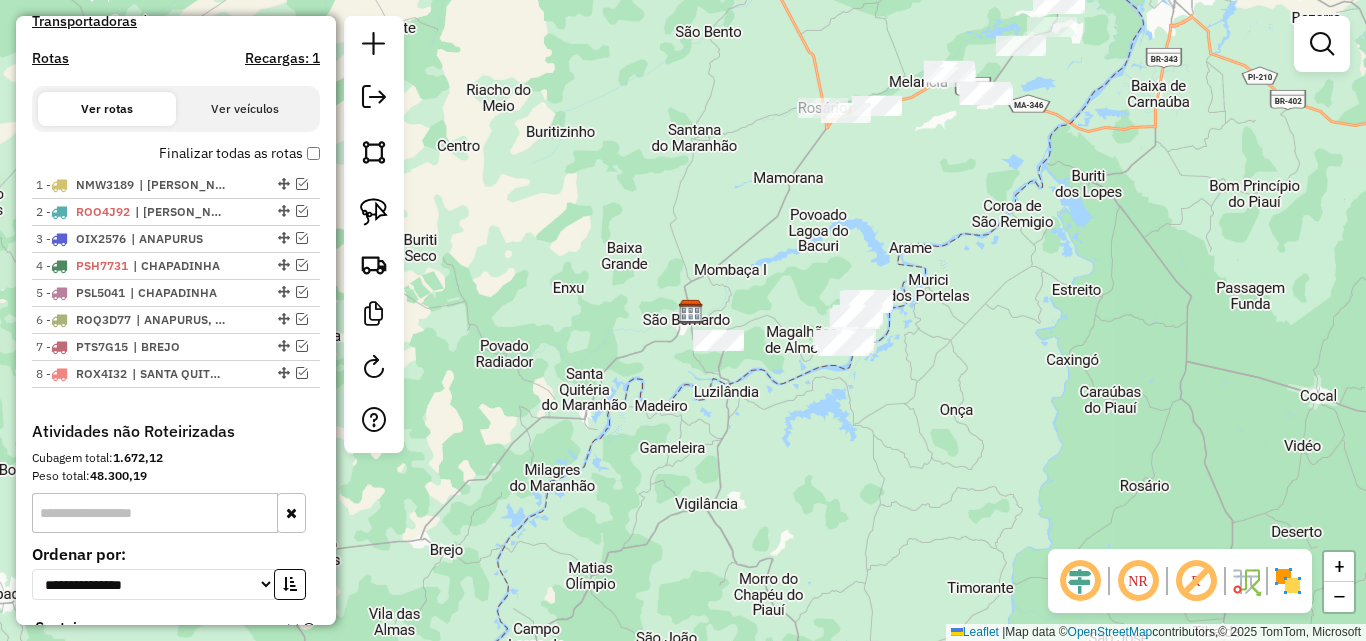 drag, startPoint x: 861, startPoint y: 408, endPoint x: 761, endPoint y: 450, distance: 108.461975 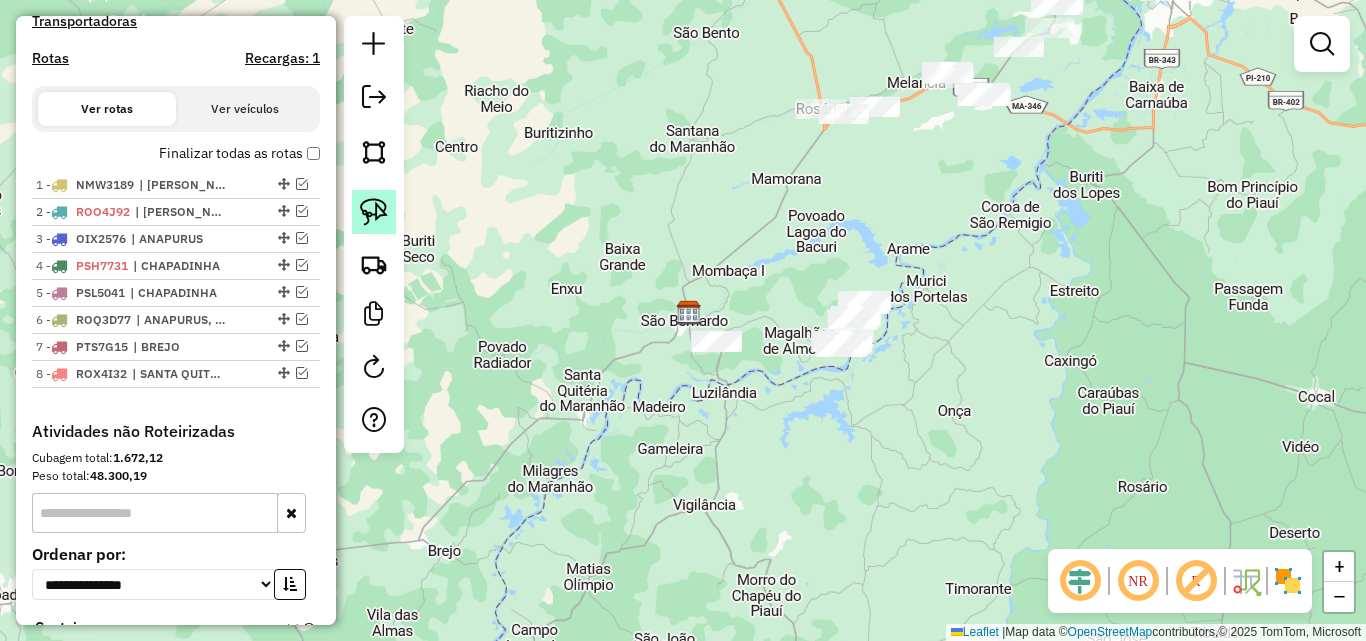 click 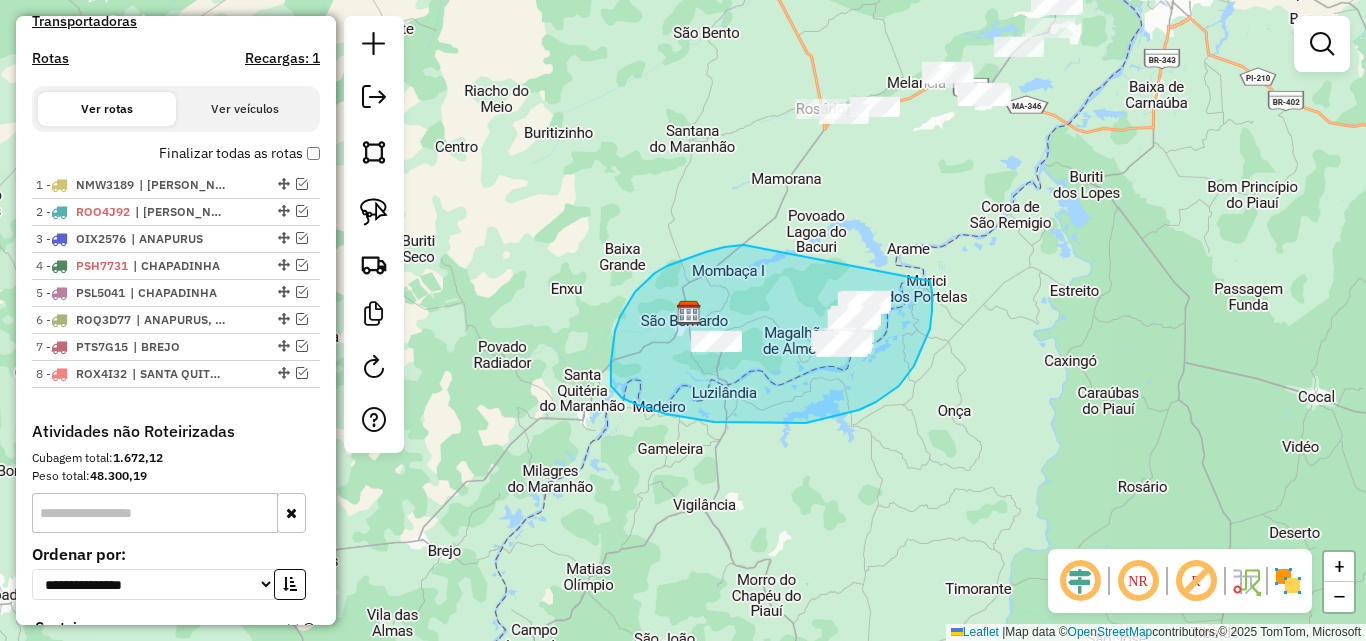 drag, startPoint x: 706, startPoint y: 252, endPoint x: 930, endPoint y: 281, distance: 225.86943 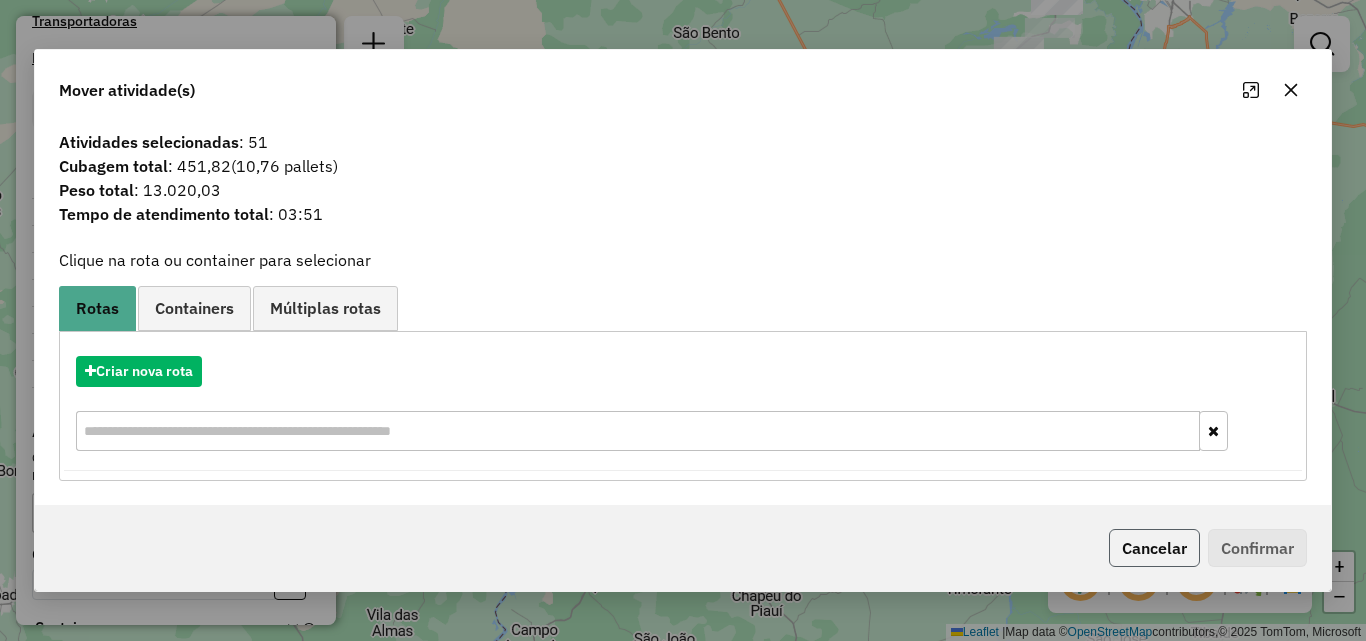 click on "Cancelar" 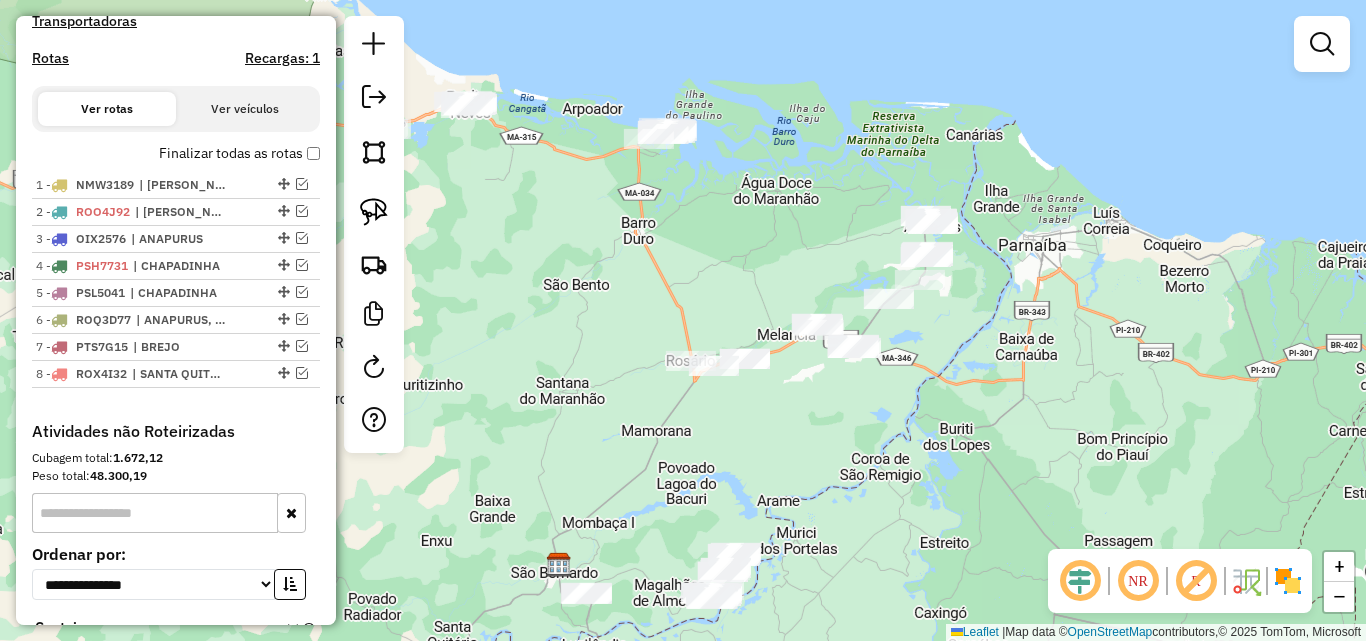 drag, startPoint x: 981, startPoint y: 292, endPoint x: 851, endPoint y: 544, distance: 283.556 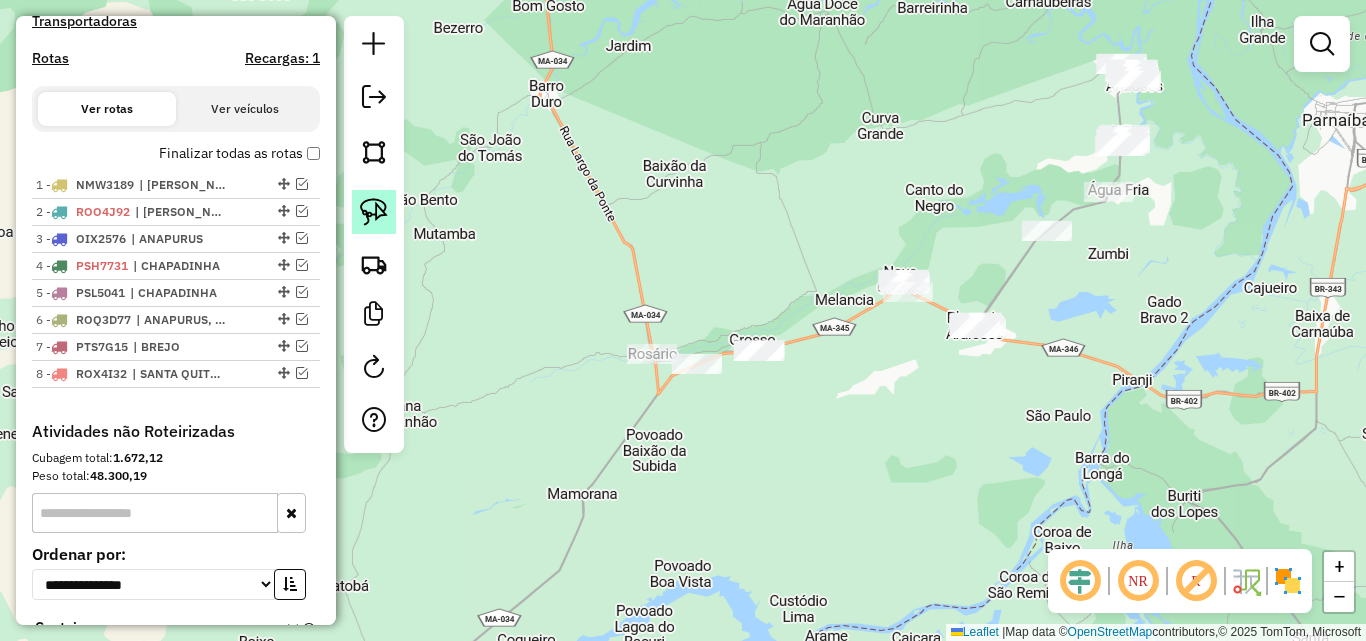 click 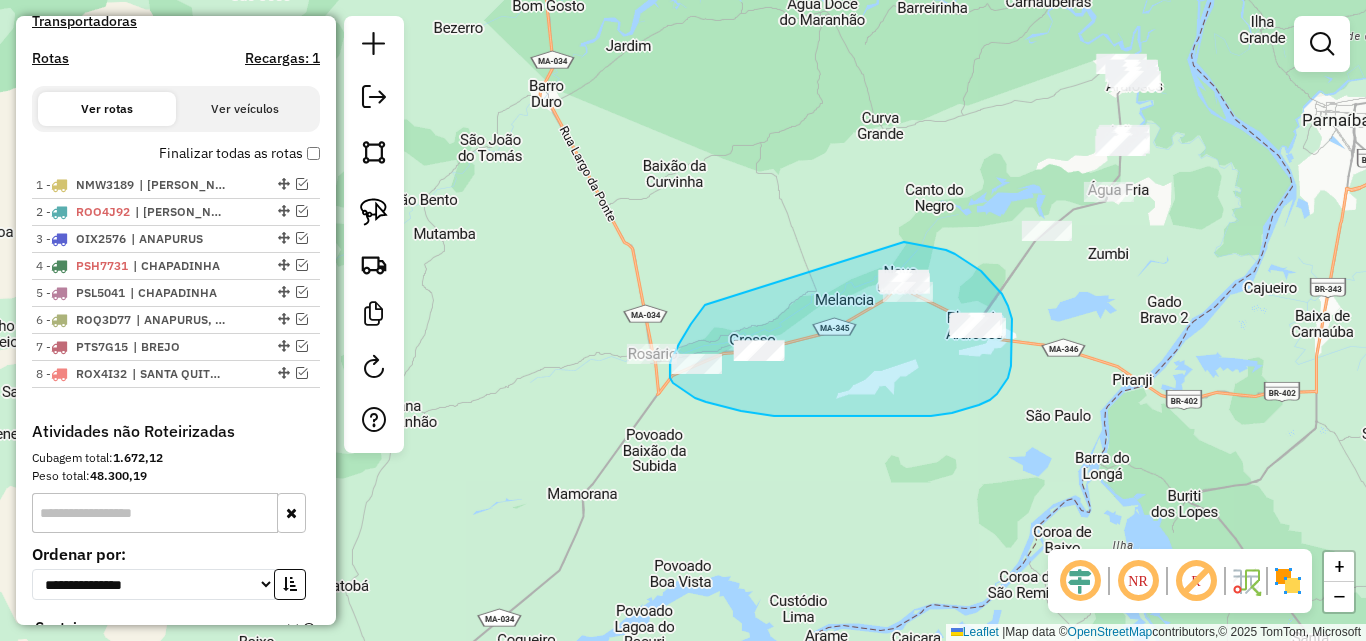 drag, startPoint x: 708, startPoint y: 304, endPoint x: 904, endPoint y: 242, distance: 205.57237 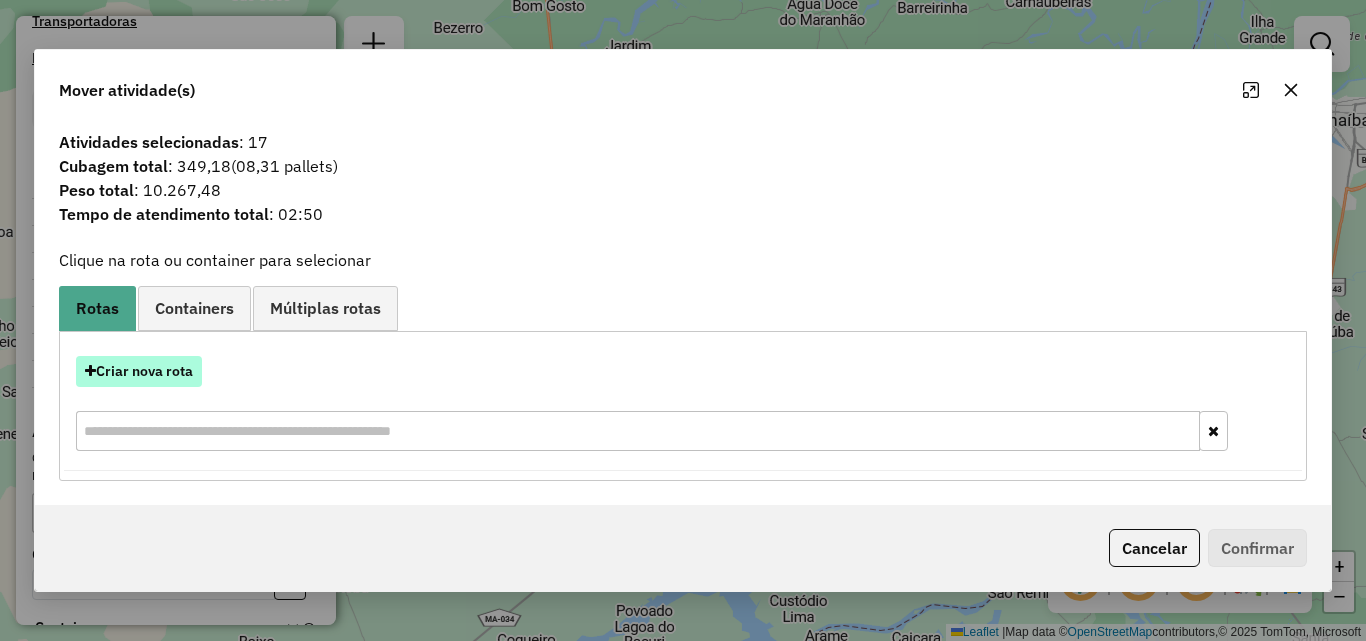 click on "Criar nova rota" at bounding box center (139, 371) 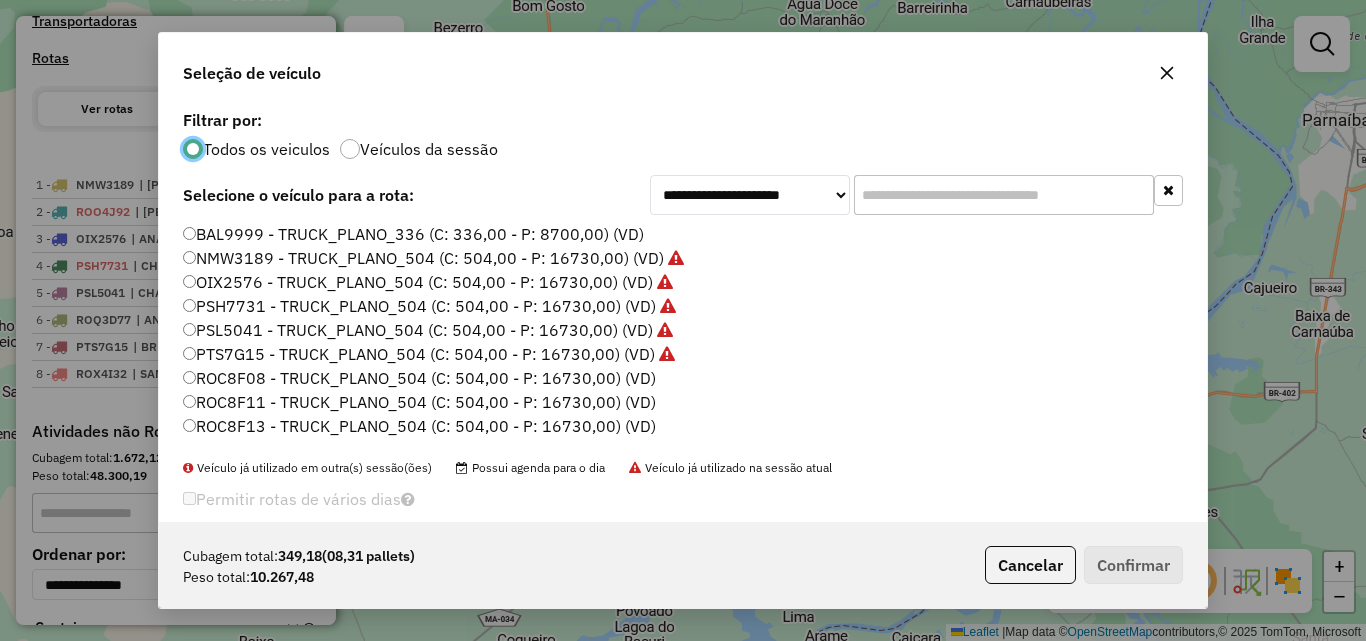 scroll, scrollTop: 11, scrollLeft: 6, axis: both 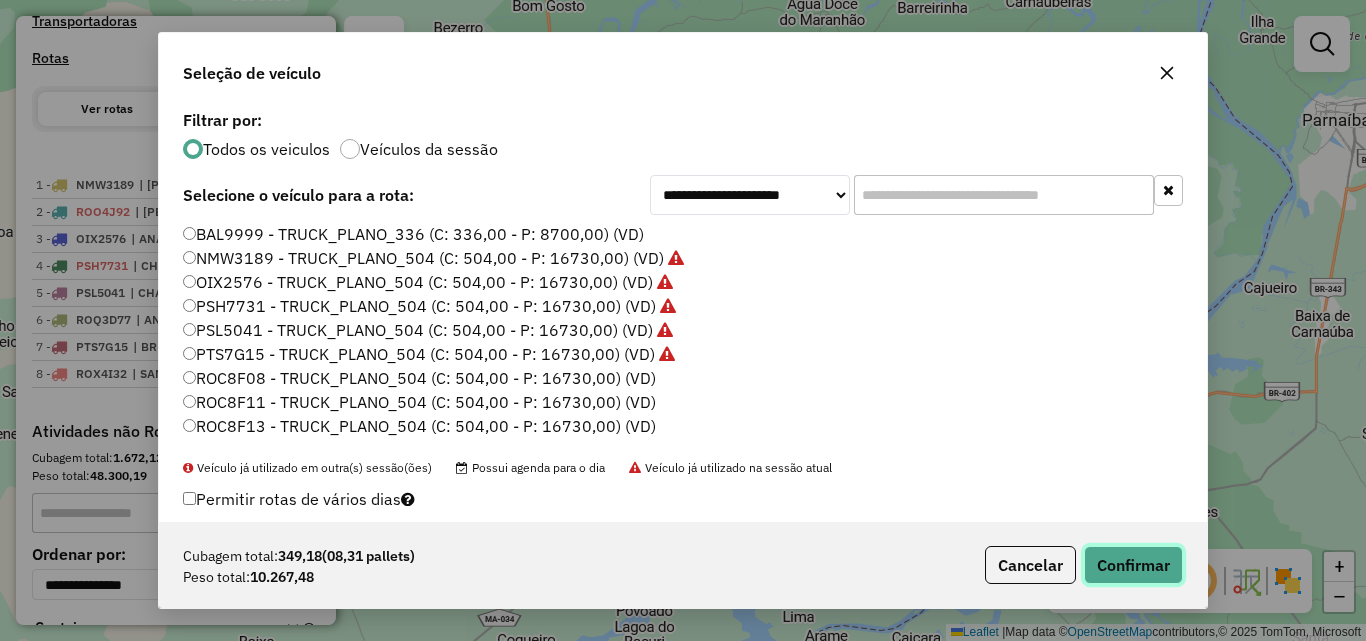 click on "Confirmar" 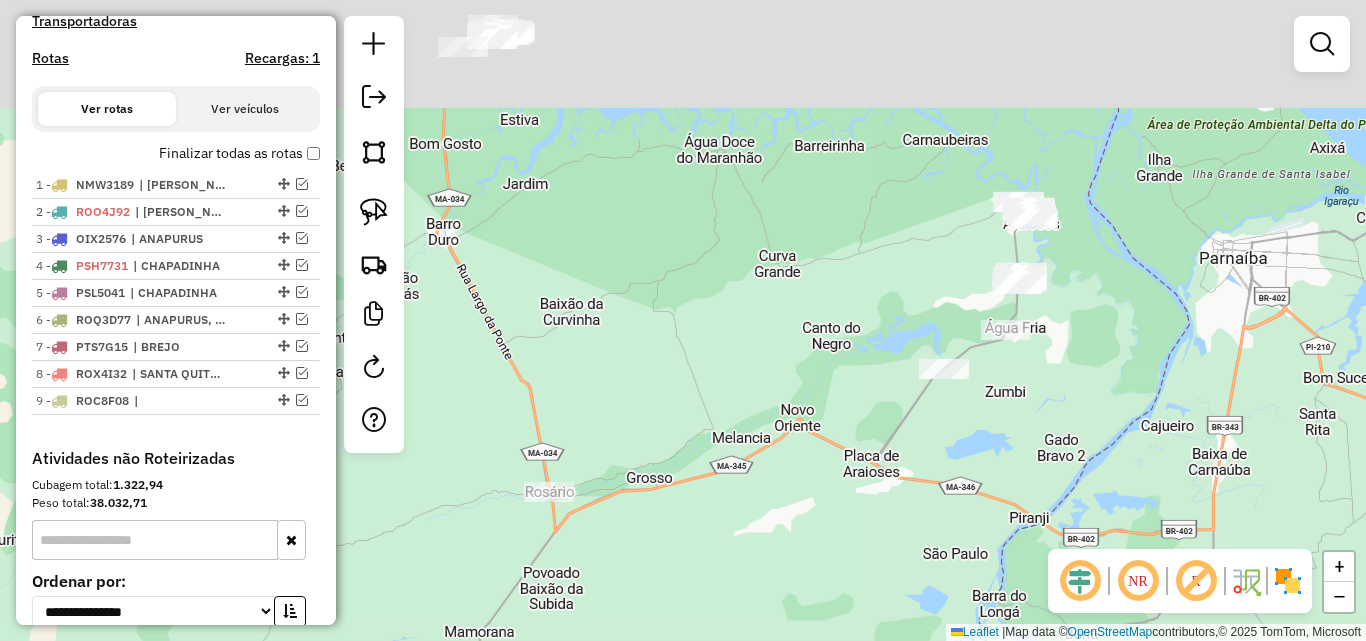 drag, startPoint x: 911, startPoint y: 349, endPoint x: 828, endPoint y: 438, distance: 121.69634 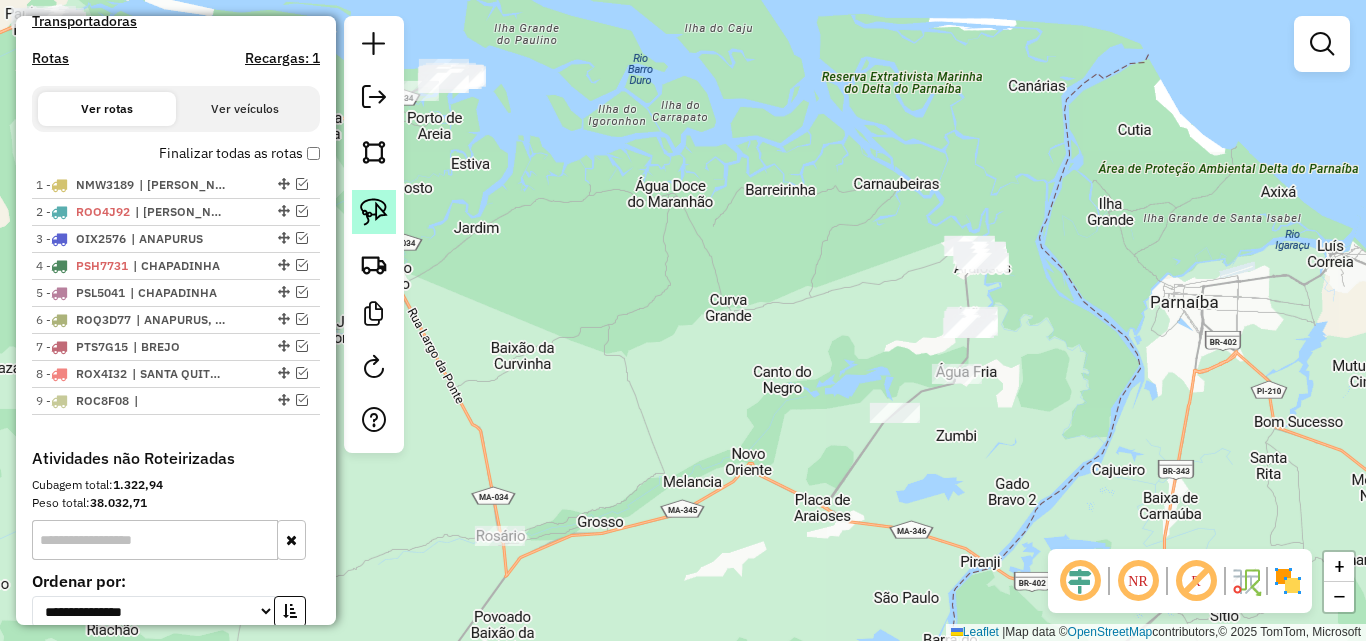 drag, startPoint x: 365, startPoint y: 216, endPoint x: 924, endPoint y: 188, distance: 559.7008 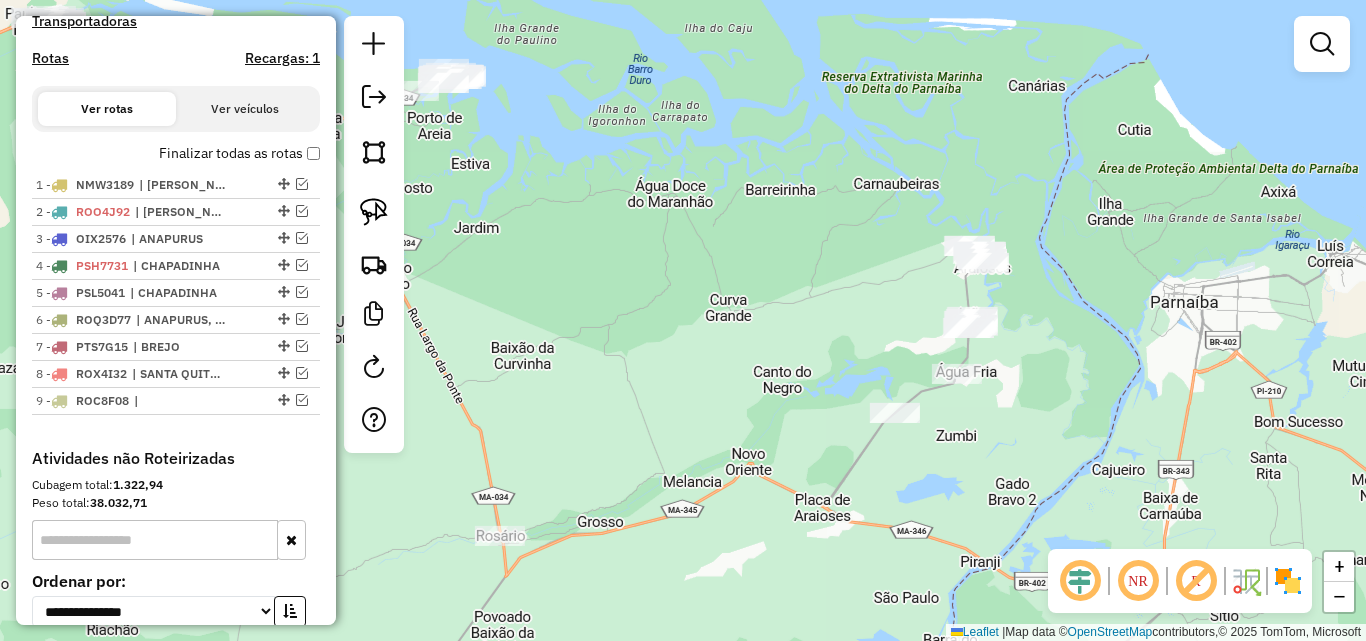 click 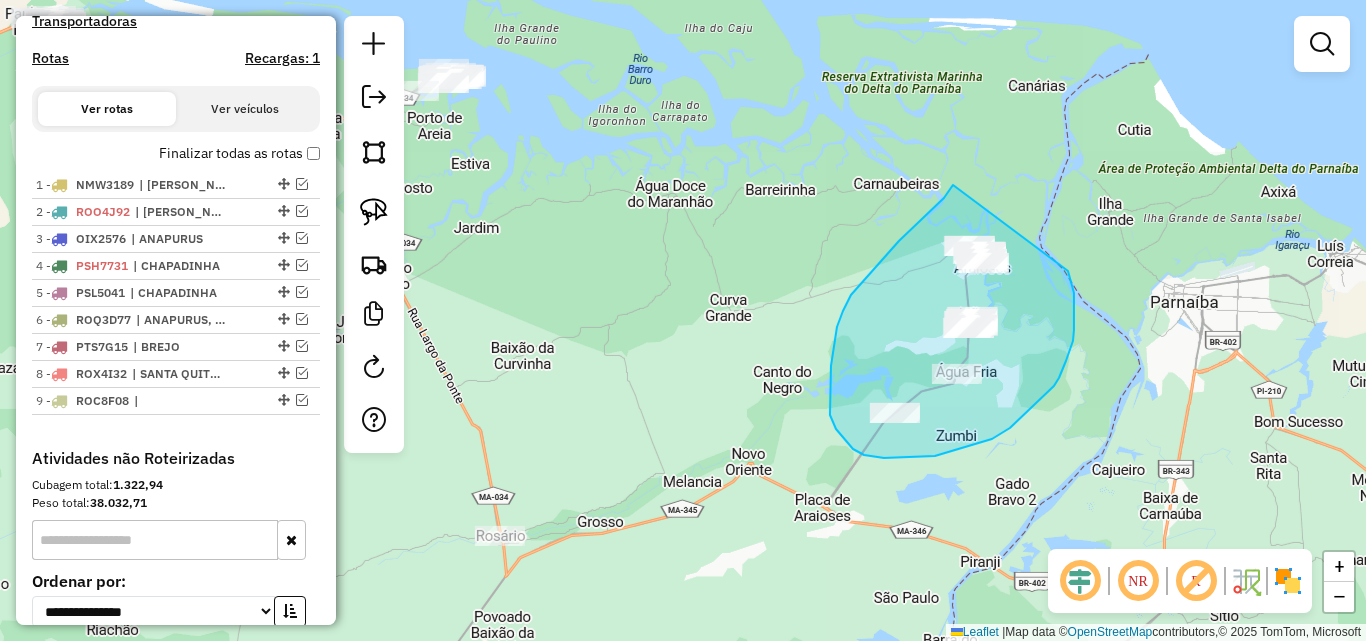 drag, startPoint x: 953, startPoint y: 185, endPoint x: 1068, endPoint y: 271, distance: 143.60014 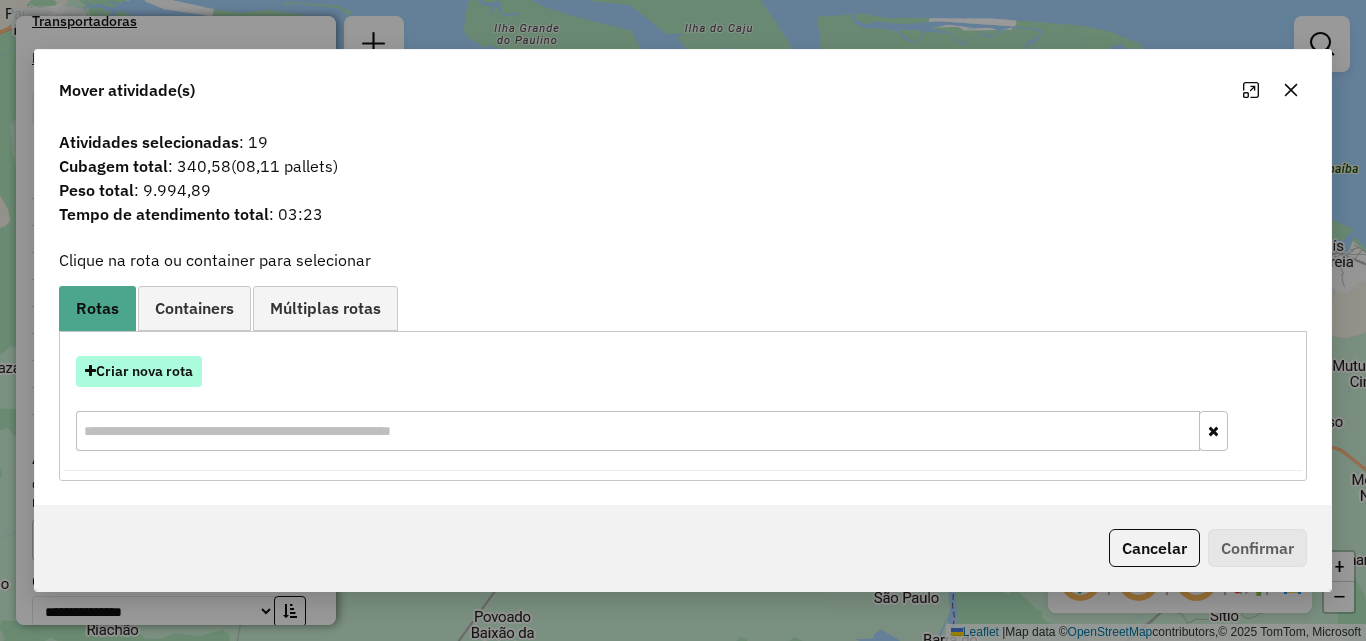 click on "Criar nova rota" at bounding box center (139, 371) 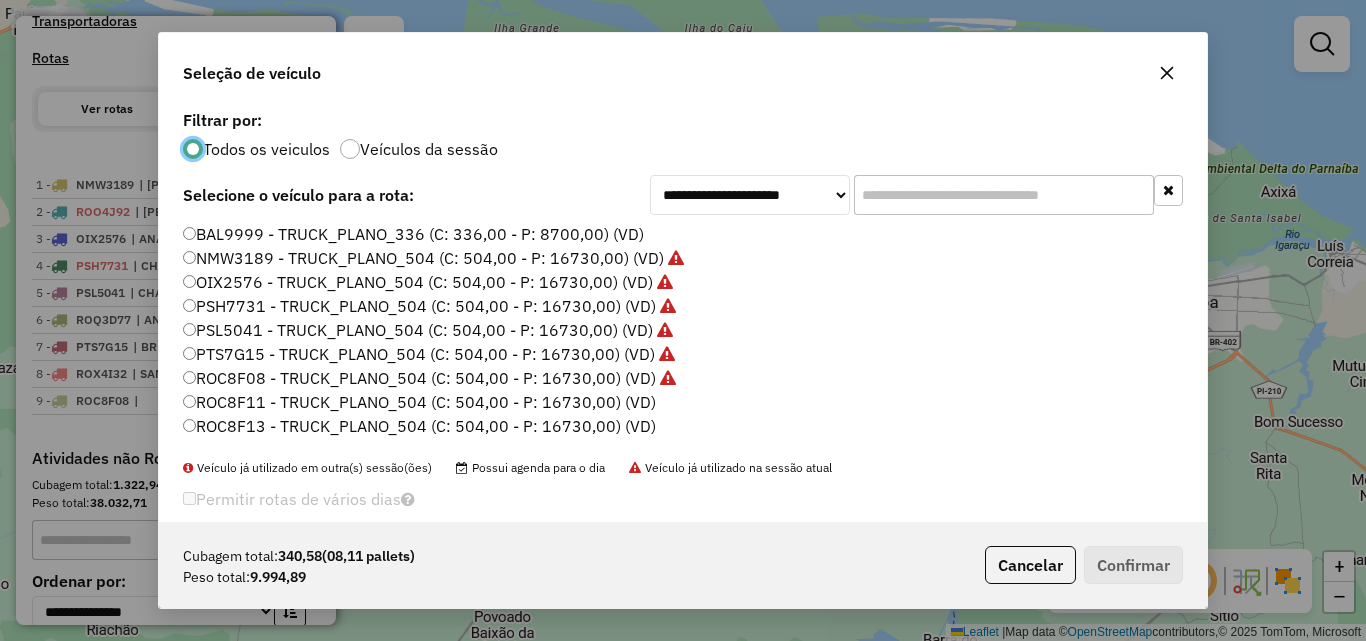 scroll, scrollTop: 11, scrollLeft: 6, axis: both 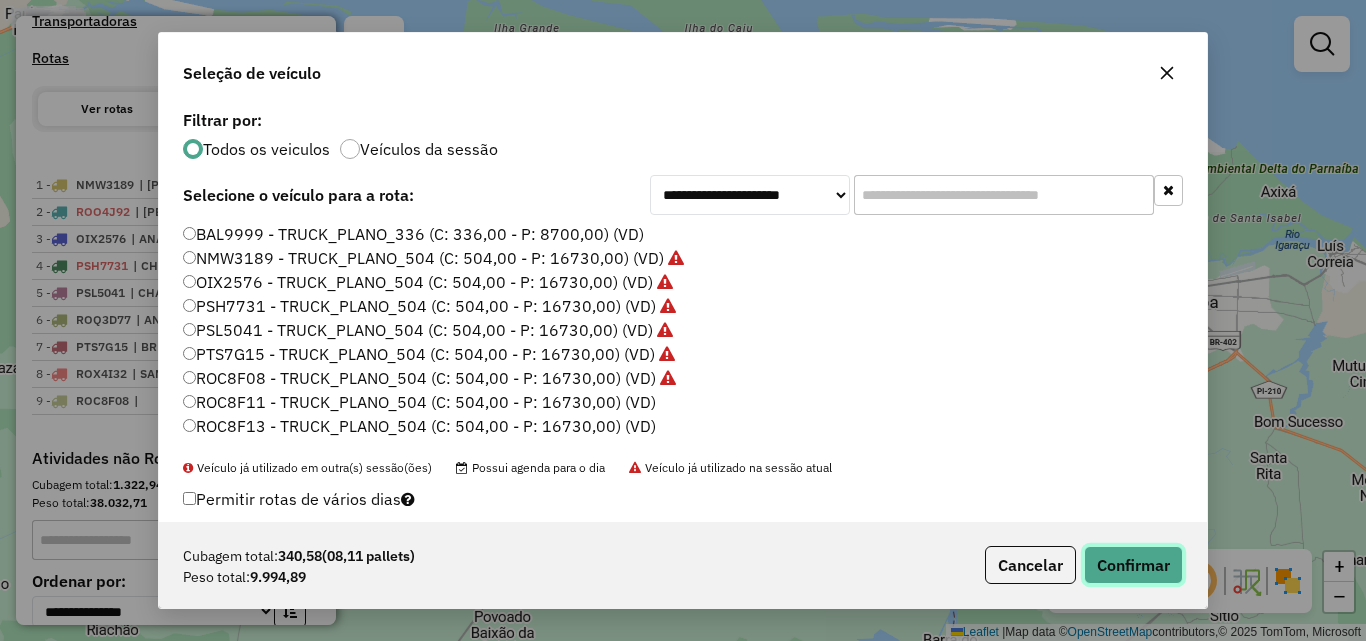 click on "Confirmar" 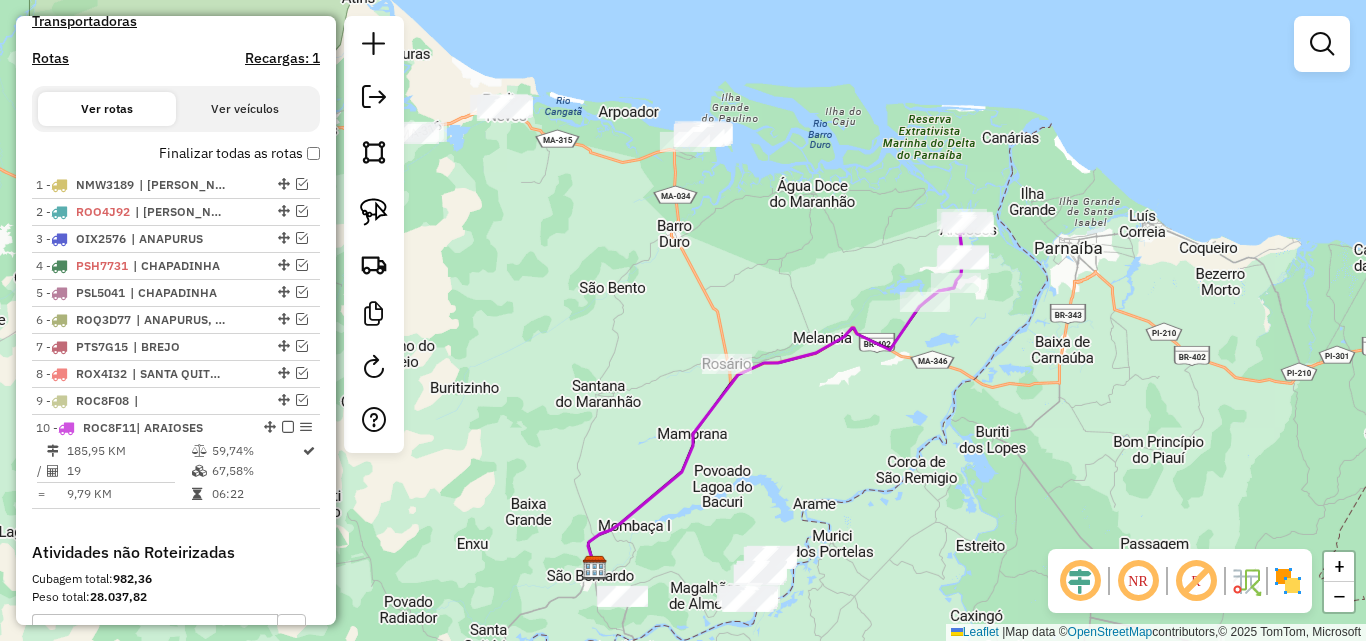 drag, startPoint x: 782, startPoint y: 499, endPoint x: 880, endPoint y: 421, distance: 125.25175 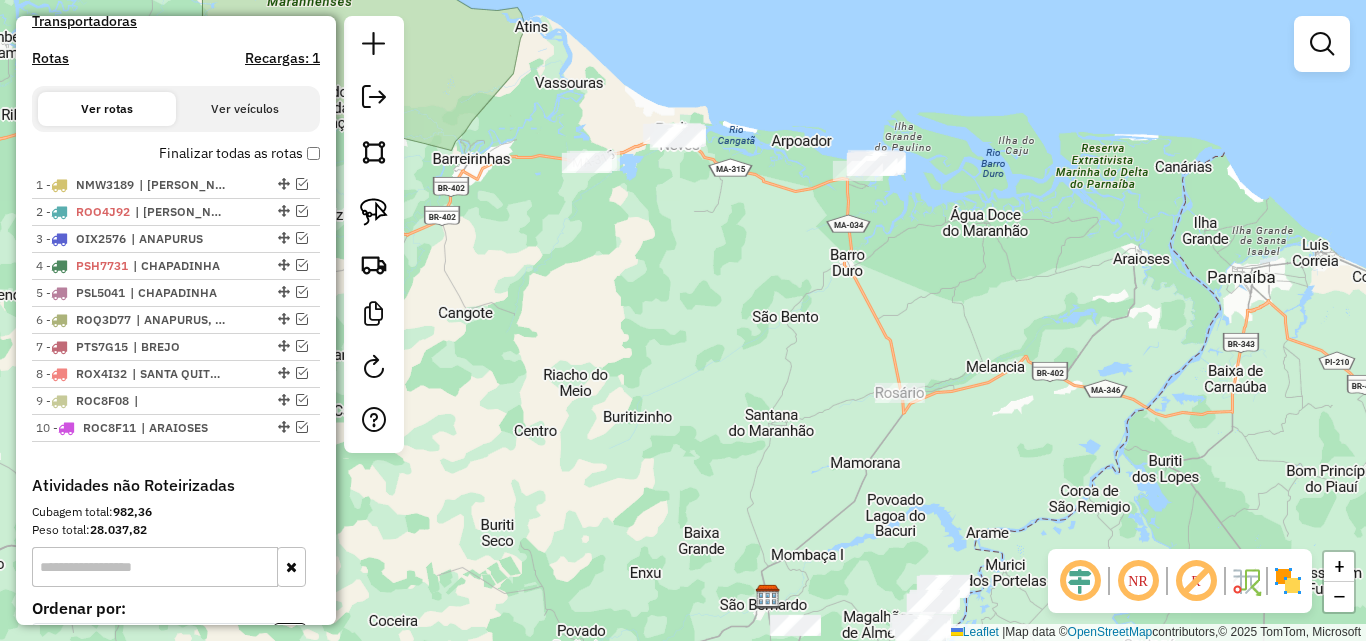 drag, startPoint x: 544, startPoint y: 287, endPoint x: 717, endPoint y: 316, distance: 175.4138 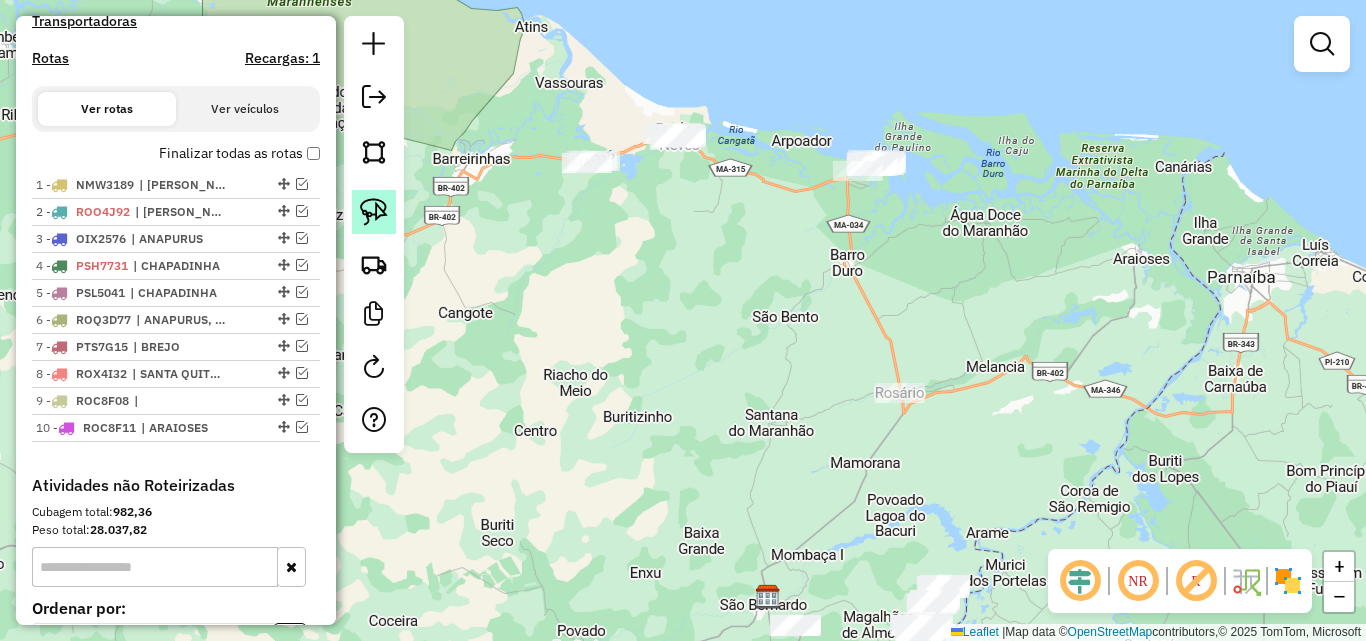 click 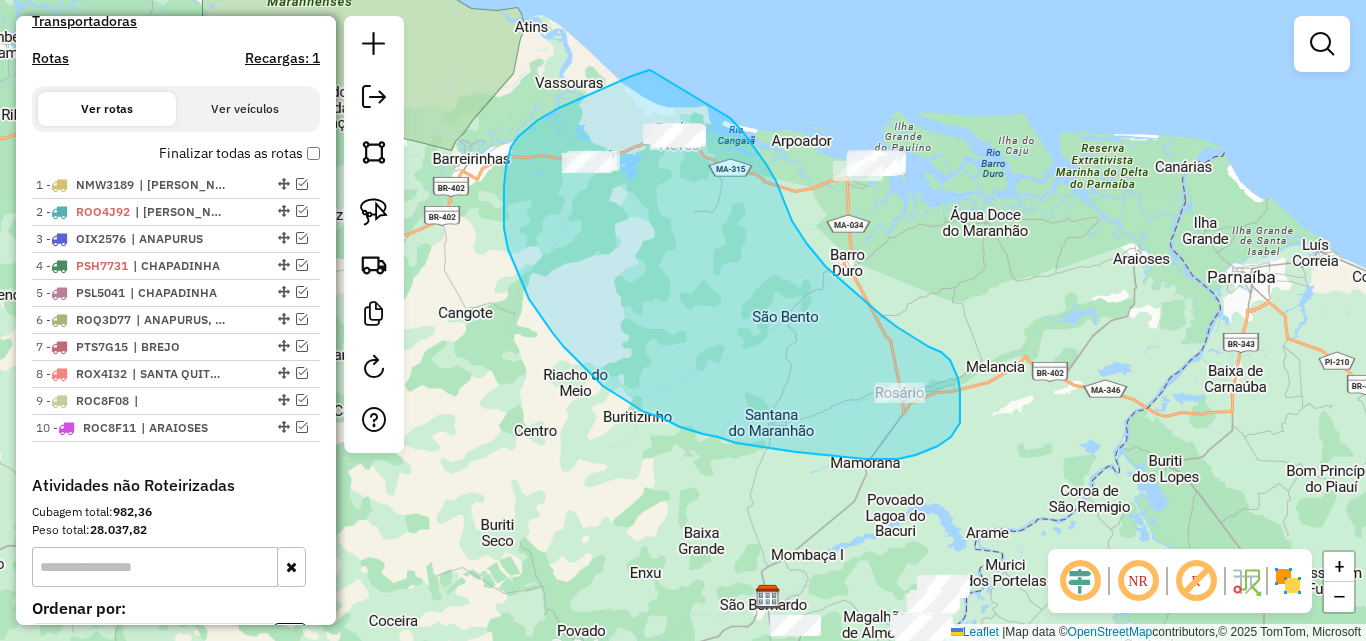 drag, startPoint x: 650, startPoint y: 70, endPoint x: 730, endPoint y: 118, distance: 93.29523 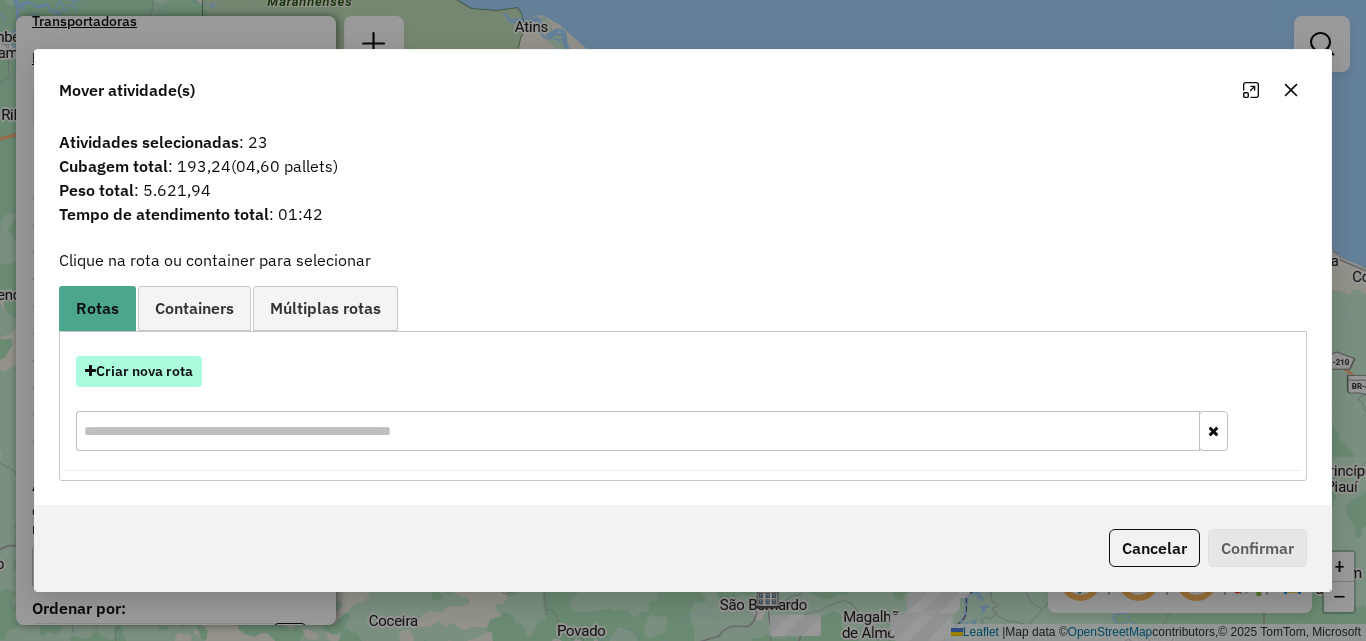 click on "Criar nova rota" at bounding box center [139, 371] 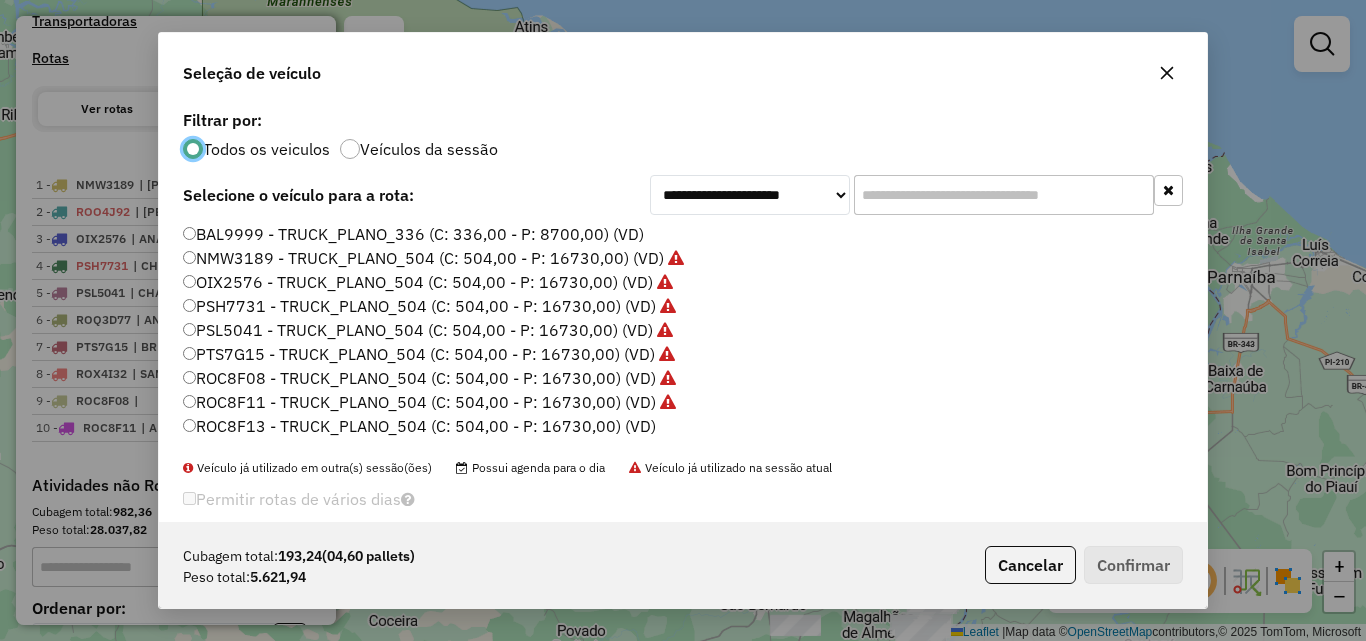 scroll, scrollTop: 11, scrollLeft: 6, axis: both 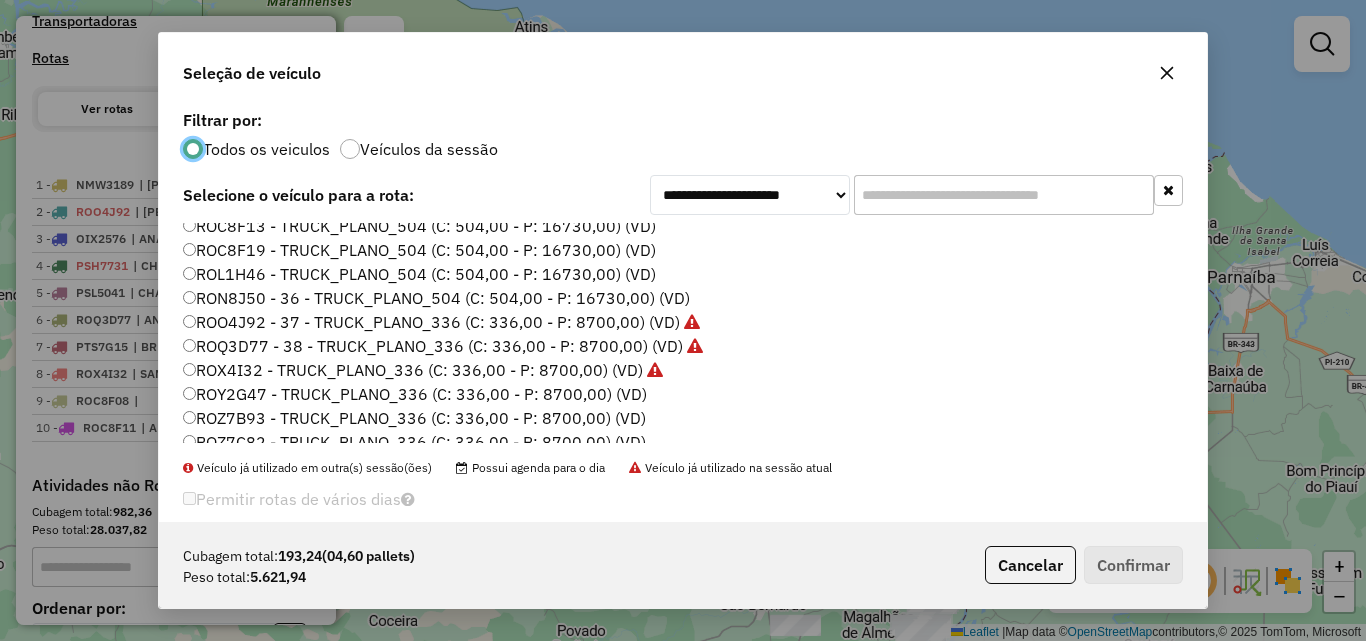 click on "ROY2G47 - TRUCK_PLANO_336 (C: 336,00 - P: 8700,00) (VD)" 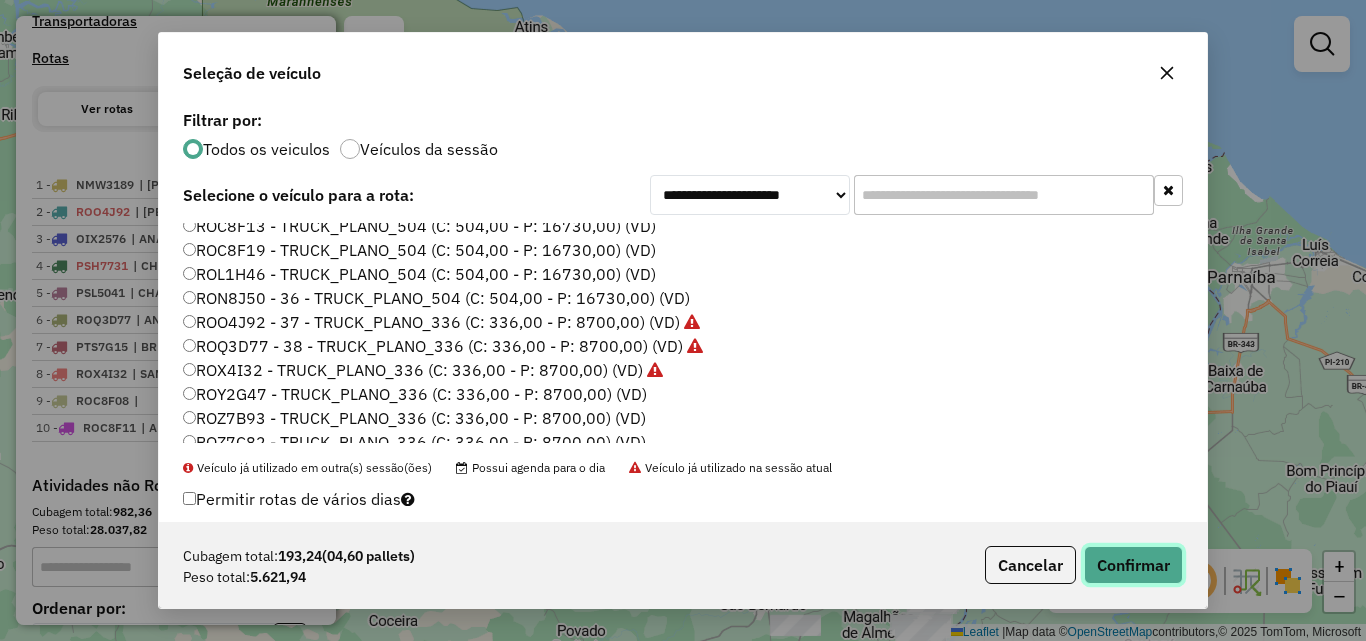 click on "Confirmar" 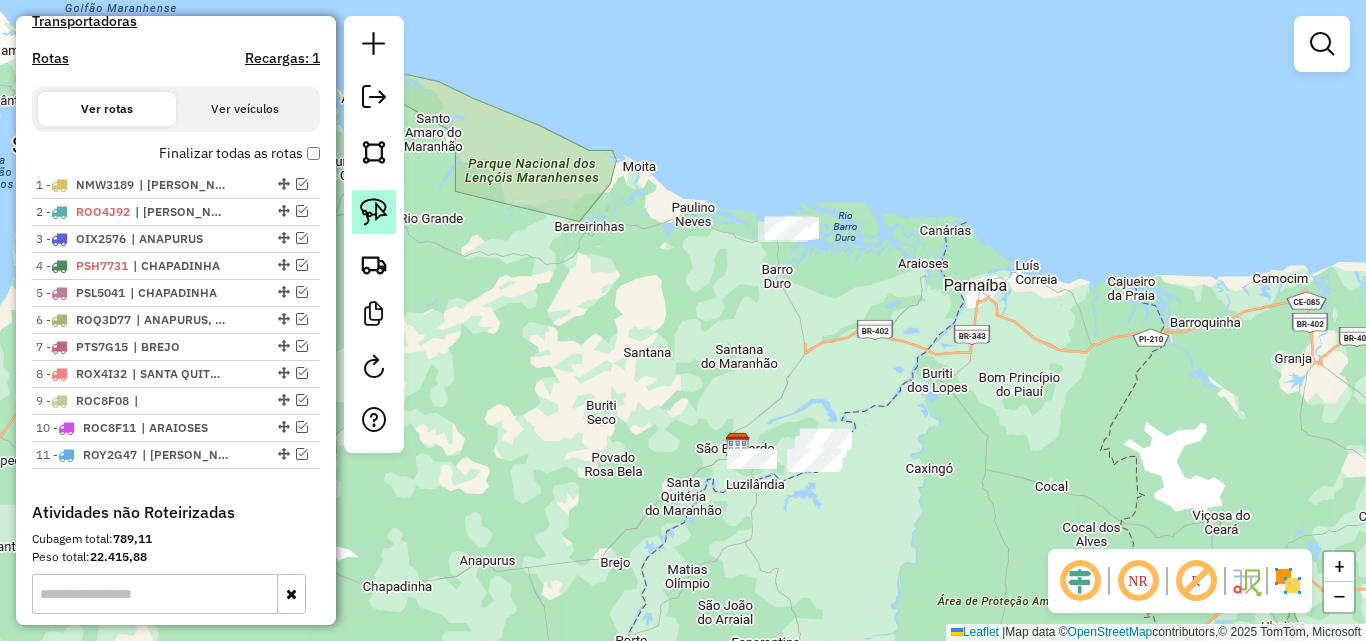 click 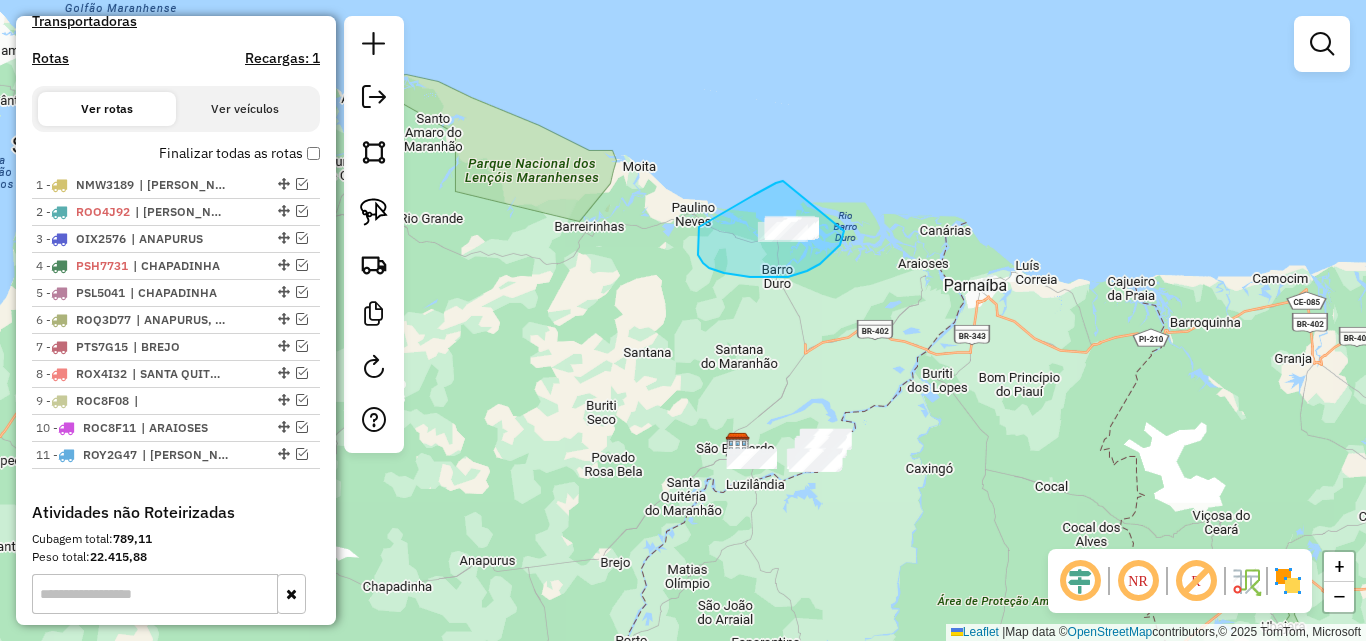 drag, startPoint x: 783, startPoint y: 181, endPoint x: 844, endPoint y: 231, distance: 78.873314 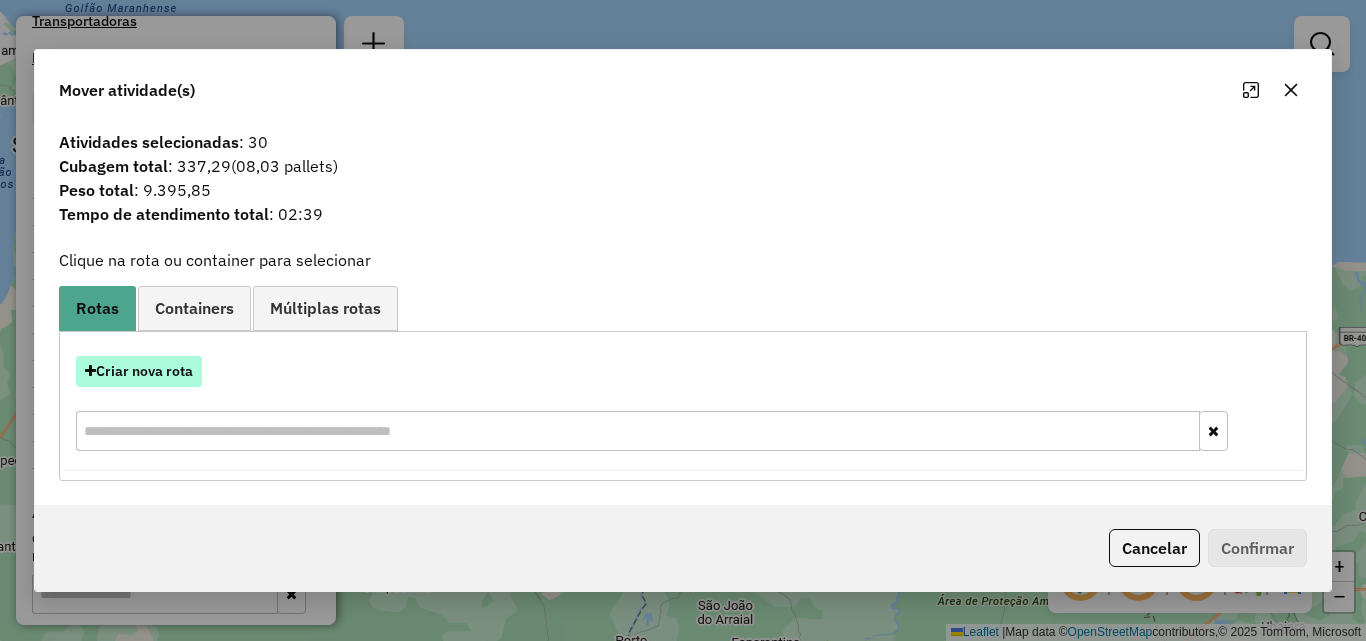 click on "Criar nova rota" at bounding box center (139, 371) 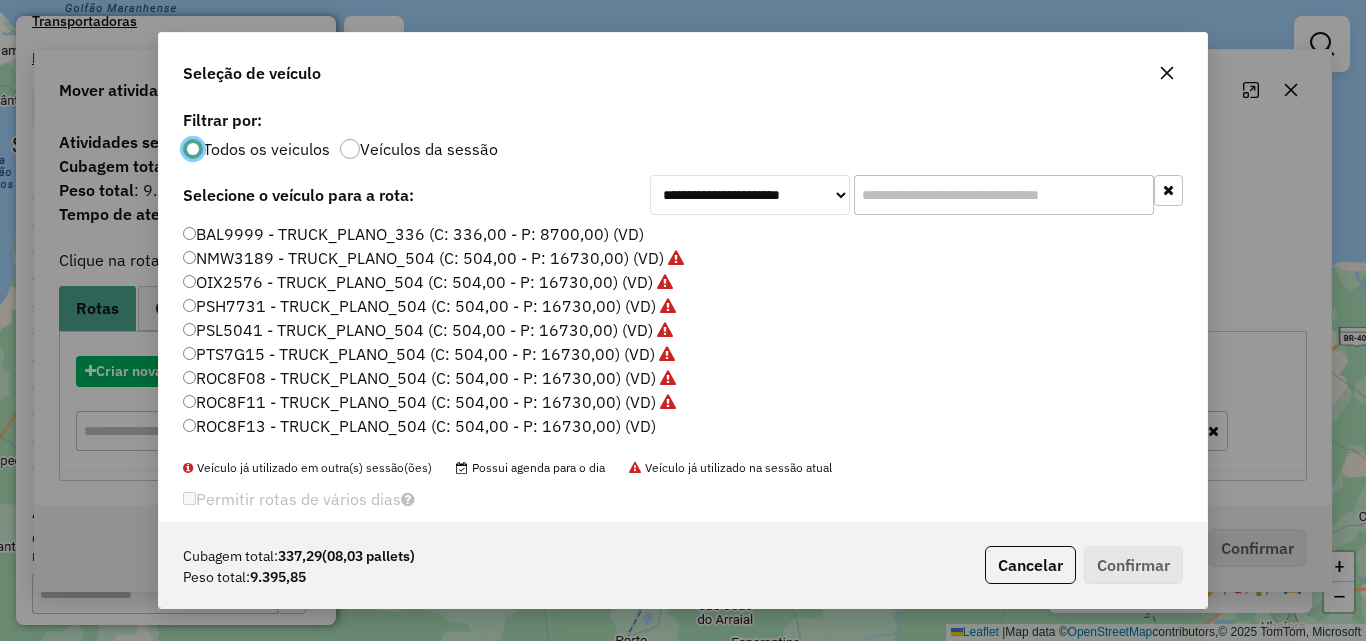 scroll, scrollTop: 11, scrollLeft: 6, axis: both 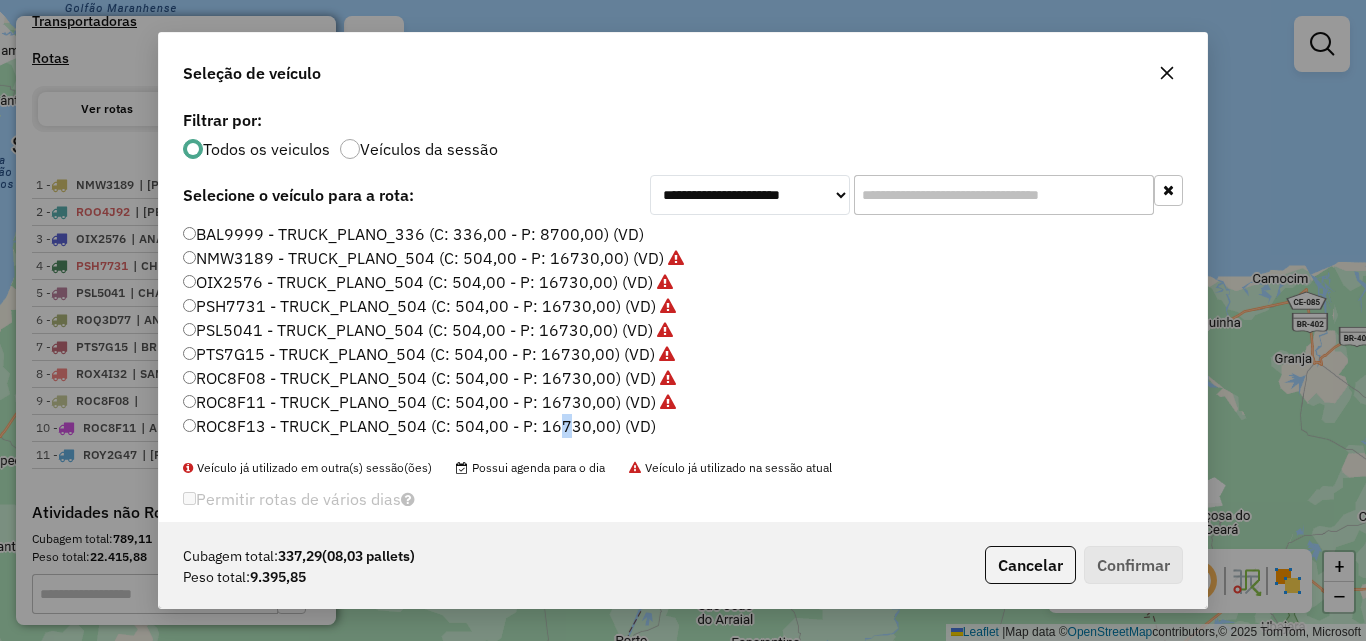 click on "ROC8F13 - TRUCK_PLANO_504 (C: 504,00 - P: 16730,00) (VD)" 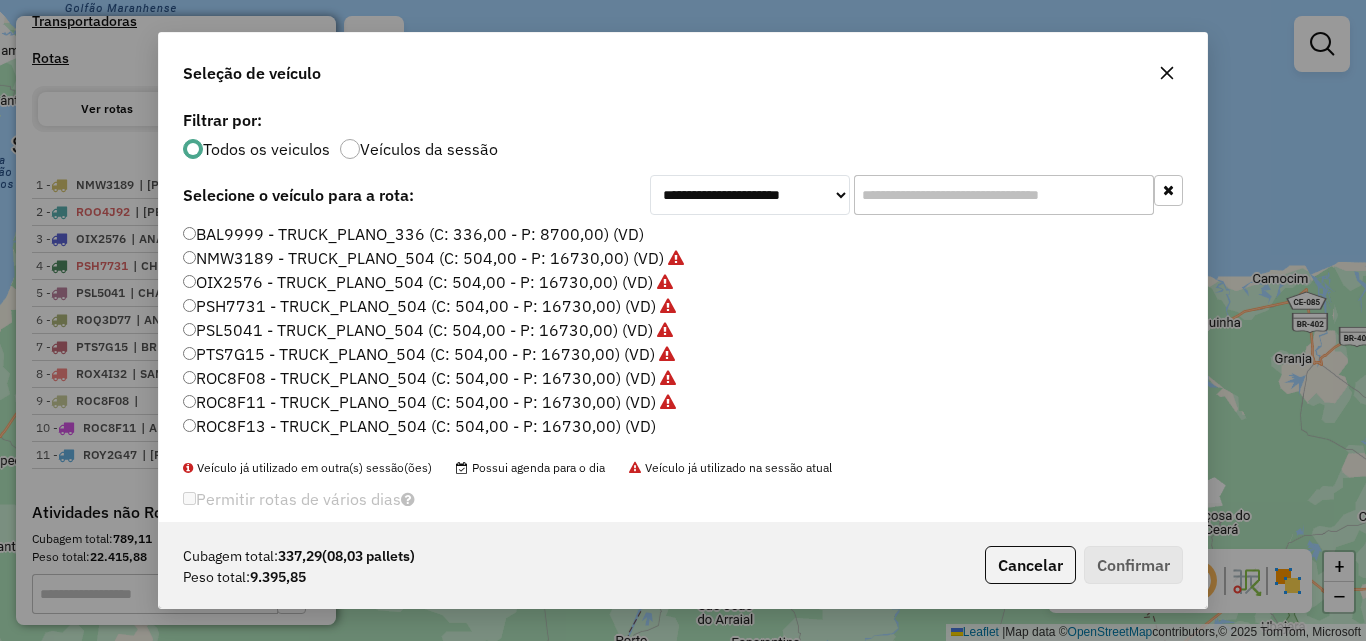 click on "ROC8F13 - TRUCK_PLANO_504 (C: 504,00 - P: 16730,00) (VD)" 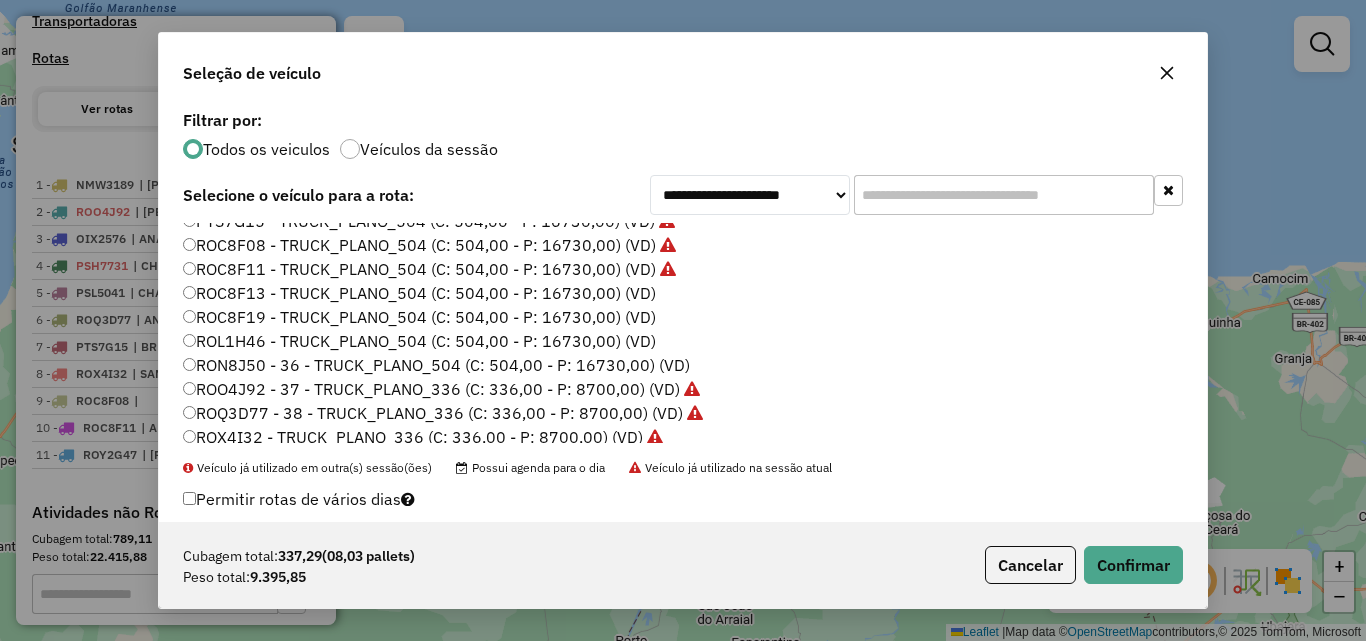 scroll, scrollTop: 100, scrollLeft: 0, axis: vertical 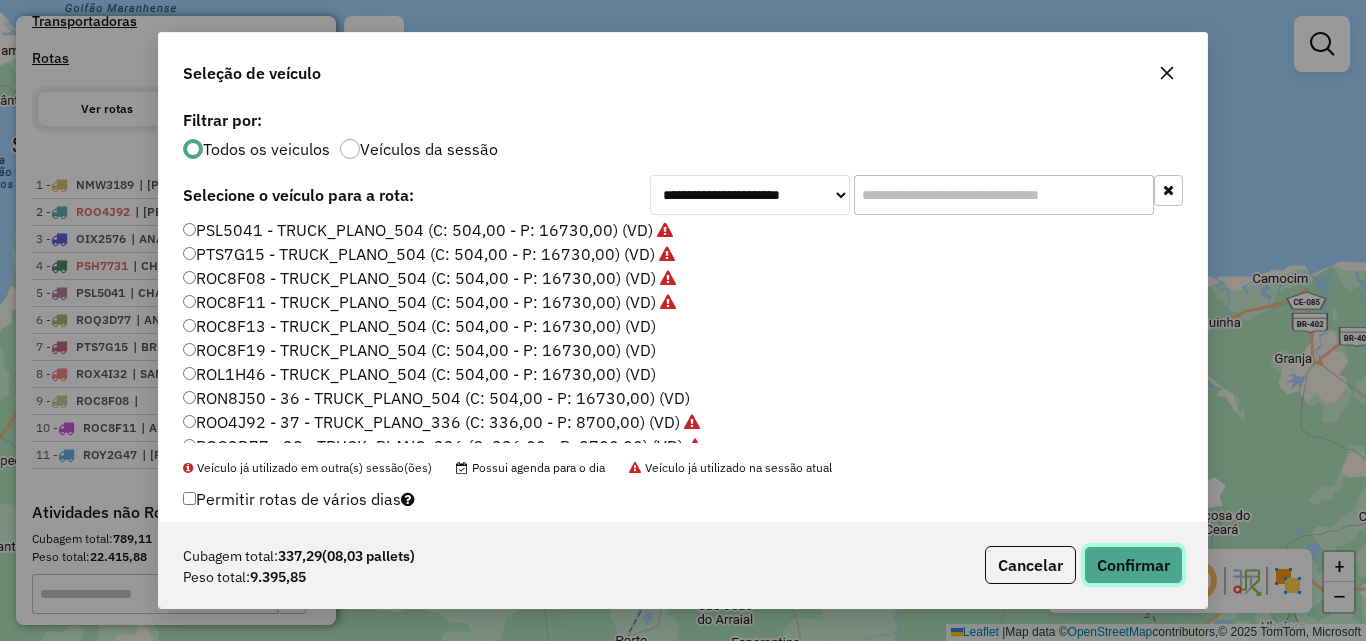 click on "Confirmar" 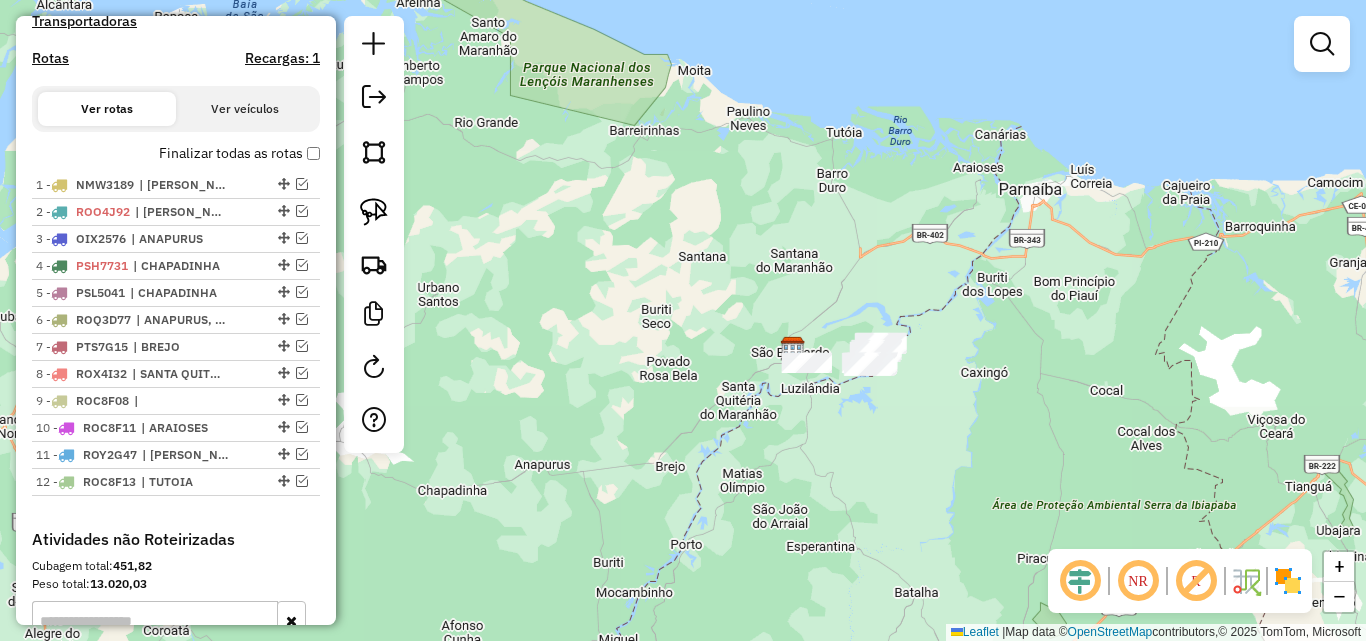 drag, startPoint x: 721, startPoint y: 312, endPoint x: 778, endPoint y: 211, distance: 115.97414 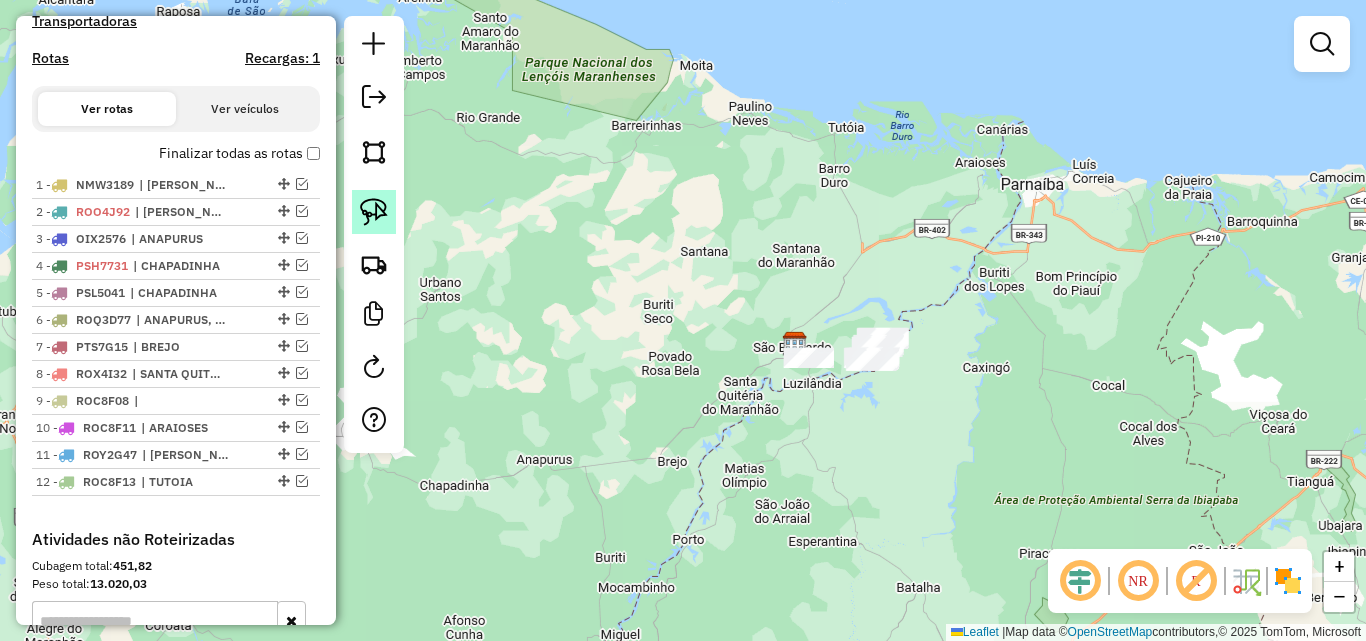 click 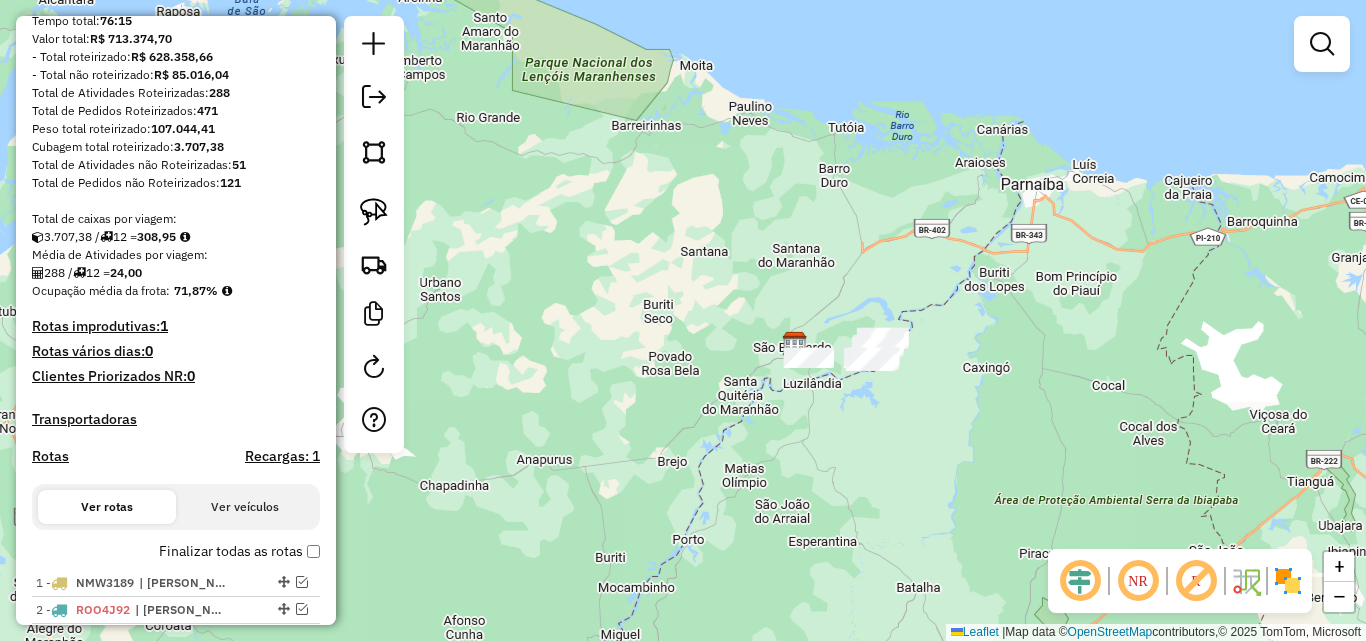 scroll, scrollTop: 0, scrollLeft: 0, axis: both 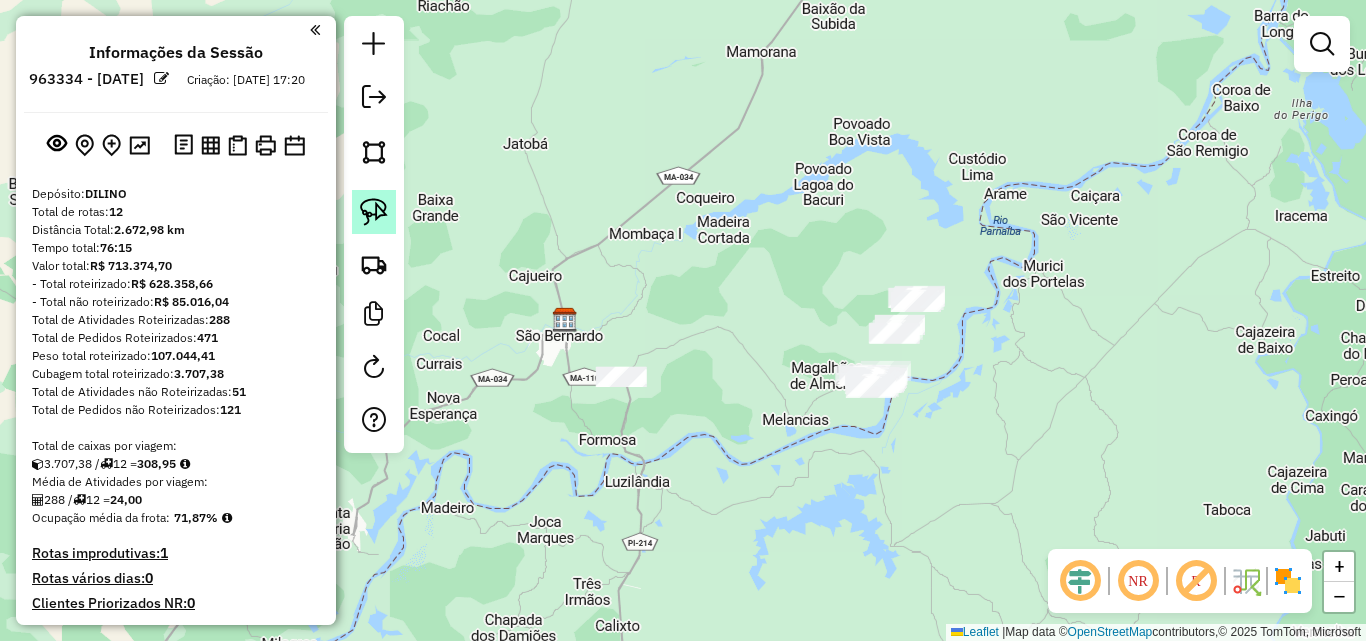 click 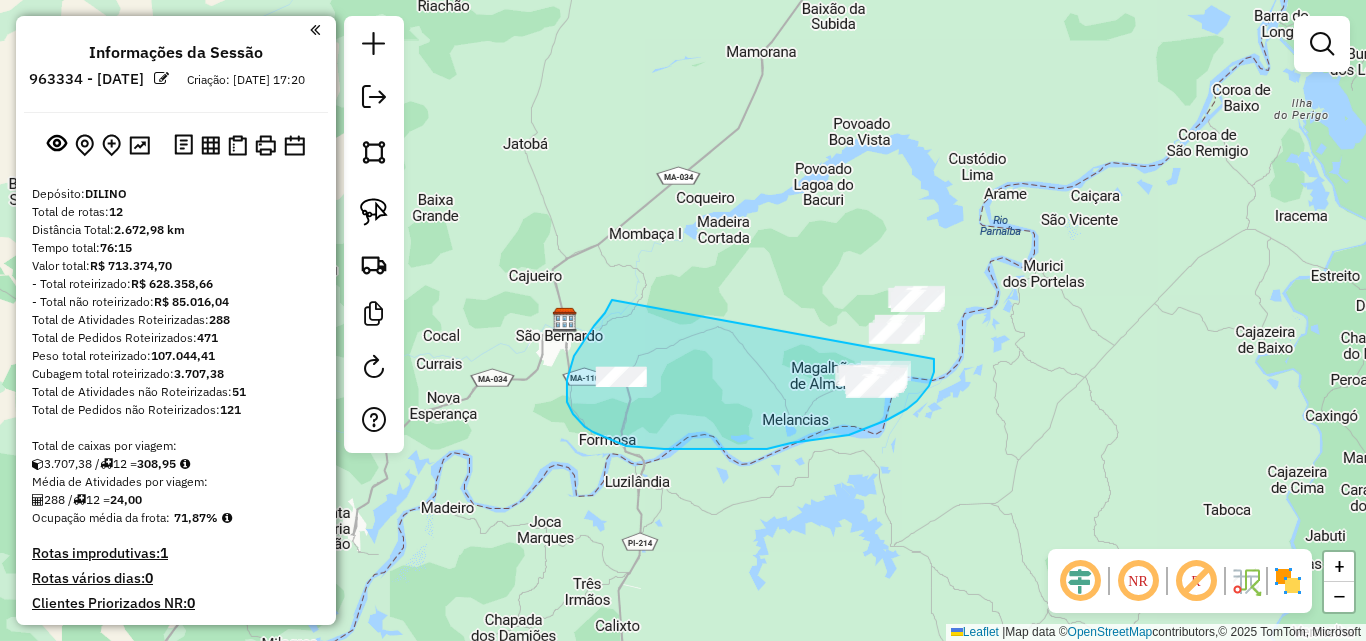 drag, startPoint x: 612, startPoint y: 300, endPoint x: 934, endPoint y: 359, distance: 327.36066 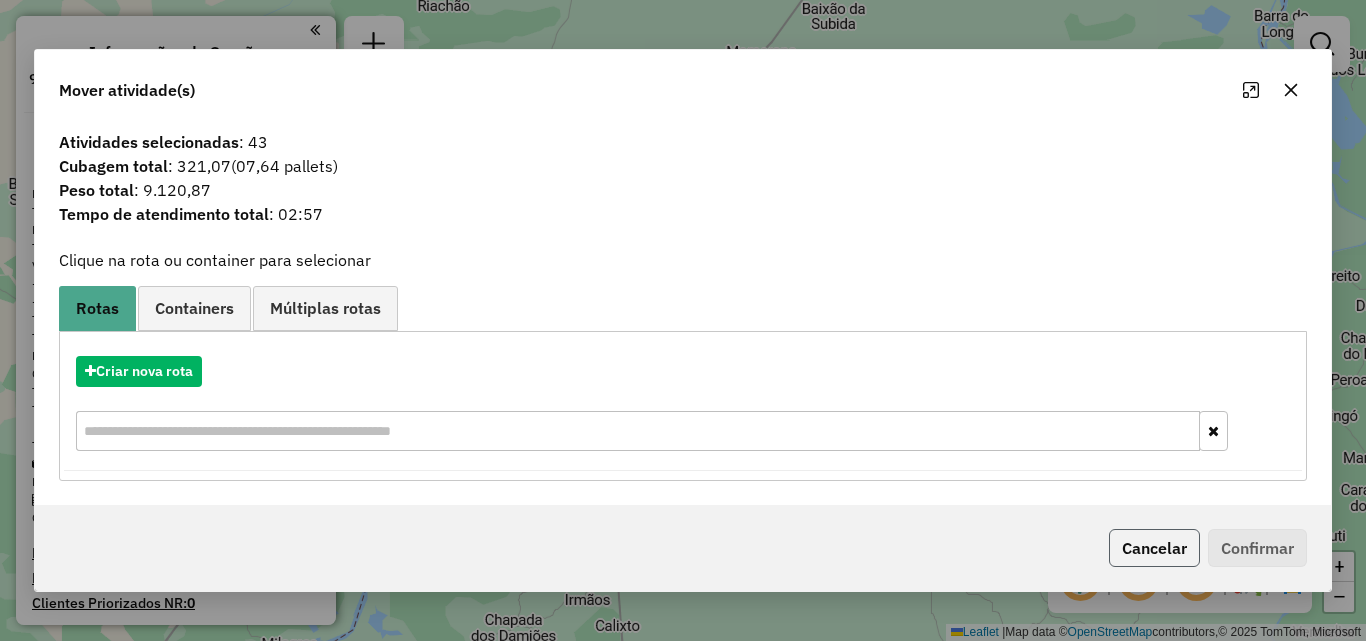 click on "Cancelar" 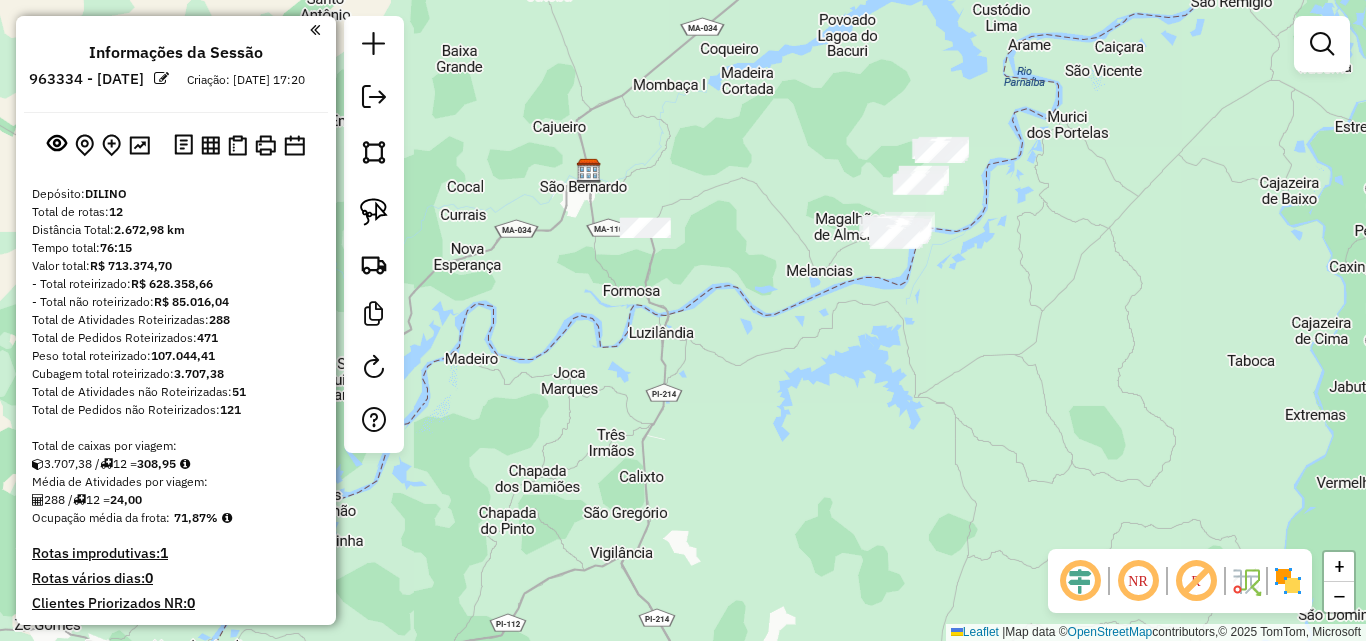 drag, startPoint x: 847, startPoint y: 426, endPoint x: 871, endPoint y: 277, distance: 150.9205 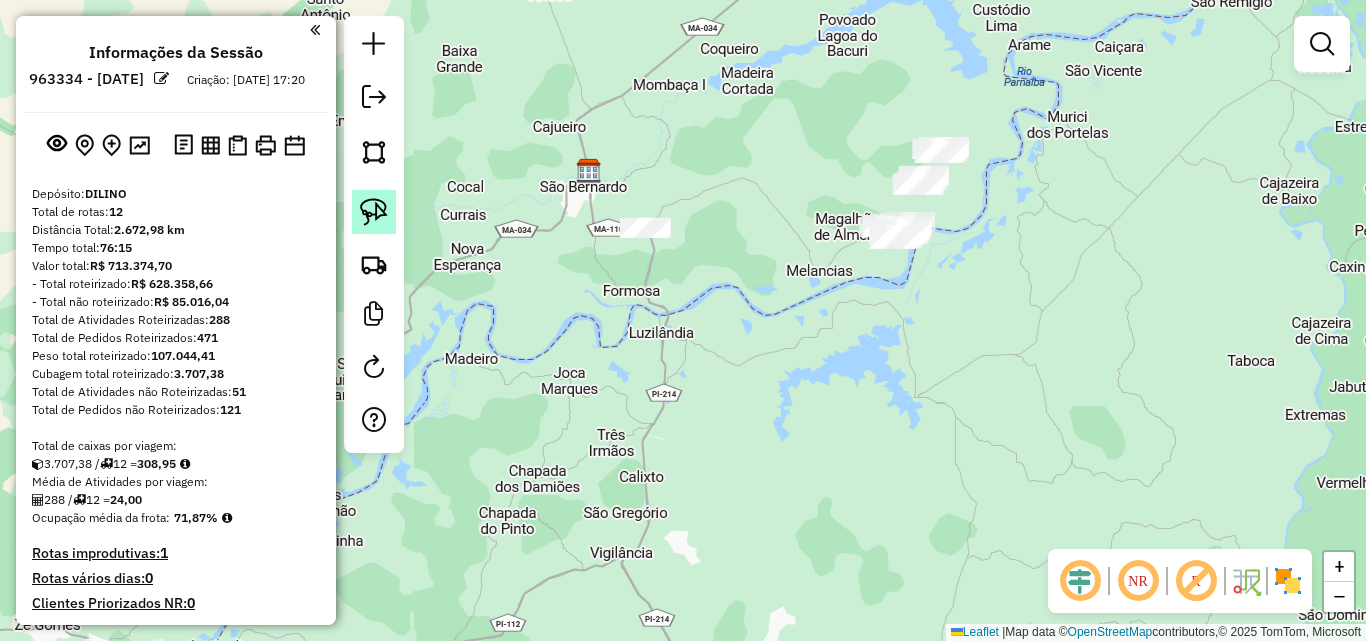click 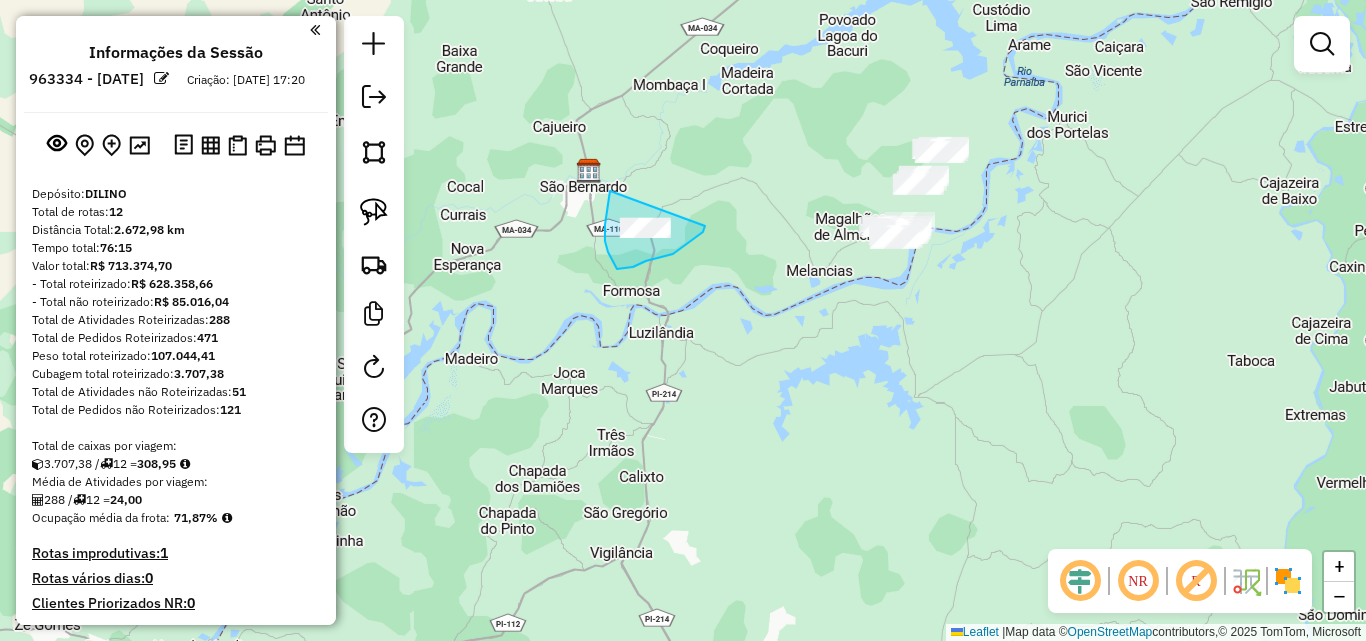 drag, startPoint x: 610, startPoint y: 191, endPoint x: 705, endPoint y: 226, distance: 101.24229 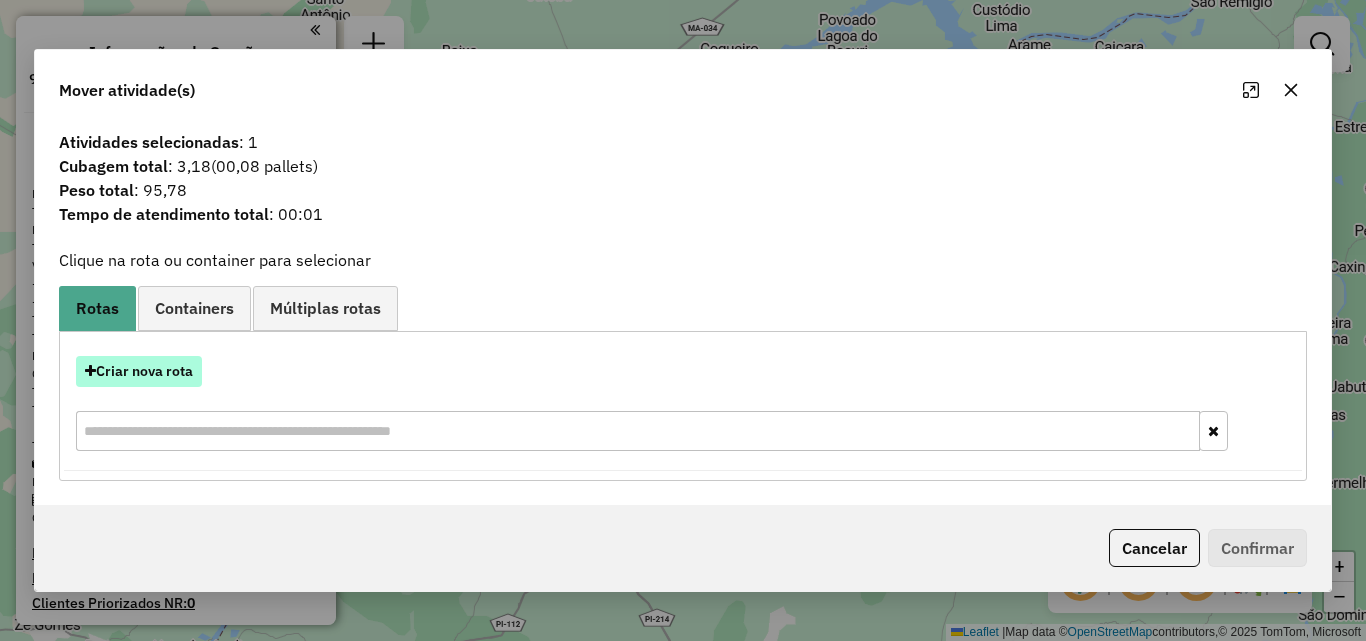 click on "Criar nova rota" at bounding box center [139, 371] 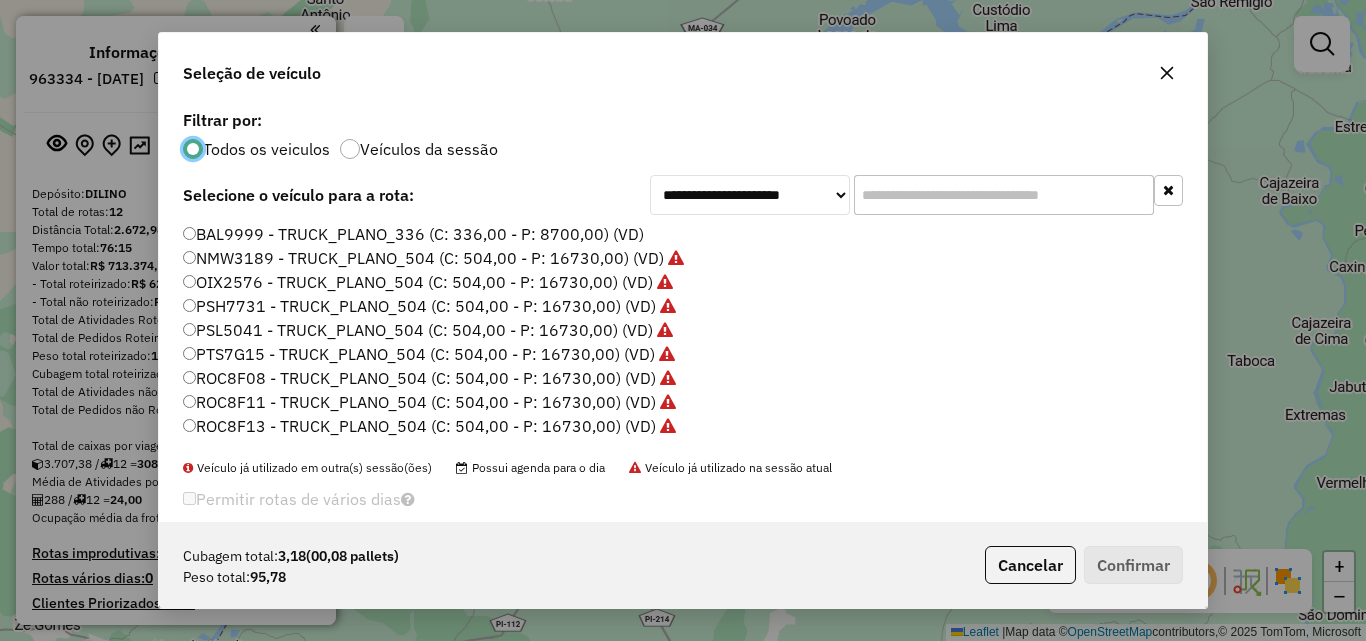 scroll, scrollTop: 11, scrollLeft: 6, axis: both 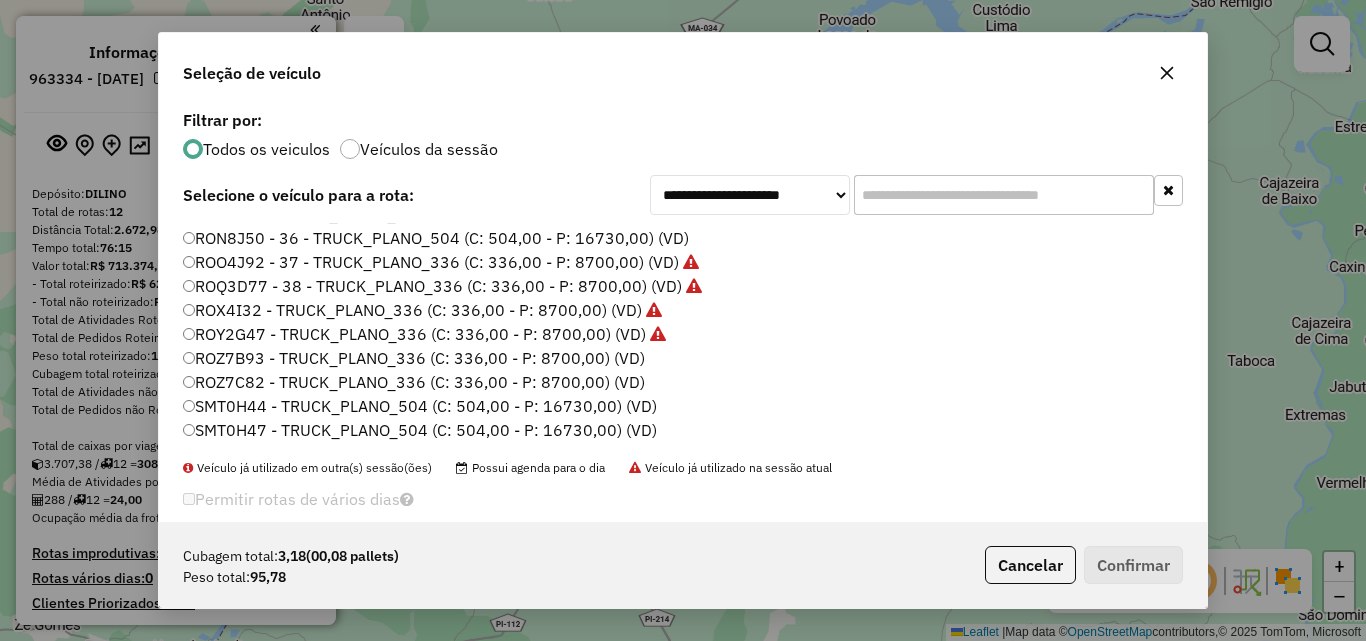 click on "ROZ7B93 - TRUCK_PLANO_336 (C: 336,00 - P: 8700,00) (VD)" 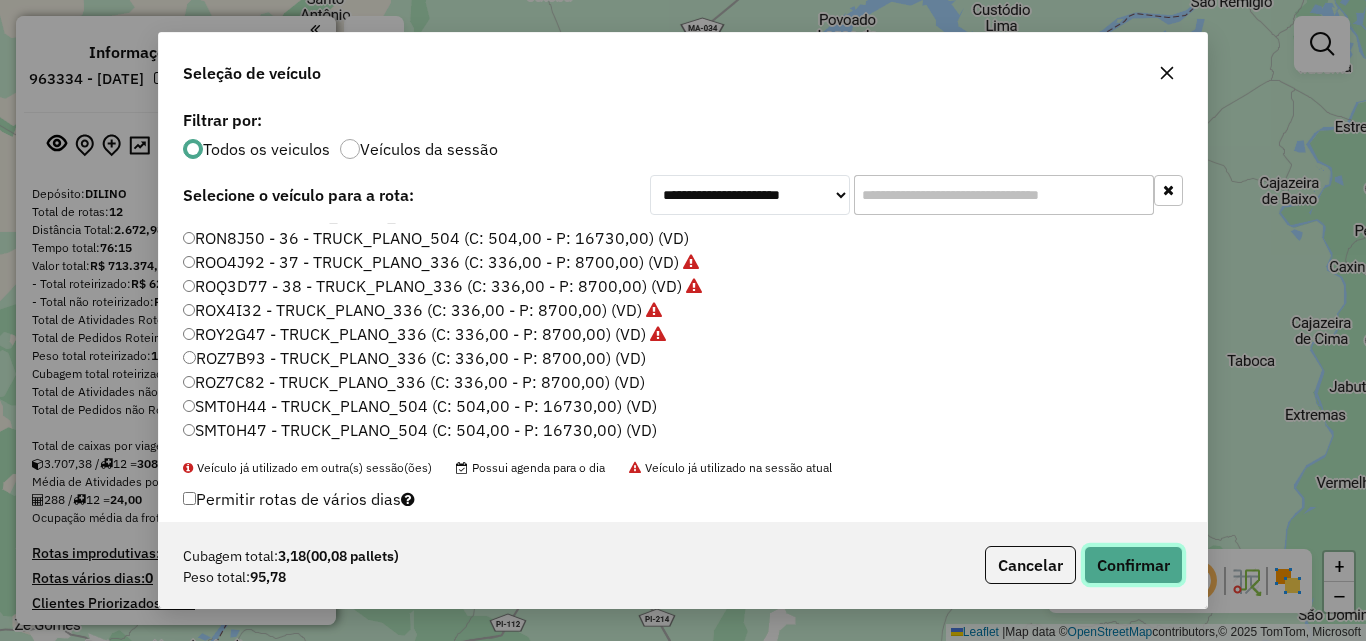 click on "Confirmar" 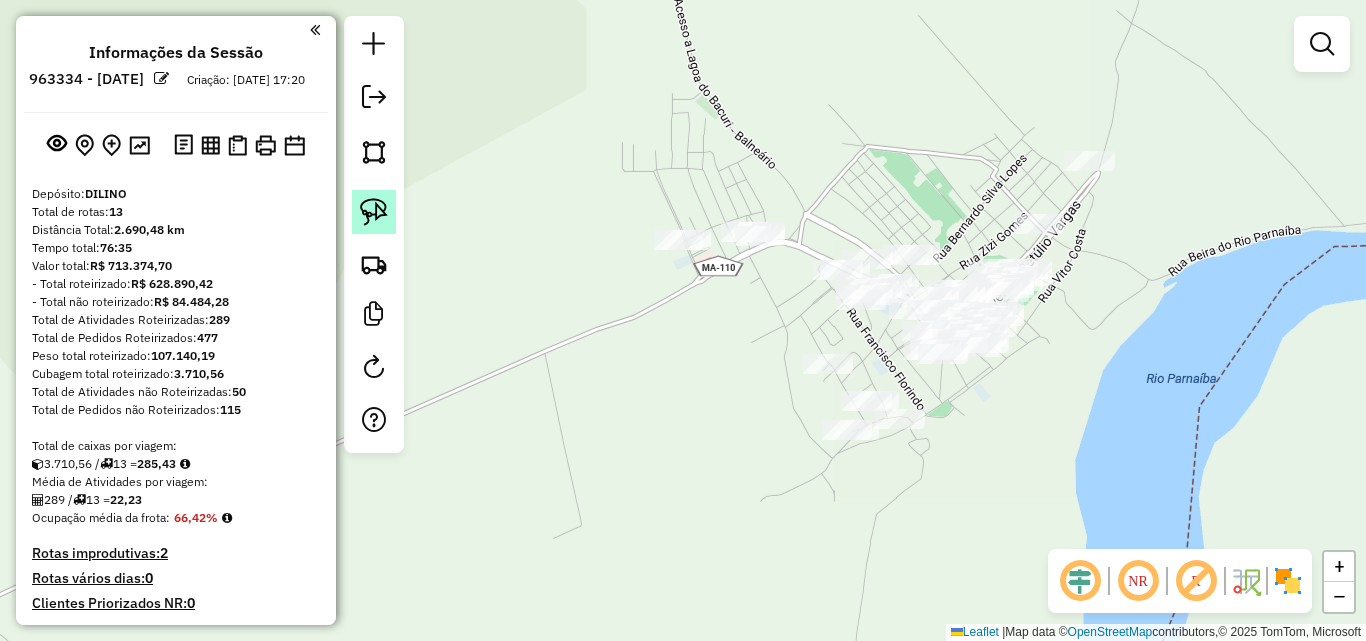 click 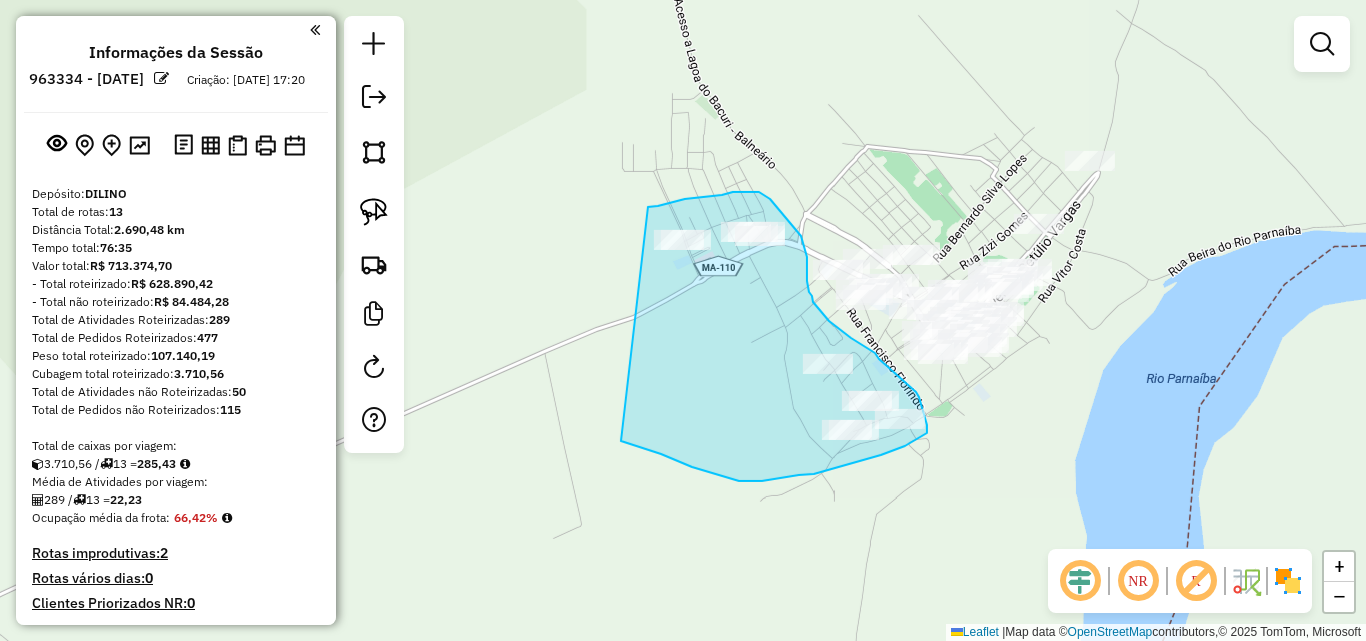 drag, startPoint x: 648, startPoint y: 207, endPoint x: 621, endPoint y: 441, distance: 235.55254 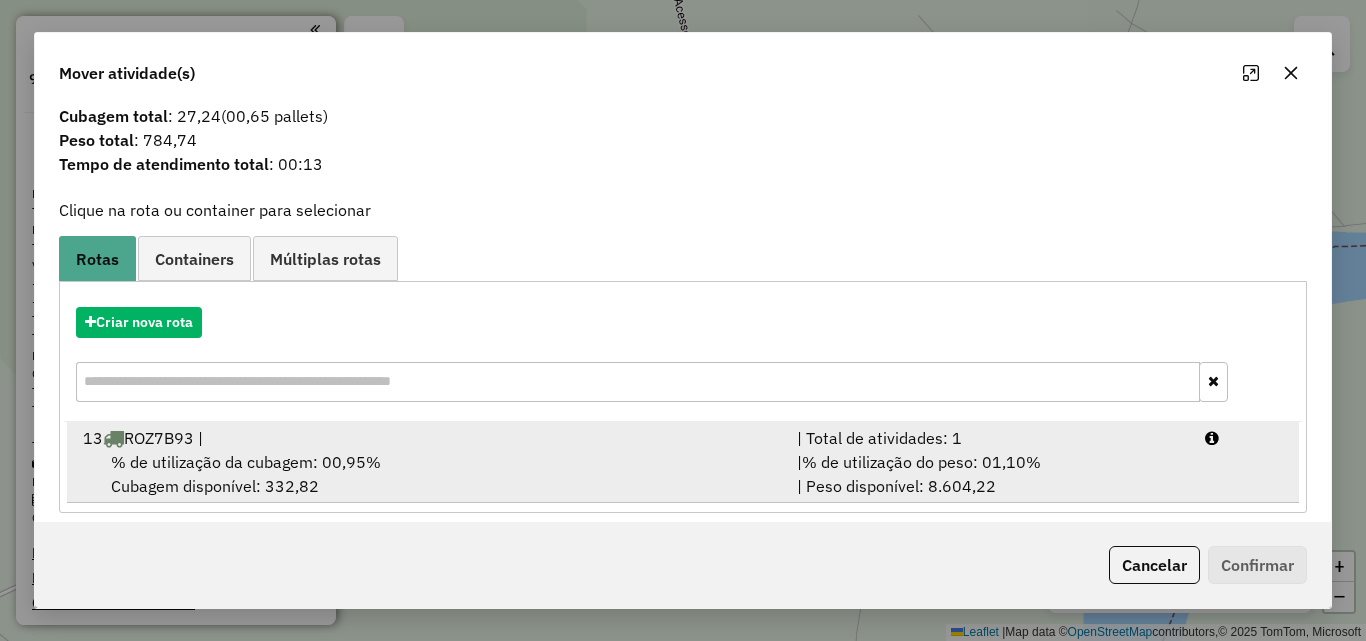 scroll, scrollTop: 48, scrollLeft: 0, axis: vertical 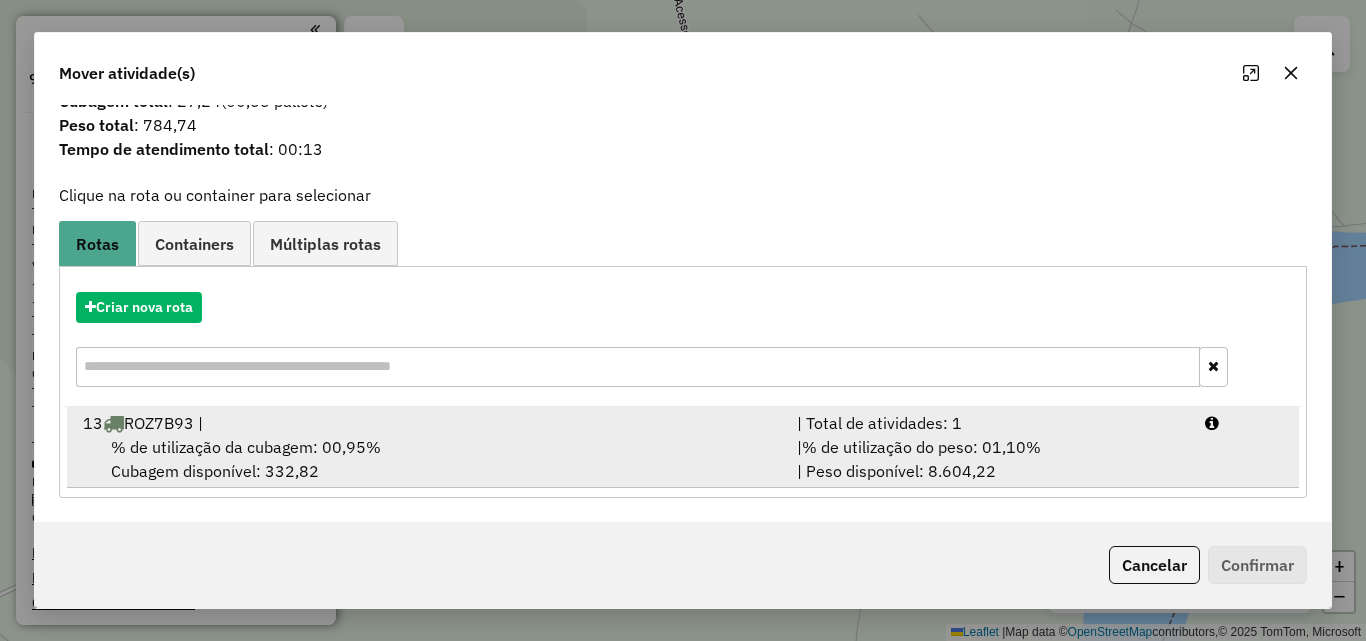 click on "% de utilização da cubagem: 00,95%  Cubagem disponível: 332,82" at bounding box center [428, 459] 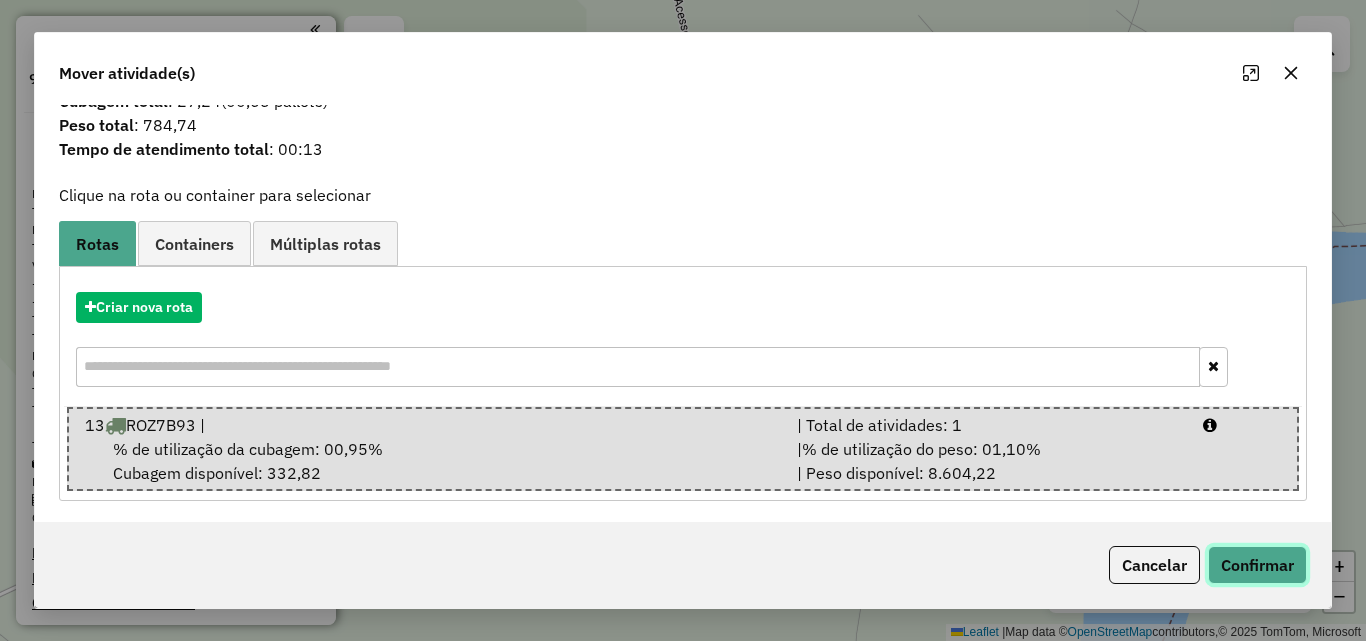 click on "Confirmar" 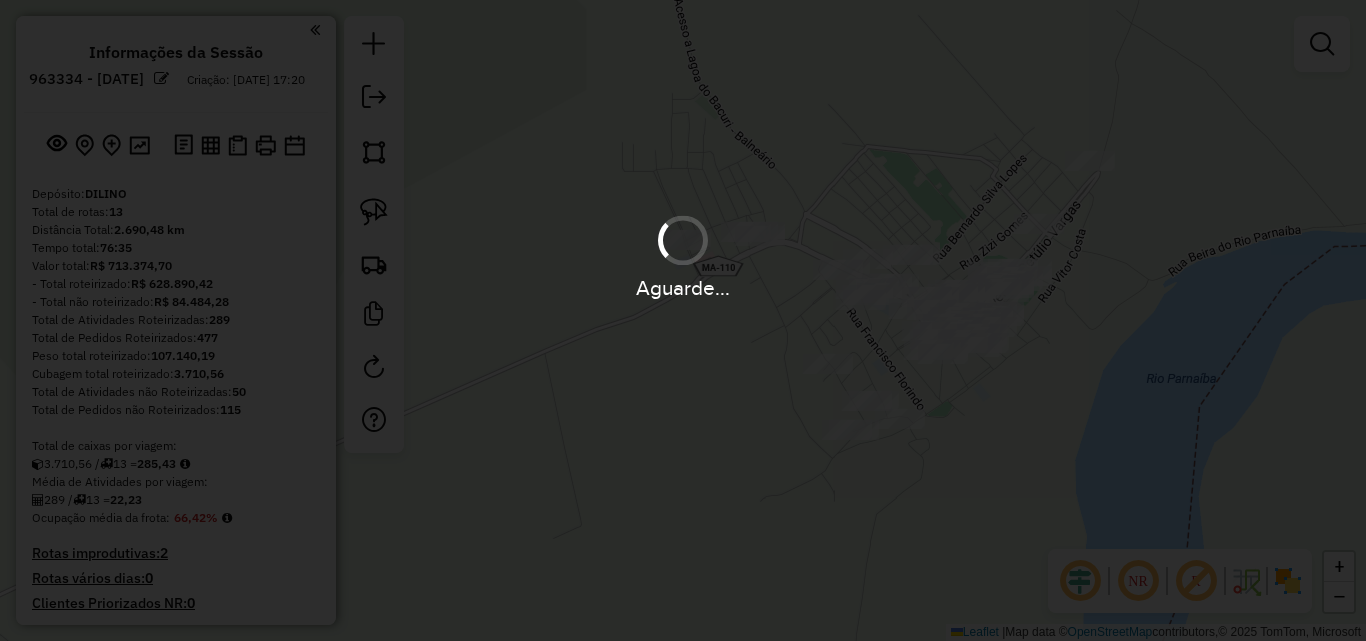 scroll, scrollTop: 0, scrollLeft: 0, axis: both 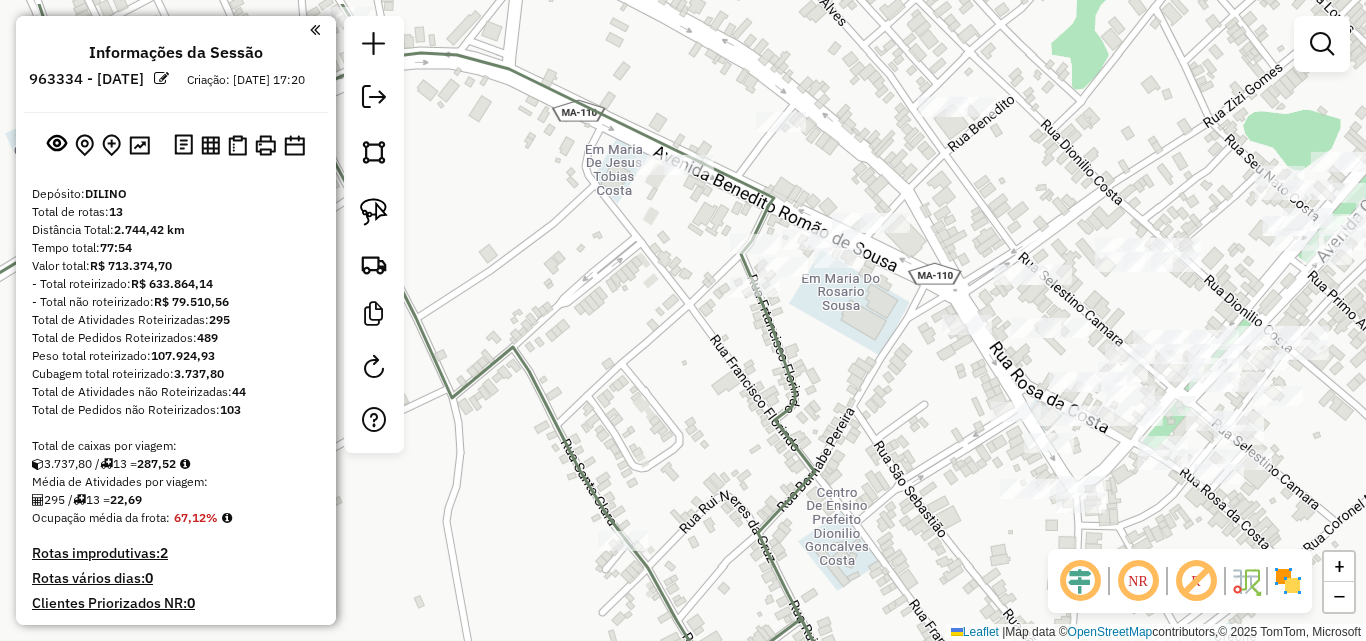 drag, startPoint x: 865, startPoint y: 514, endPoint x: 970, endPoint y: 581, distance: 124.55521 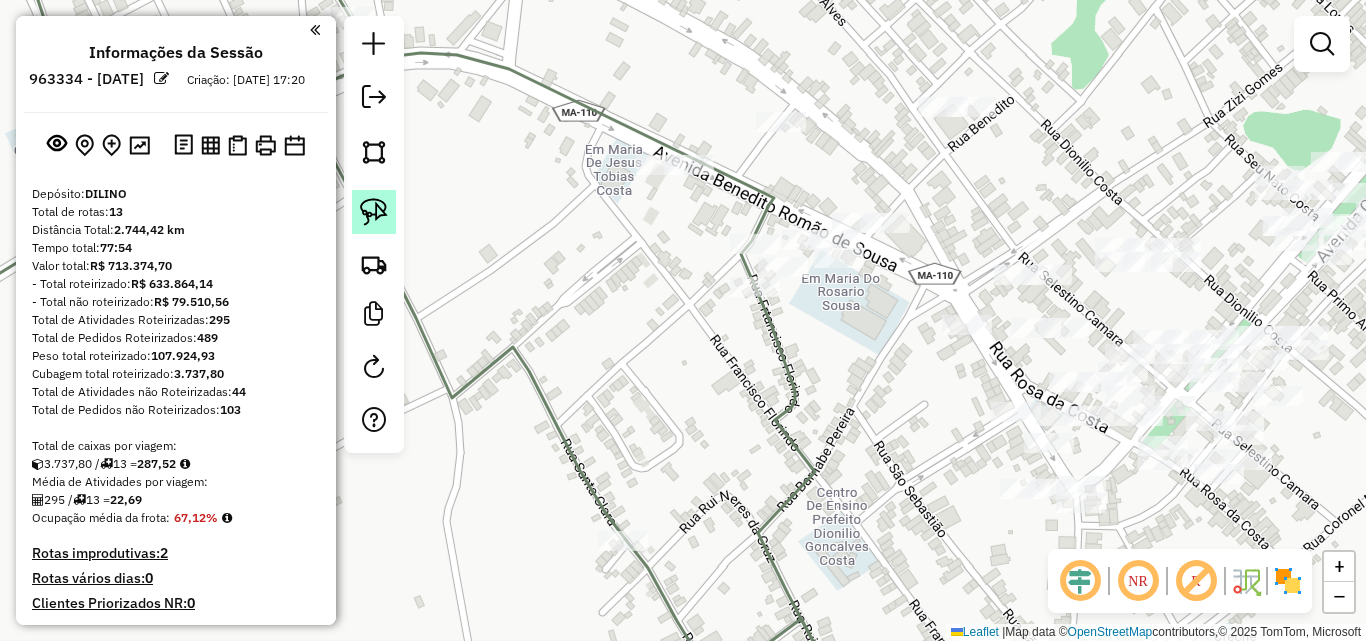 click 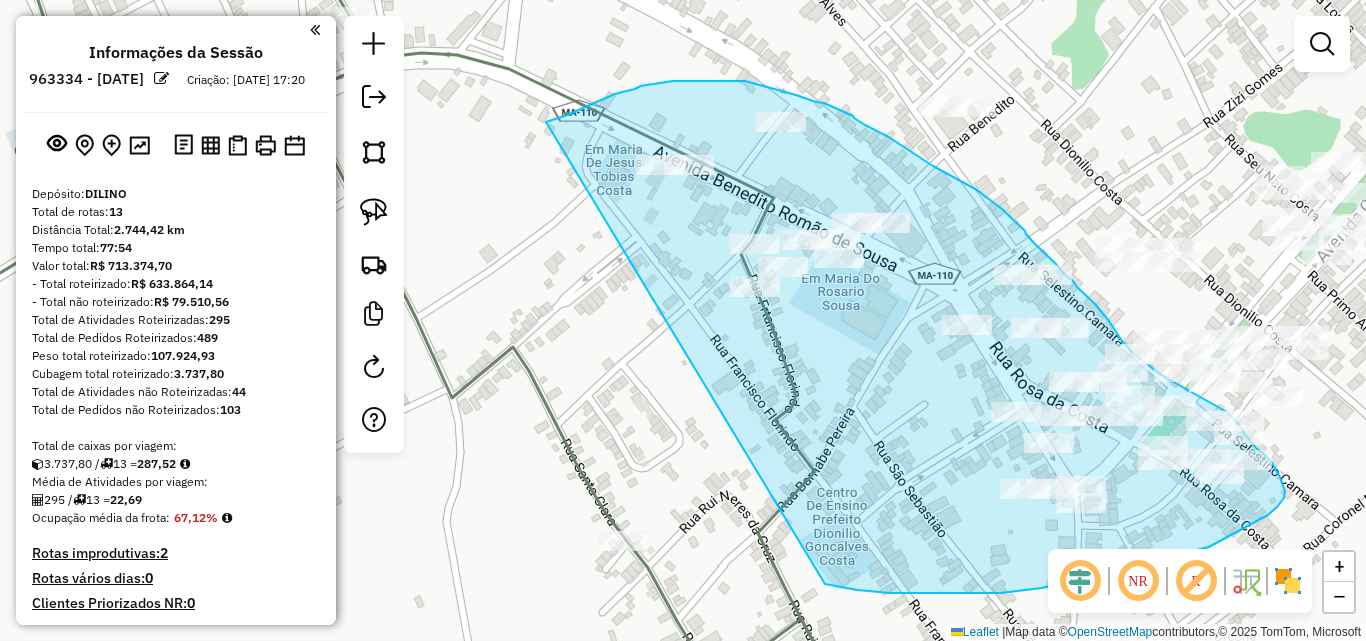 drag, startPoint x: 546, startPoint y: 122, endPoint x: 825, endPoint y: 584, distance: 539.70825 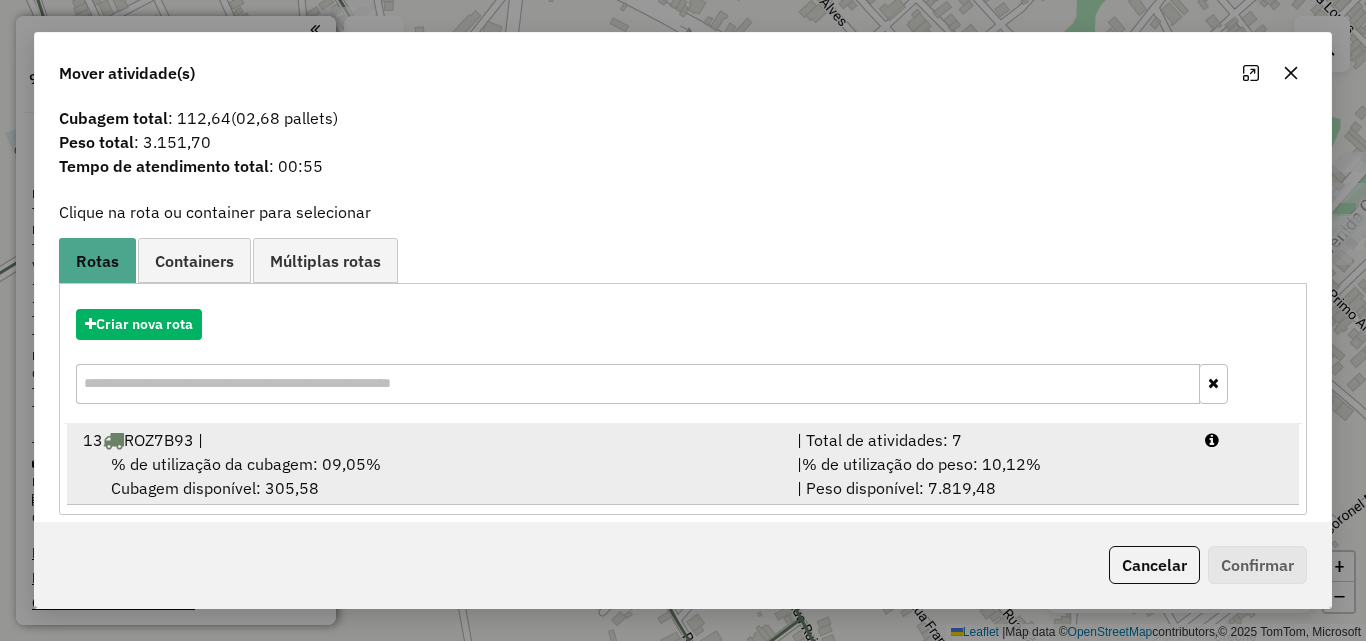 scroll, scrollTop: 48, scrollLeft: 0, axis: vertical 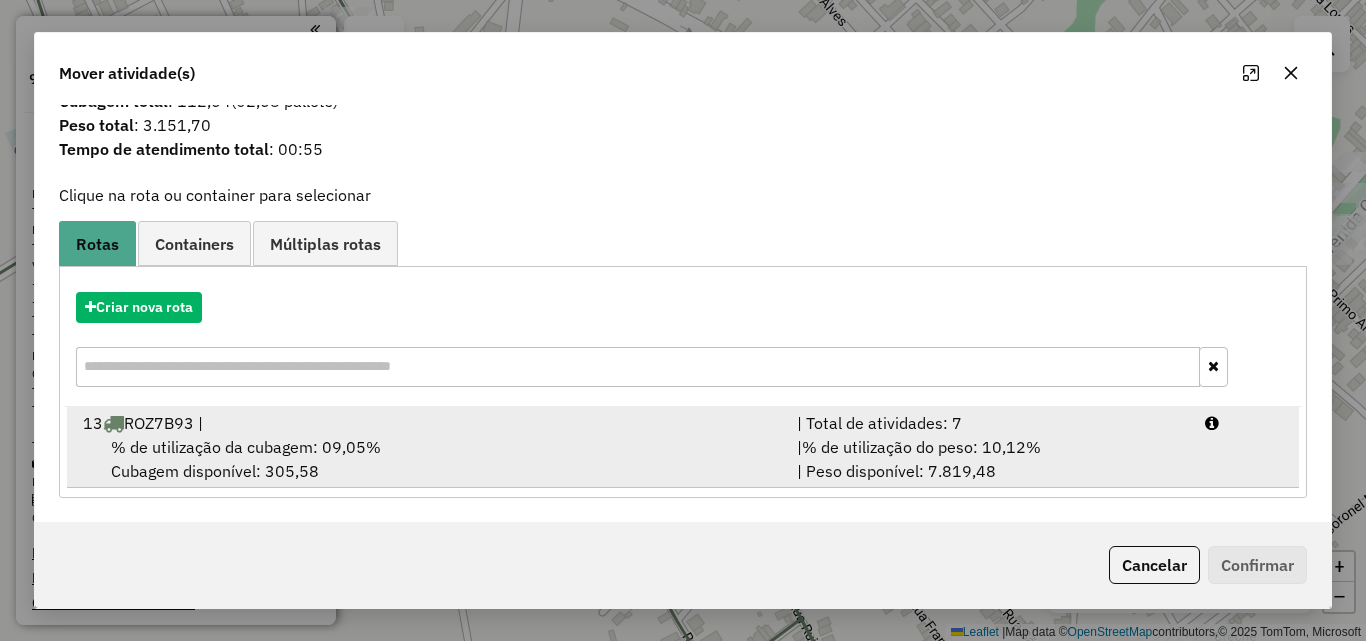 click on "% de utilização da cubagem: 09,05%  Cubagem disponível: 305,58" at bounding box center (428, 459) 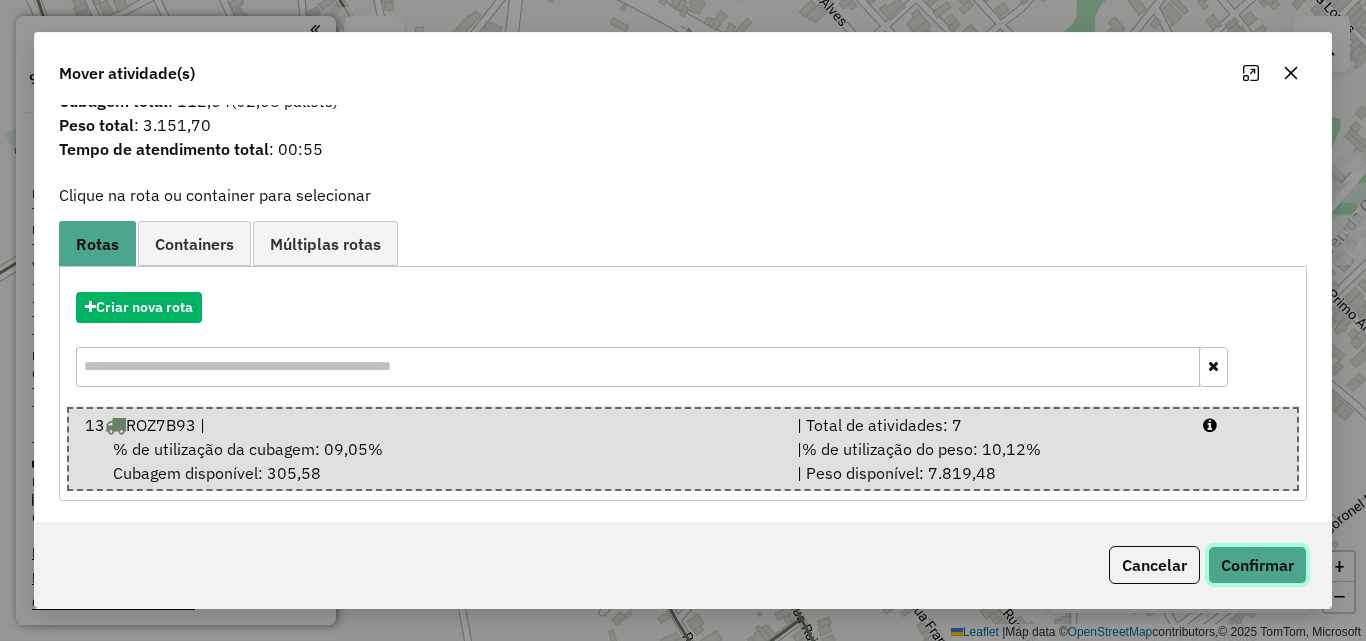 click on "Confirmar" 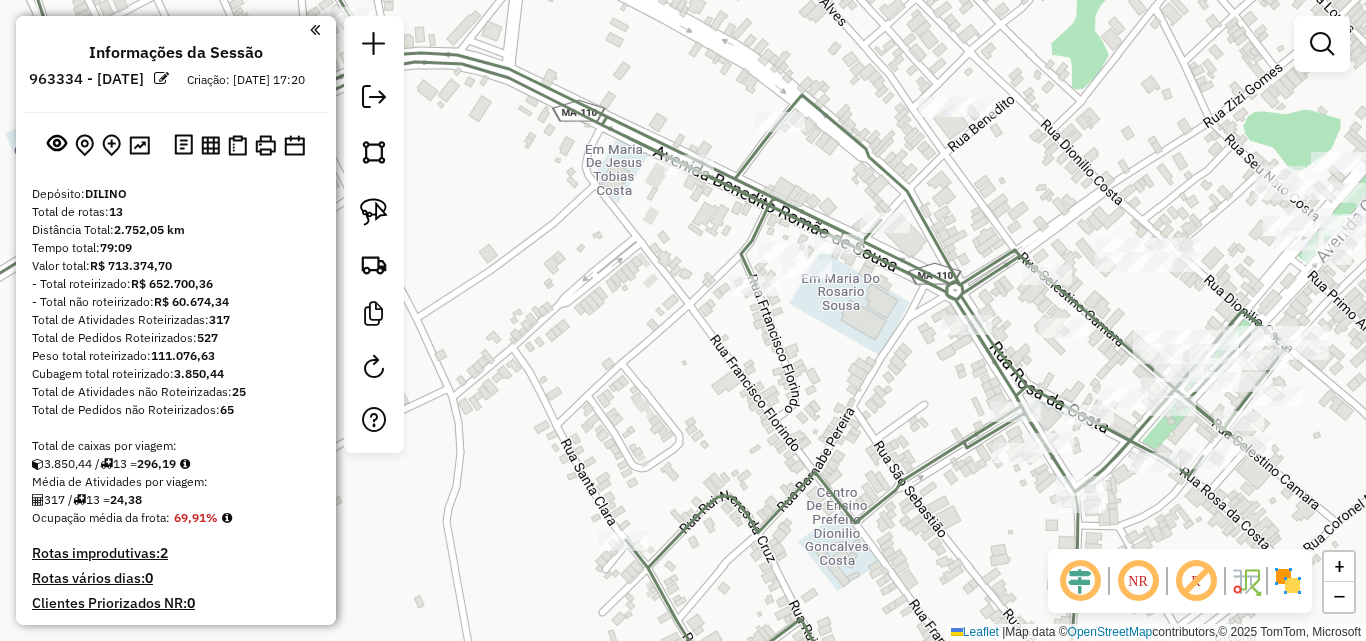 scroll, scrollTop: 0, scrollLeft: 0, axis: both 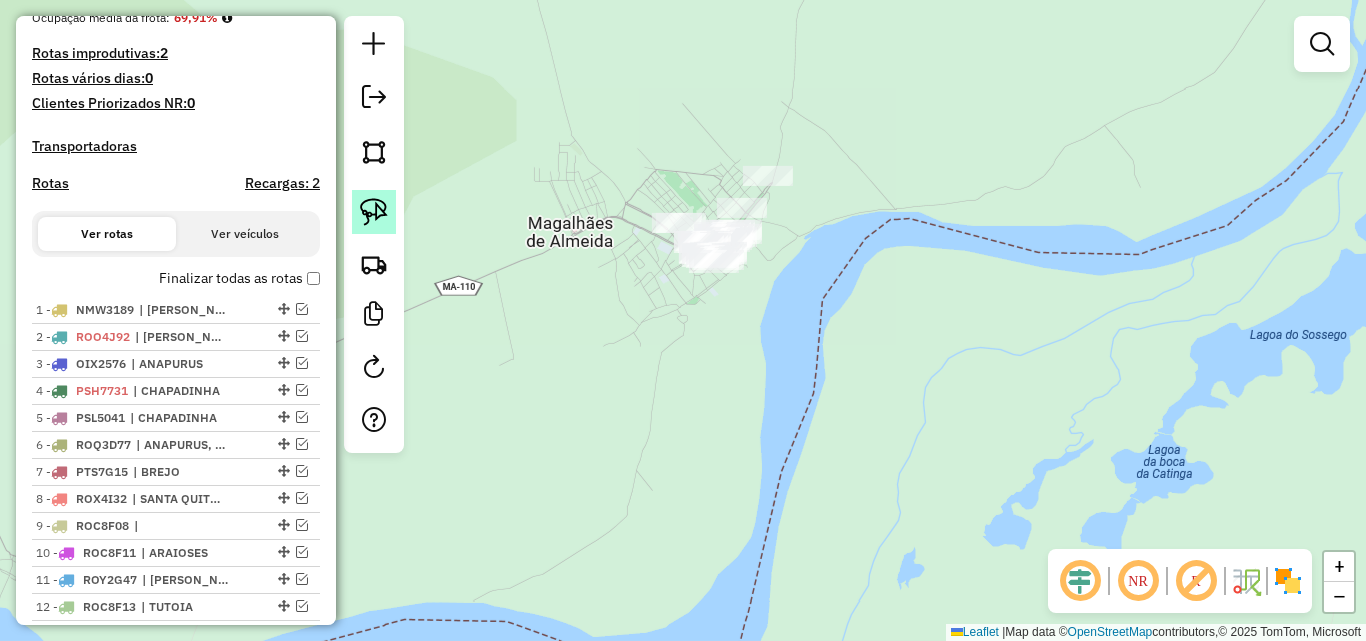 click 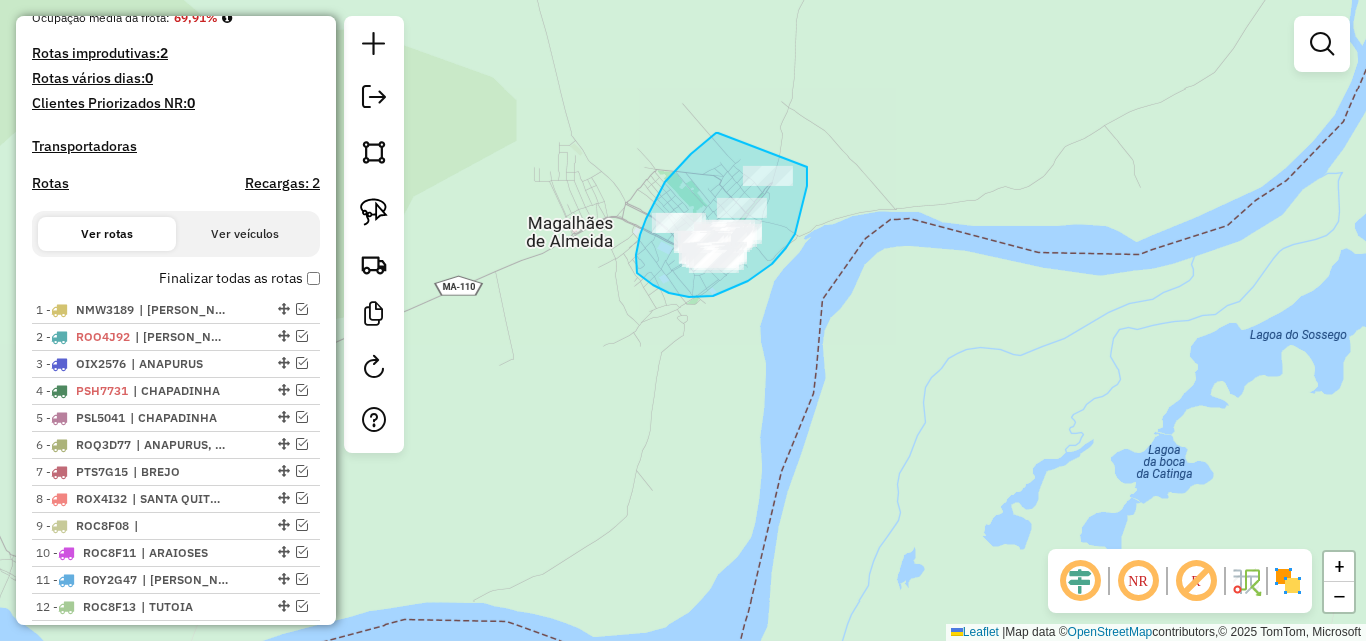 drag, startPoint x: 718, startPoint y: 133, endPoint x: 807, endPoint y: 167, distance: 95.27329 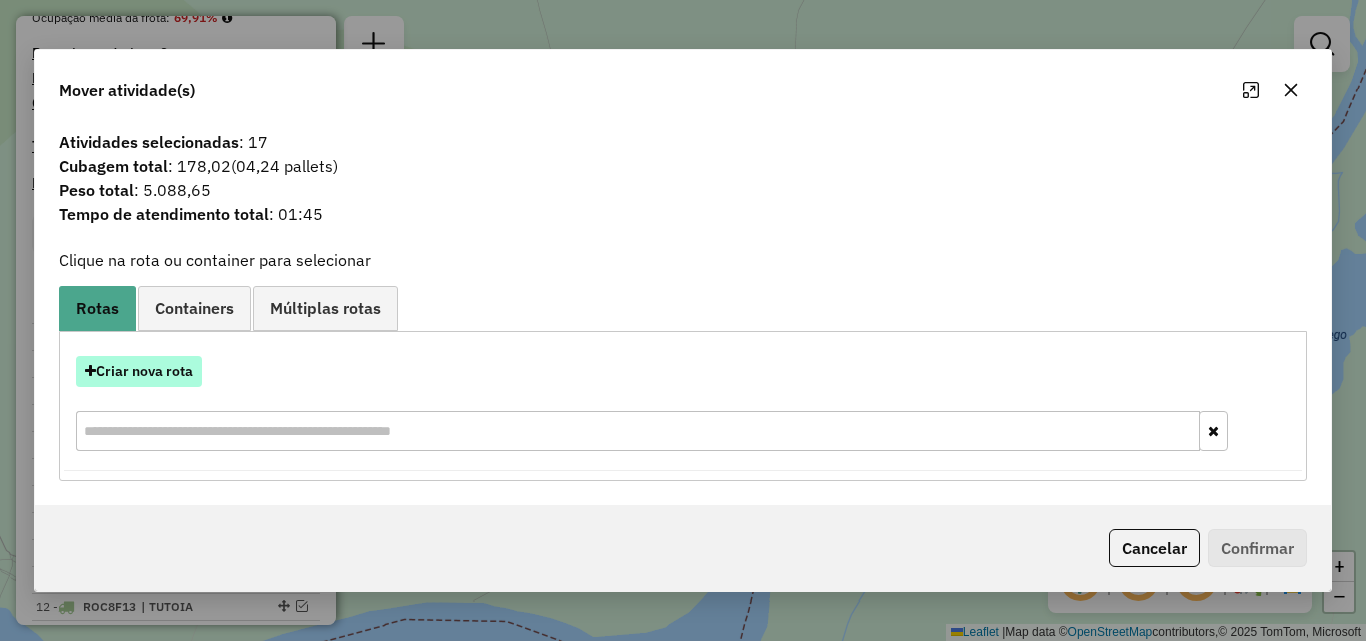 click on "Criar nova rota" at bounding box center [139, 371] 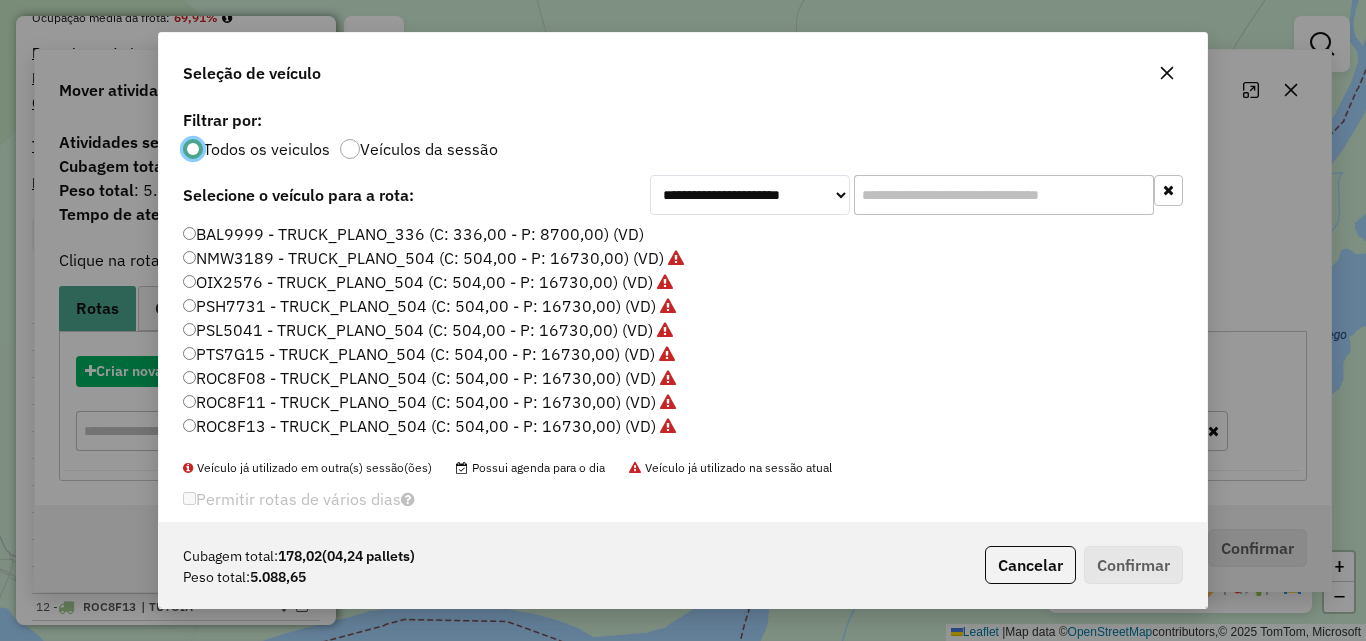 scroll, scrollTop: 11, scrollLeft: 6, axis: both 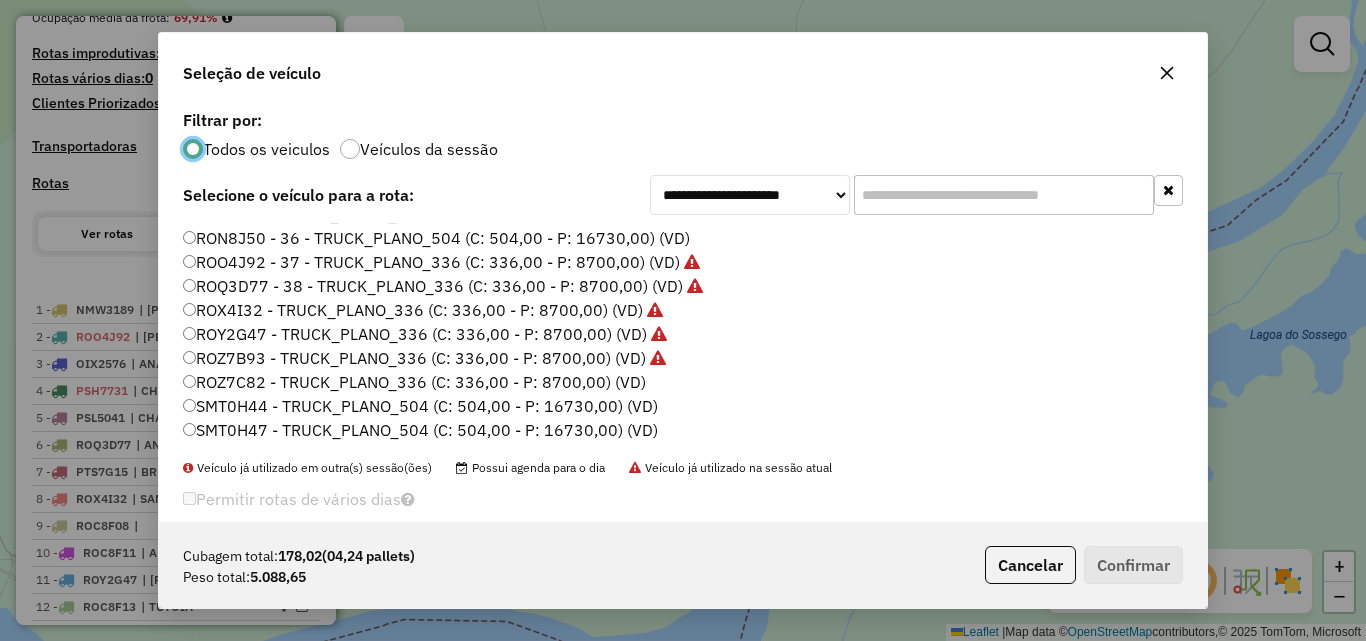 click on "ROZ7C82 - TRUCK_PLANO_336 (C: 336,00 - P: 8700,00) (VD)" 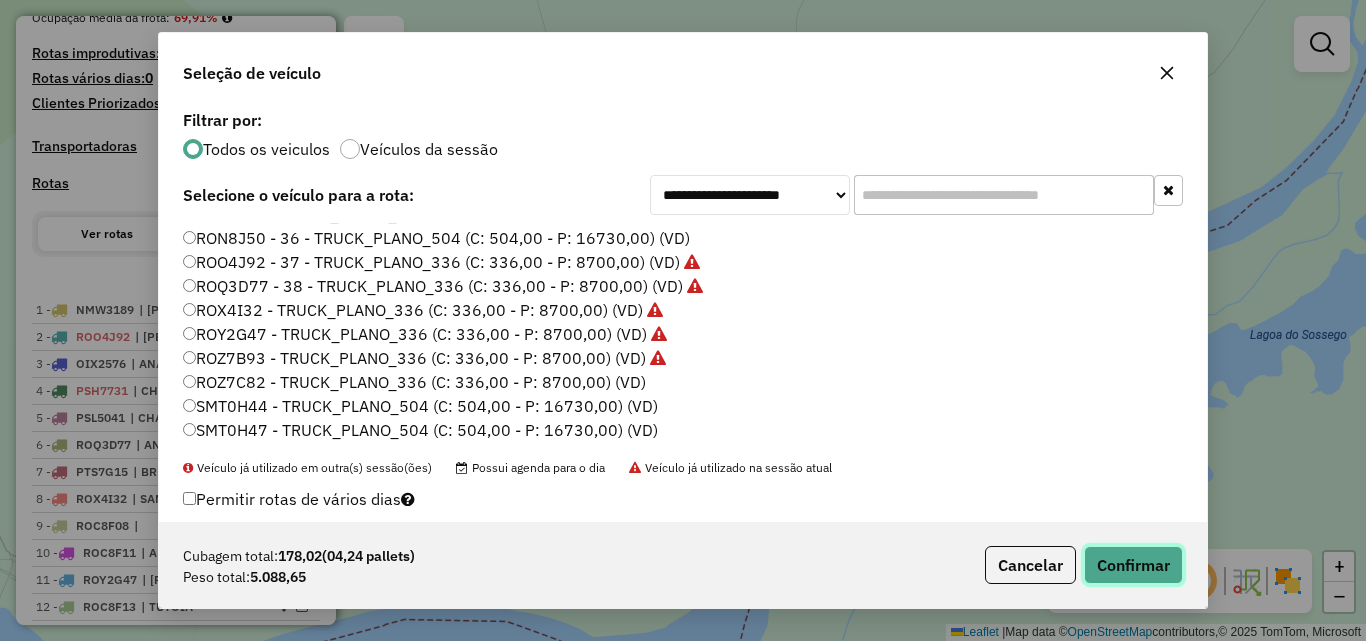 click on "Confirmar" 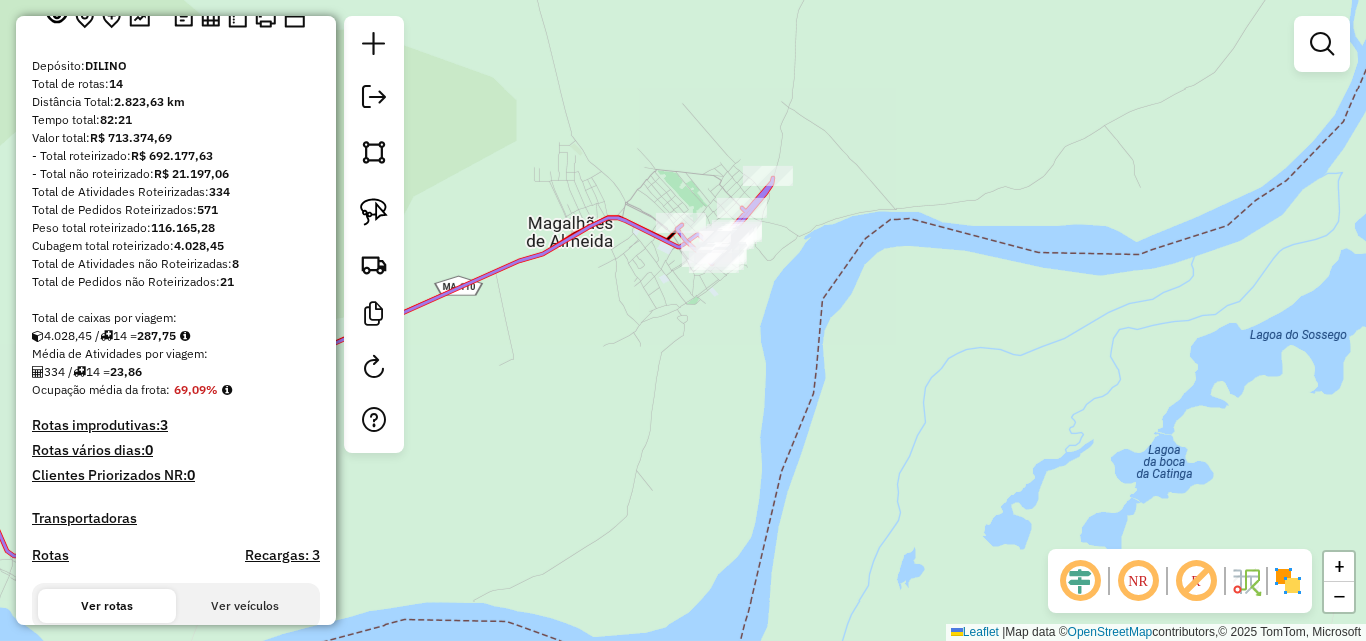 scroll, scrollTop: 300, scrollLeft: 0, axis: vertical 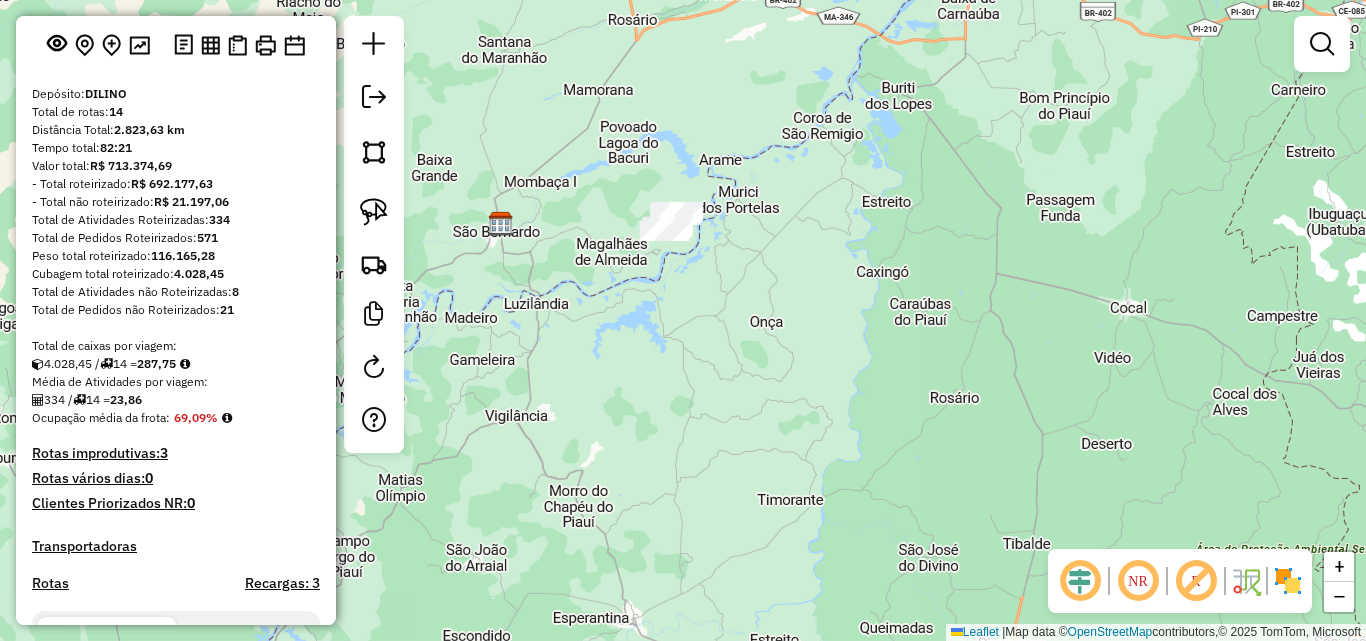 drag, startPoint x: 580, startPoint y: 293, endPoint x: 697, endPoint y: 332, distance: 123.32883 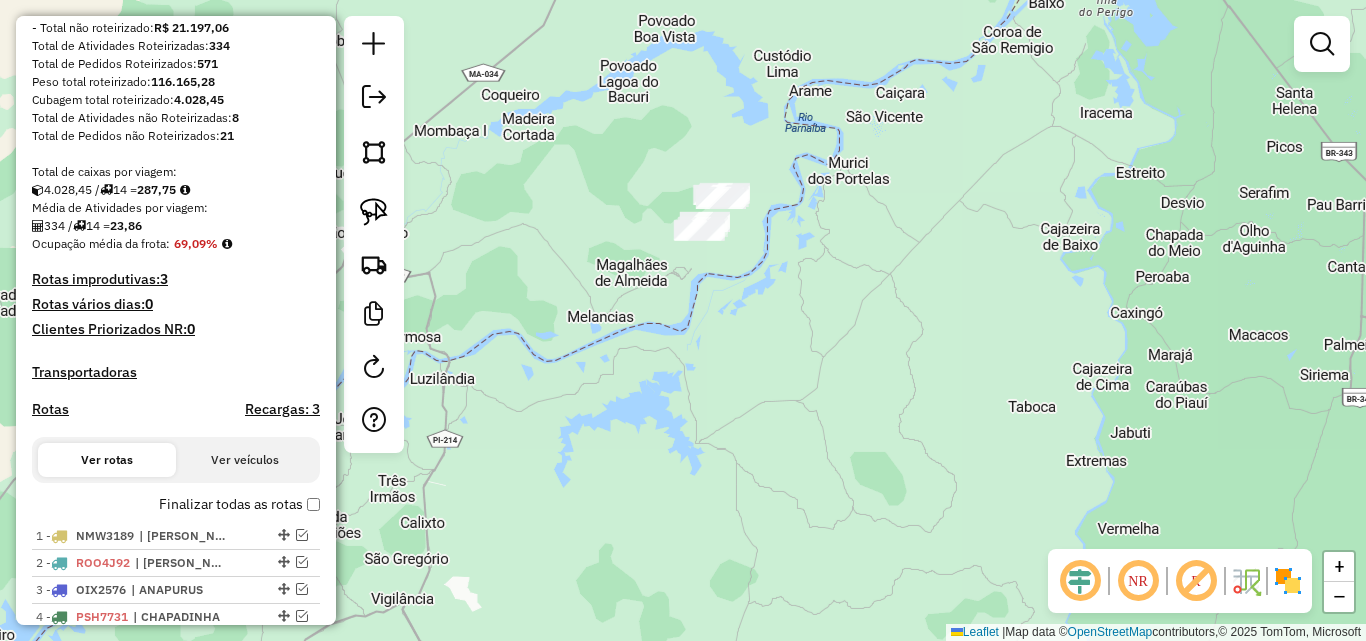 scroll, scrollTop: 600, scrollLeft: 0, axis: vertical 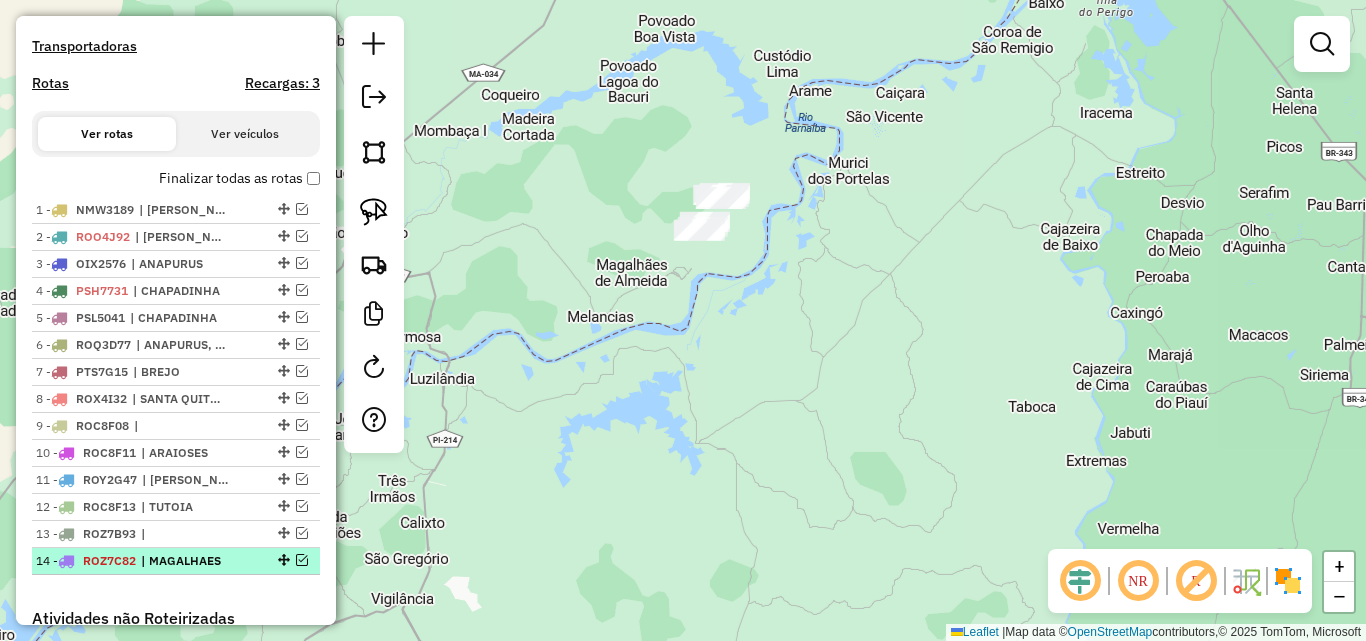 click at bounding box center [302, 560] 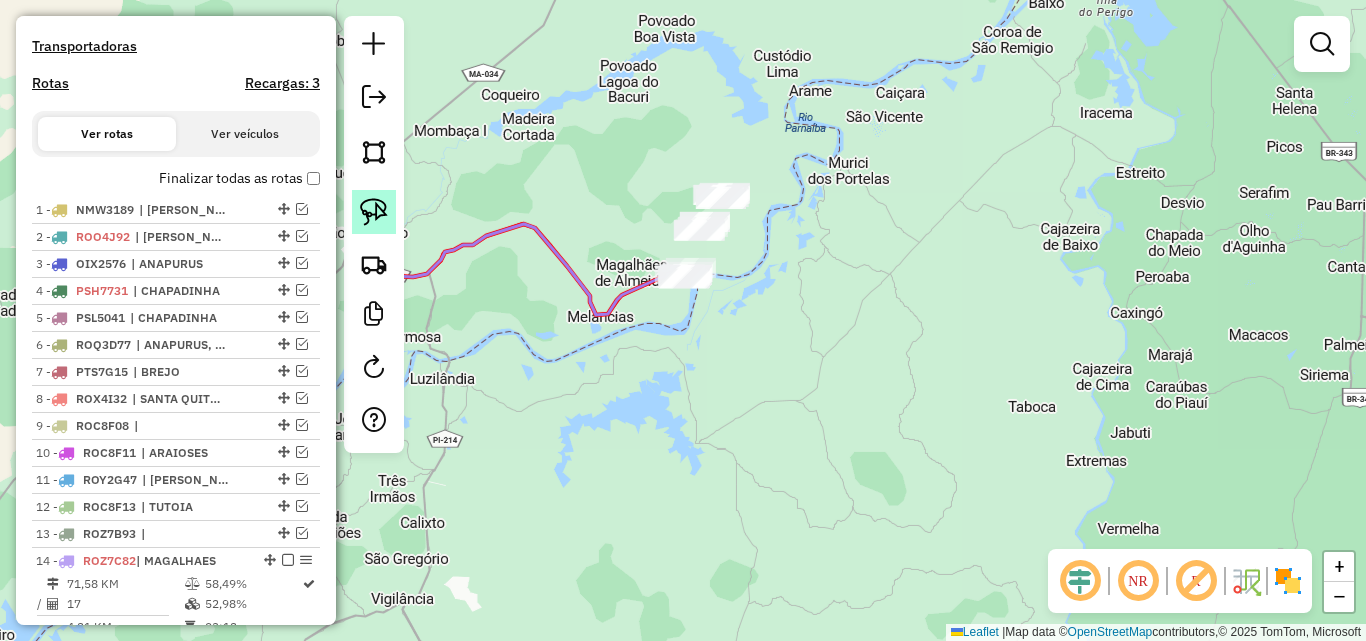 click 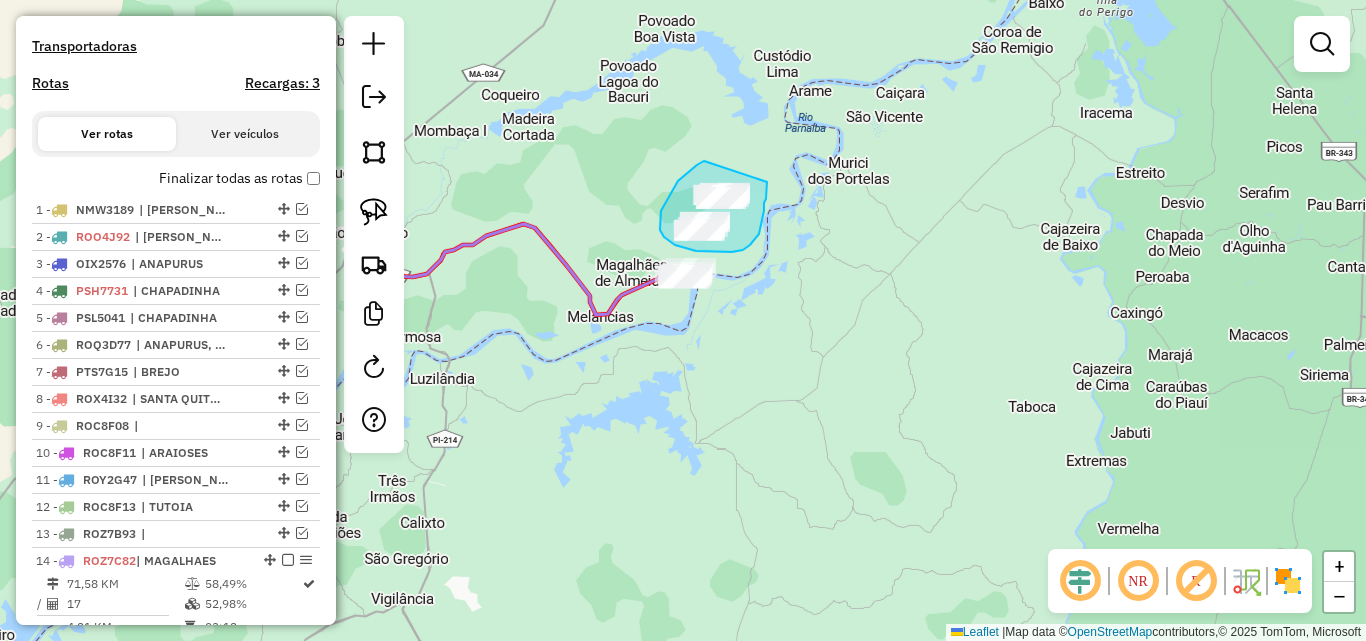 drag, startPoint x: 703, startPoint y: 162, endPoint x: 767, endPoint y: 182, distance: 67.052216 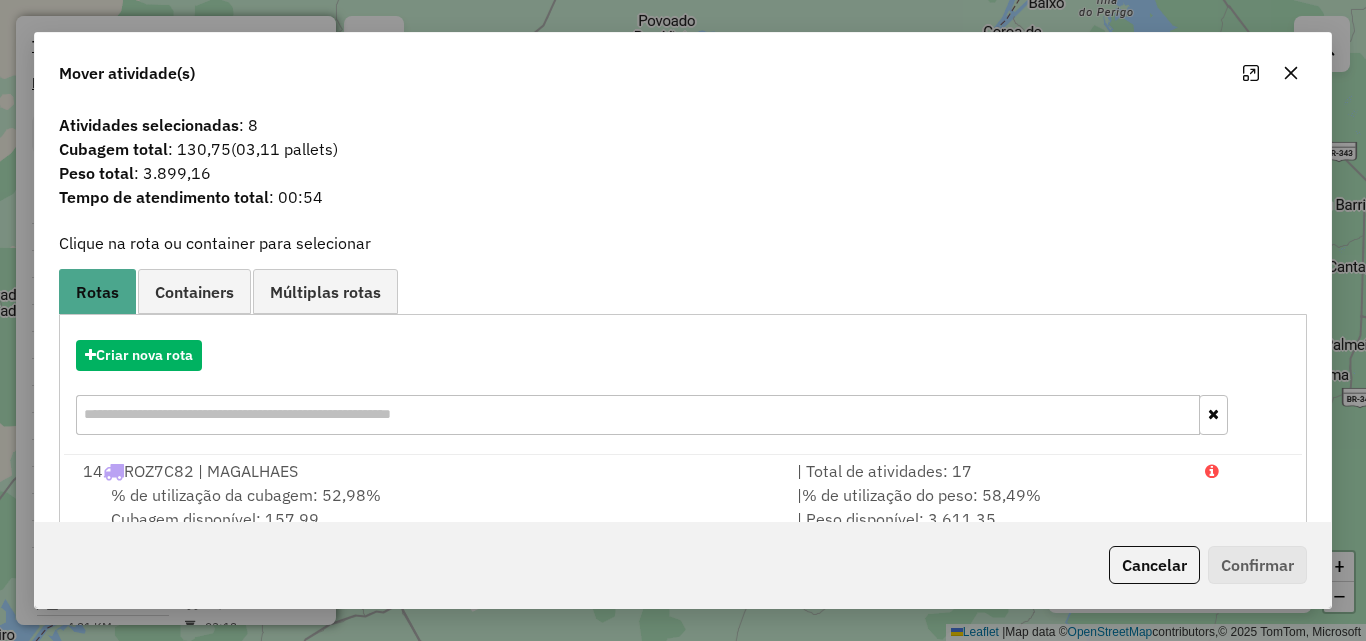 scroll, scrollTop: 48, scrollLeft: 0, axis: vertical 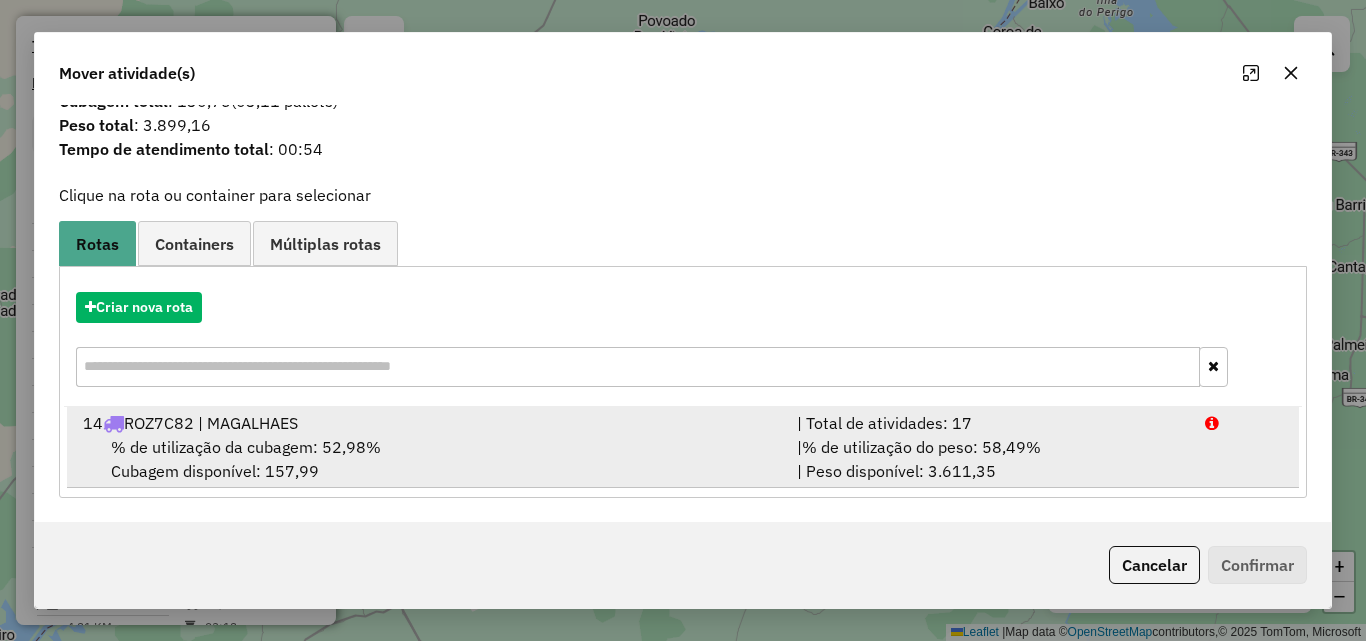 click on "% de utilização da cubagem: 52,98%  Cubagem disponível: 157,99" at bounding box center [428, 459] 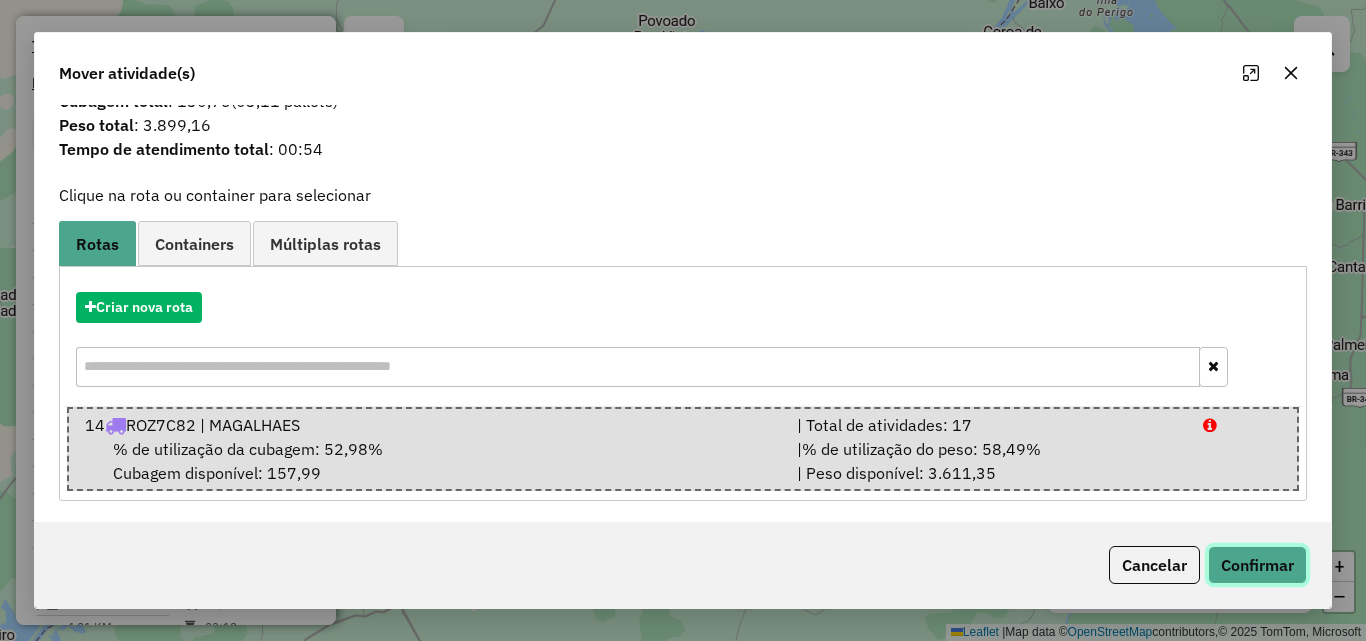 click on "Confirmar" 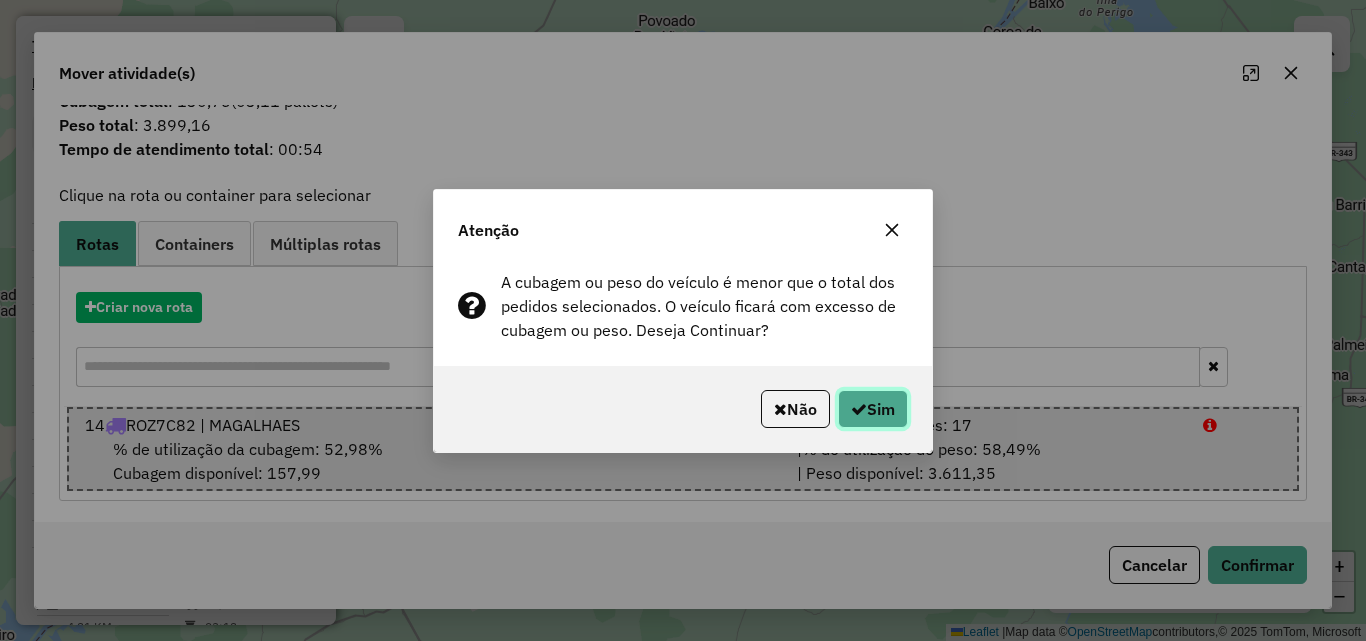 click on "Sim" 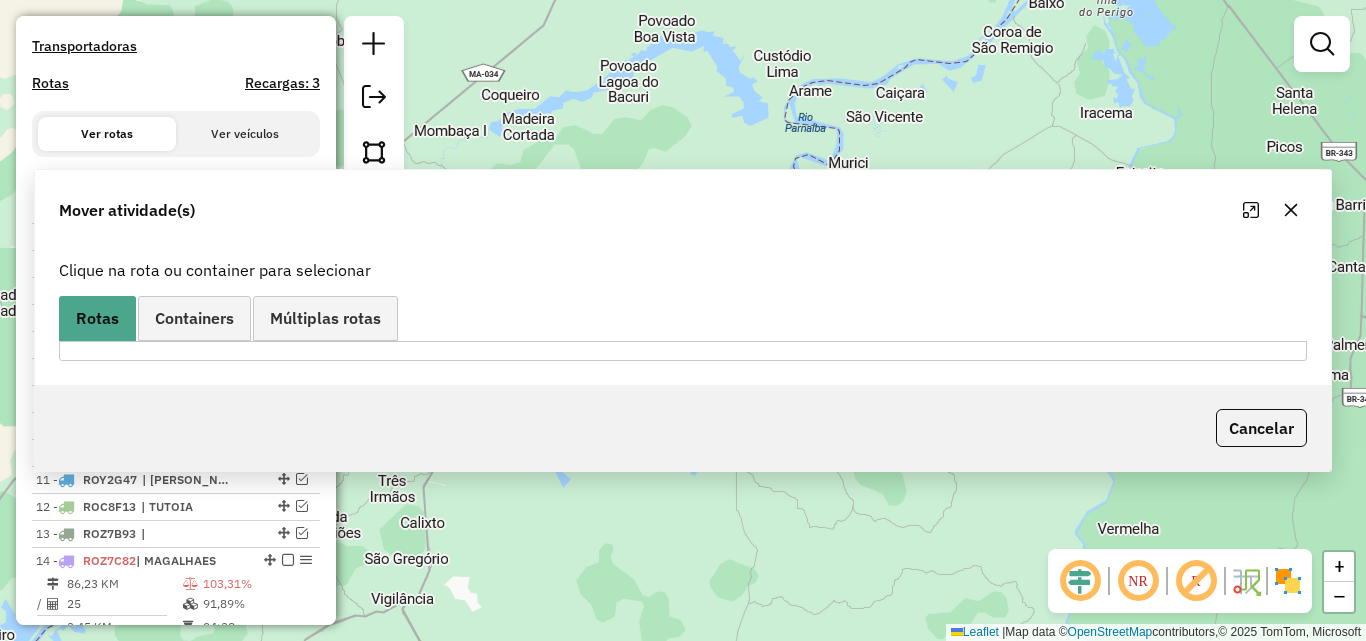 scroll, scrollTop: 0, scrollLeft: 0, axis: both 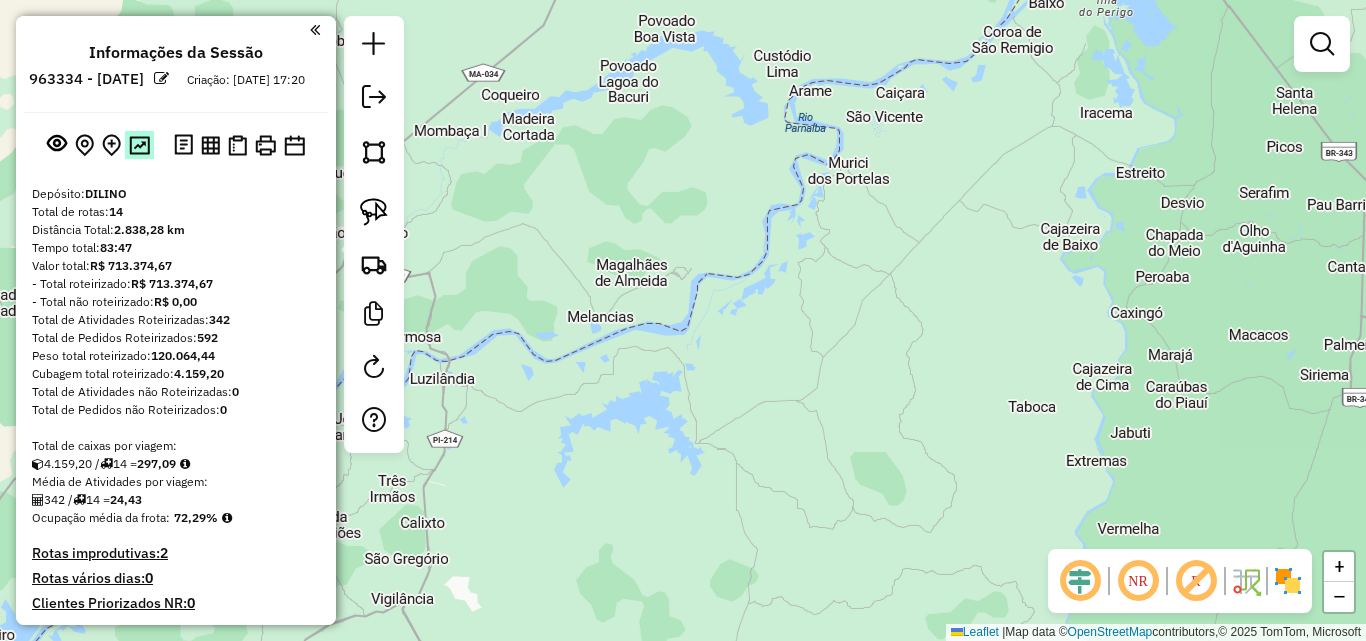 click at bounding box center [139, 145] 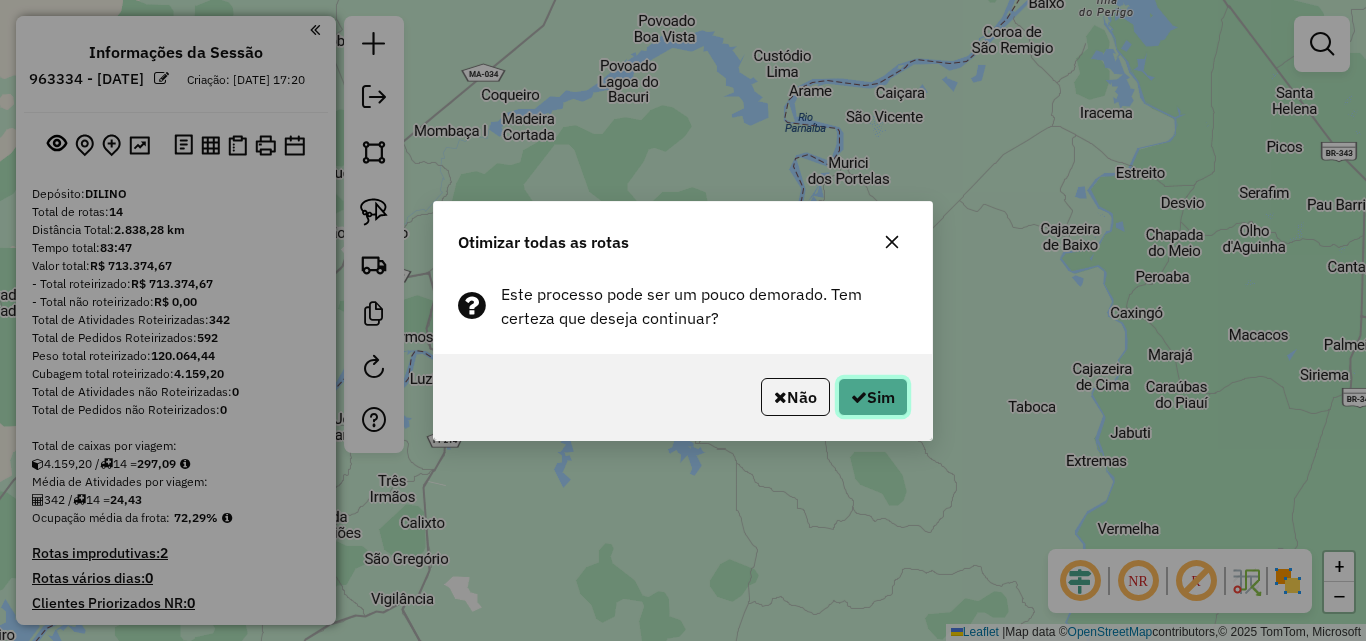click on "Sim" 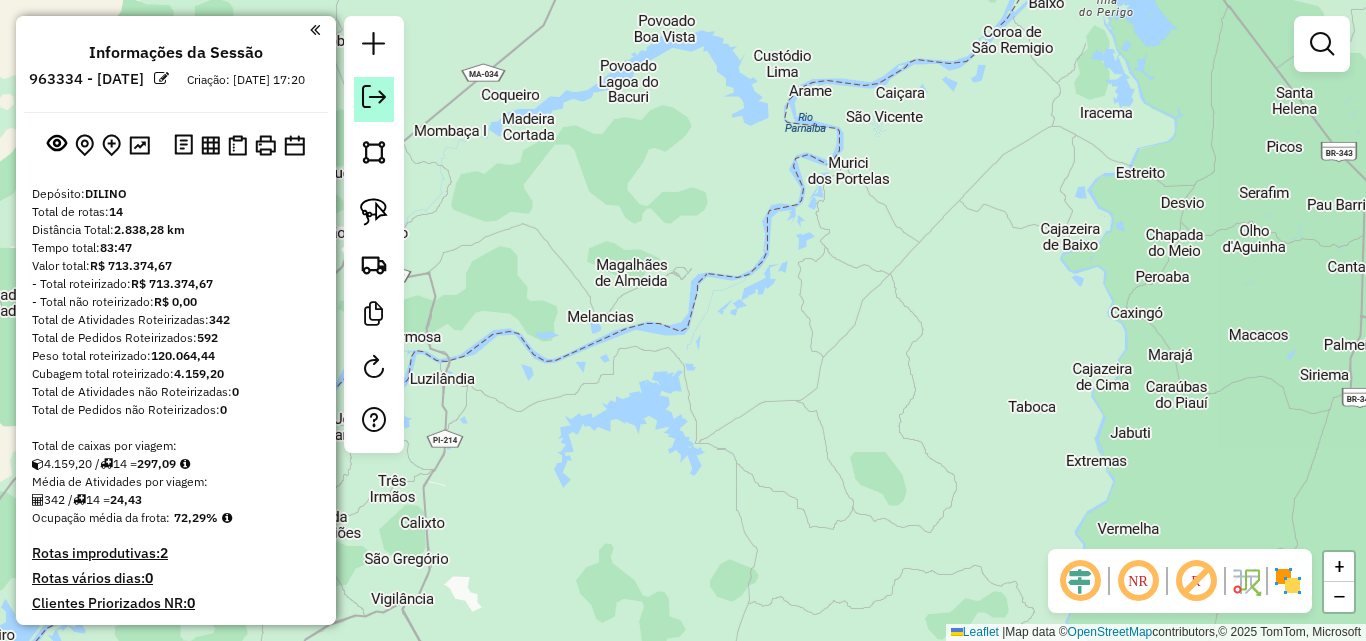 click 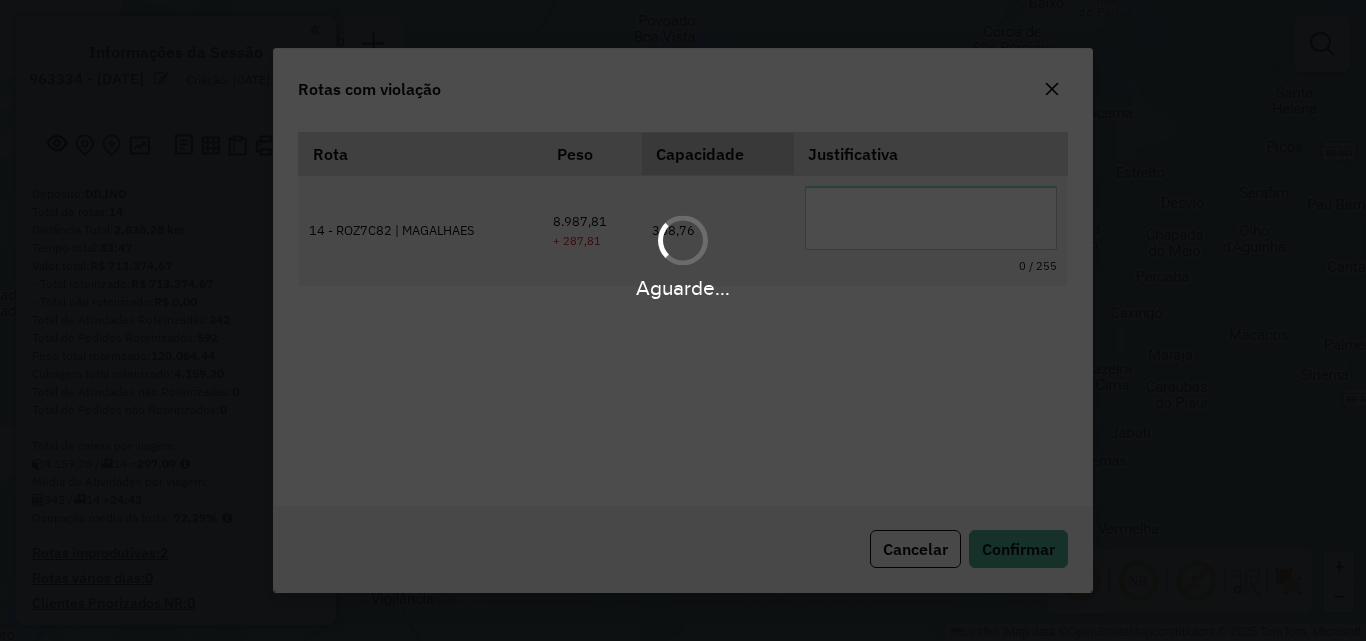 scroll, scrollTop: 37, scrollLeft: 0, axis: vertical 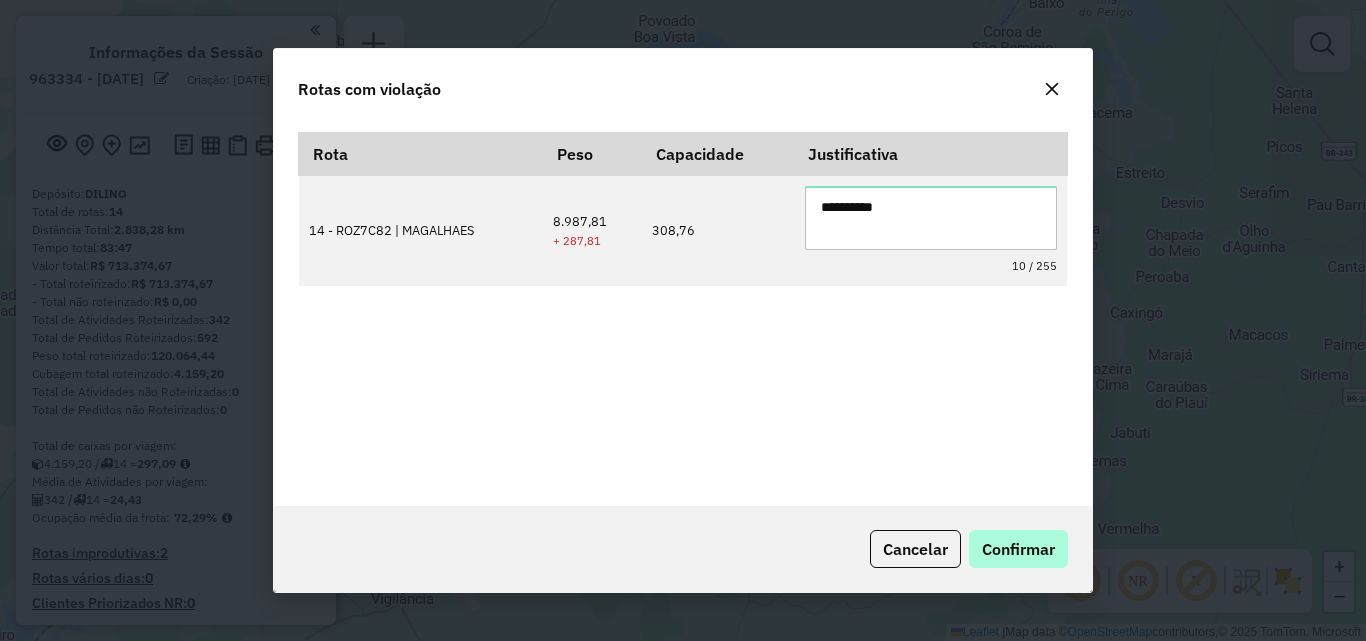 type on "**********" 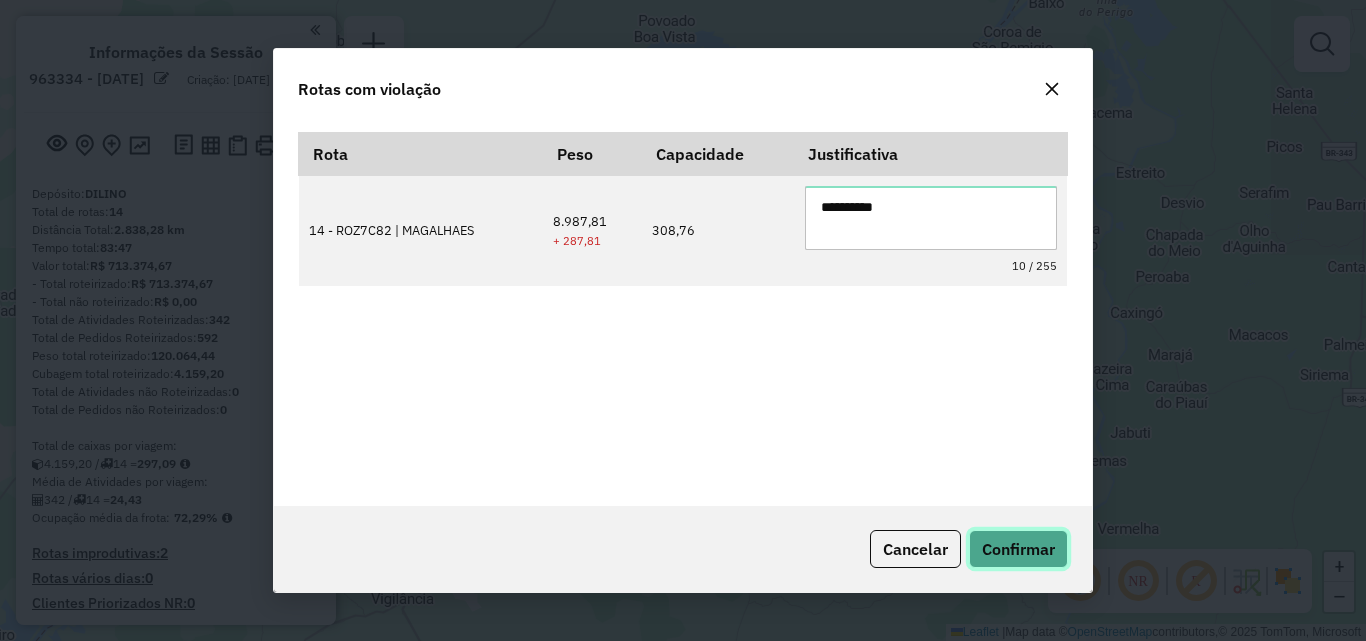 click on "Confirmar" 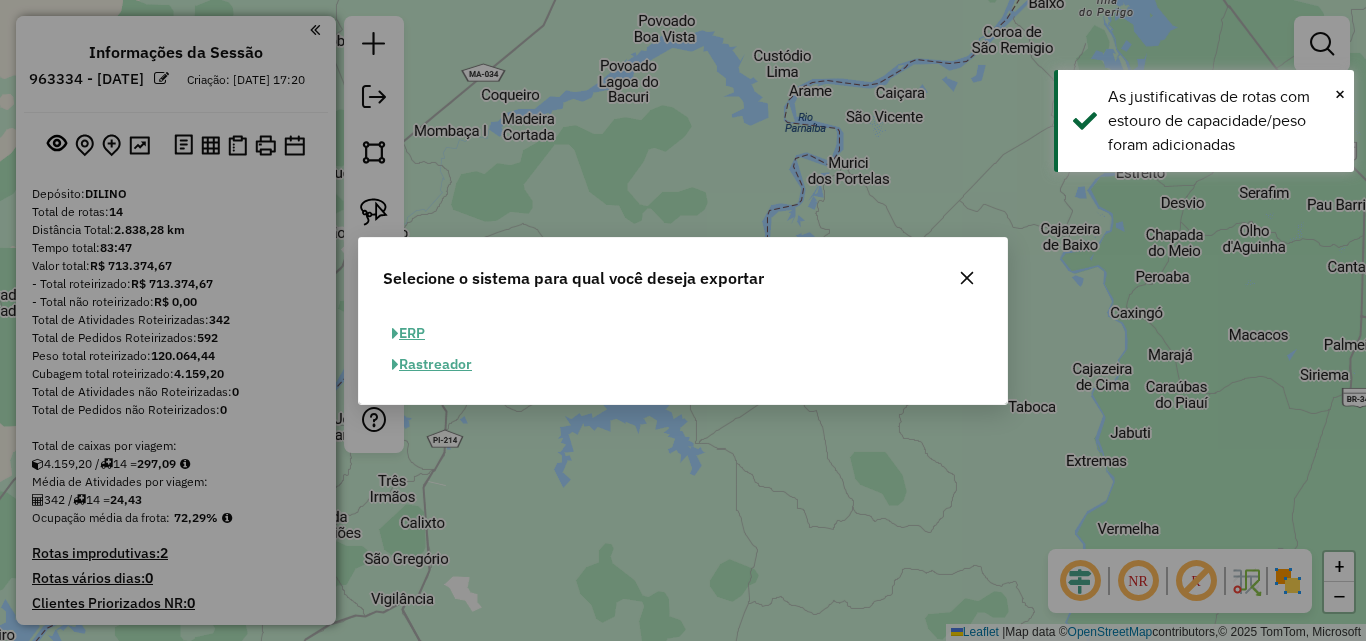 click on "ERP" 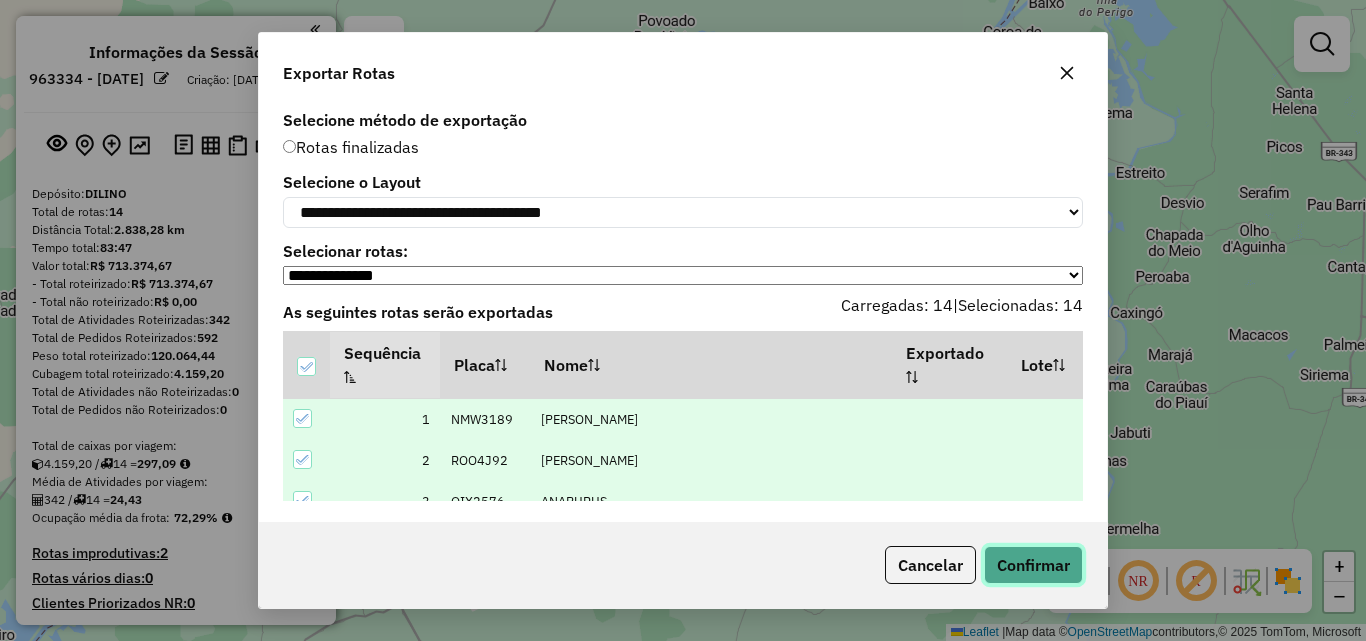 click on "Confirmar" 